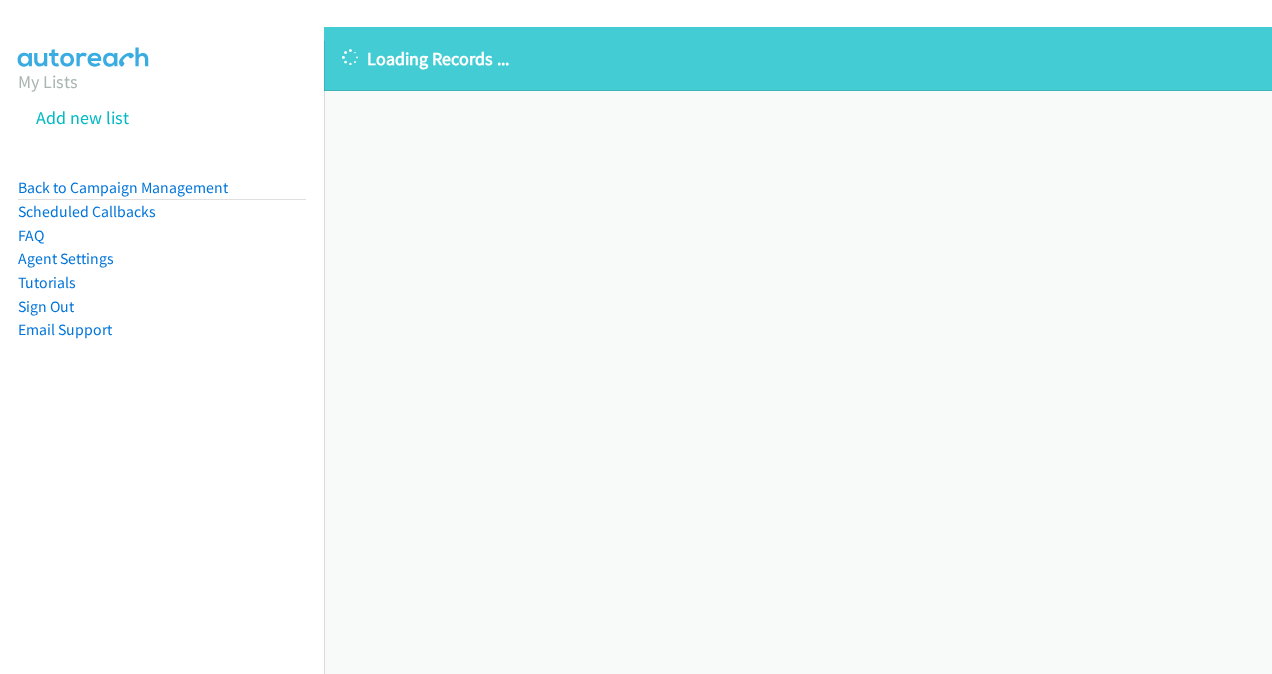 scroll, scrollTop: 0, scrollLeft: 0, axis: both 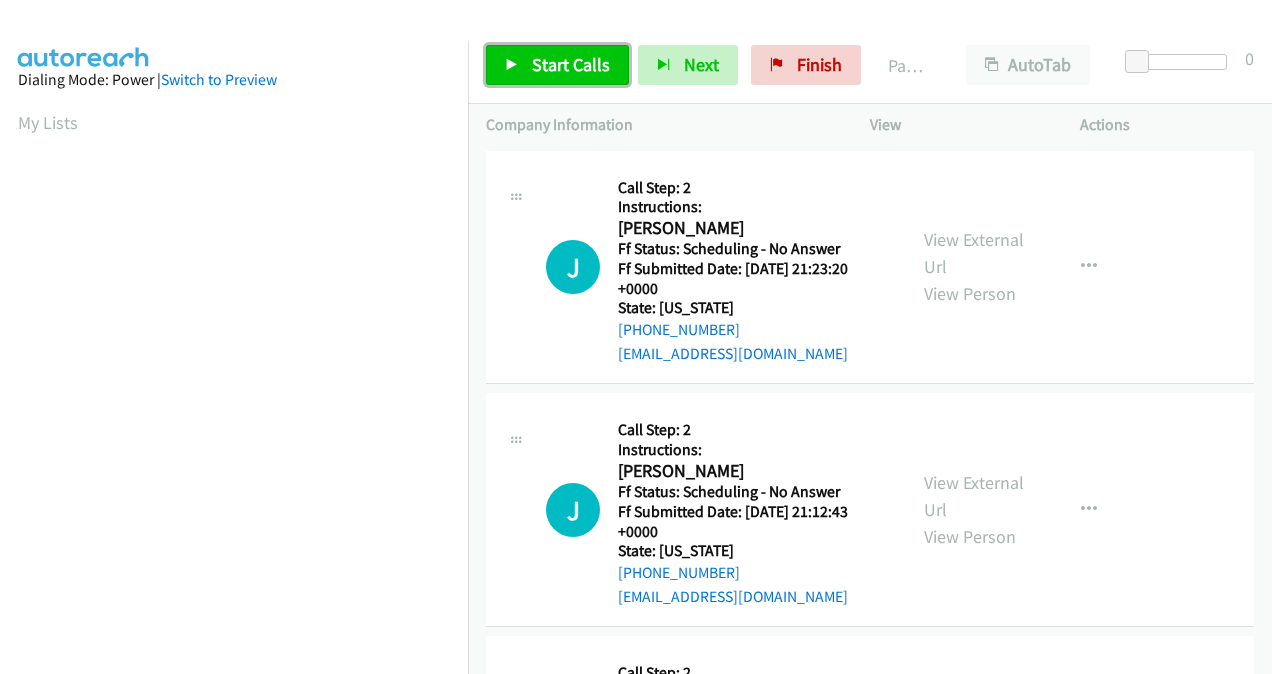 click on "Start Calls" at bounding box center (571, 64) 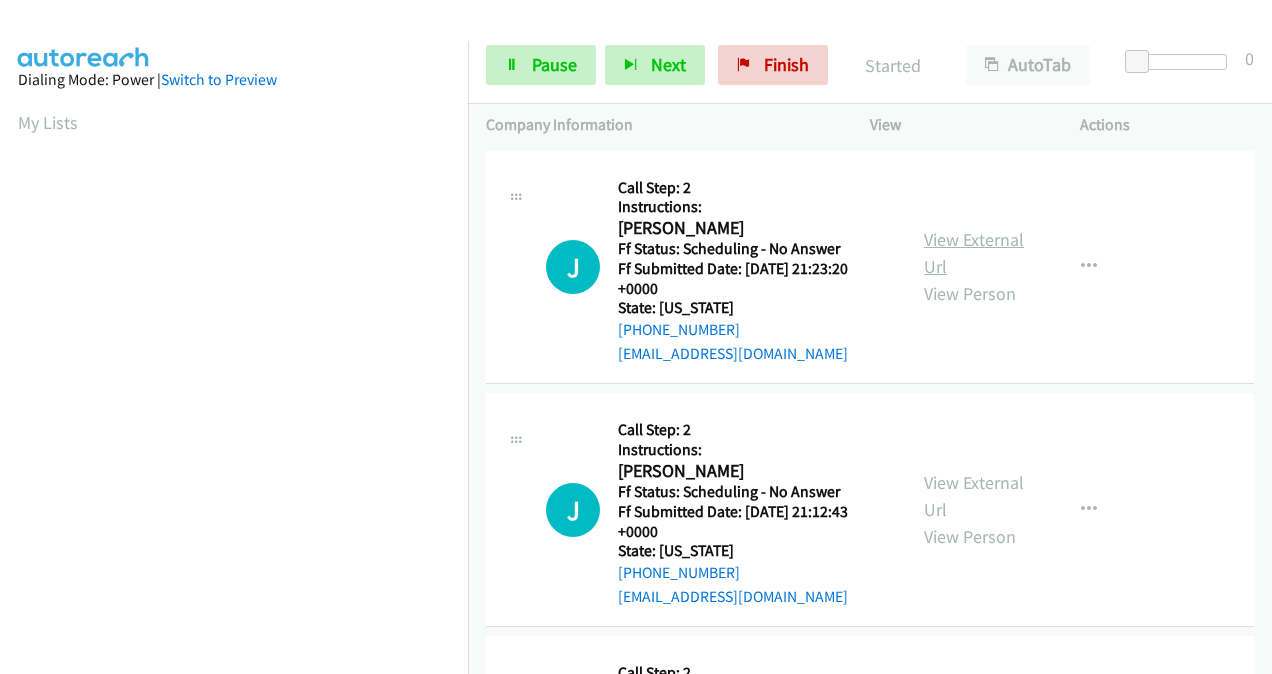 scroll, scrollTop: 0, scrollLeft: 0, axis: both 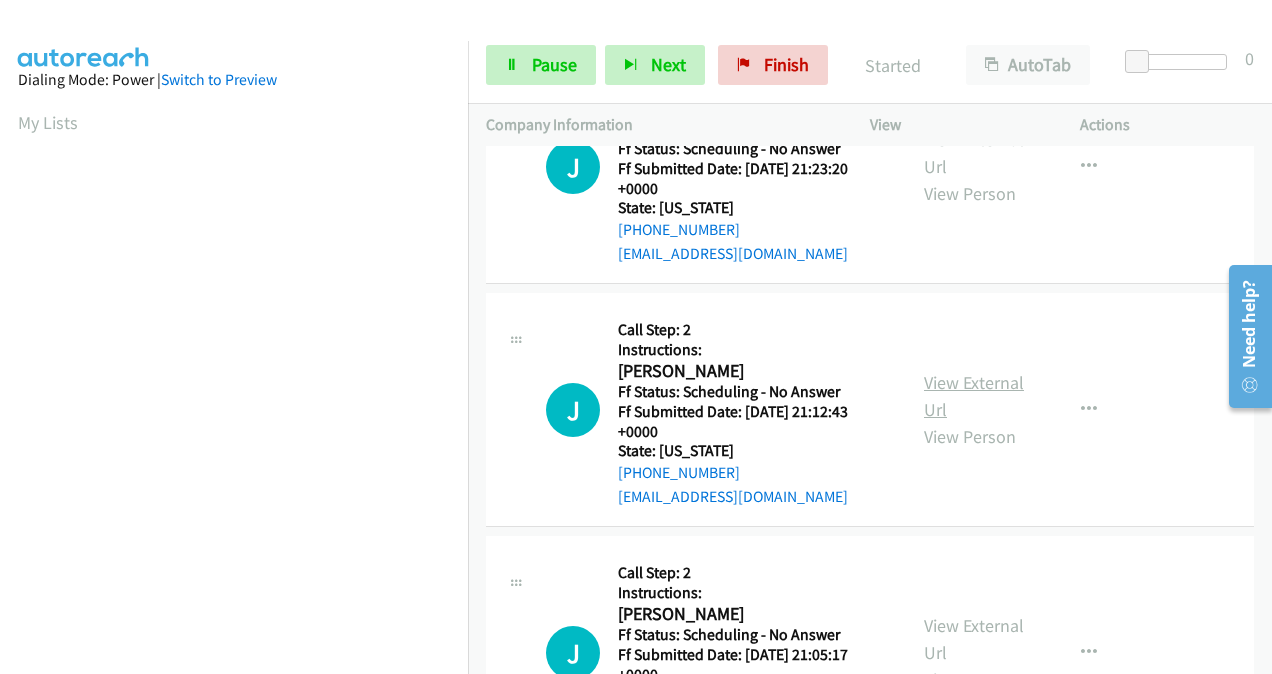 click on "View External Url" at bounding box center [974, 396] 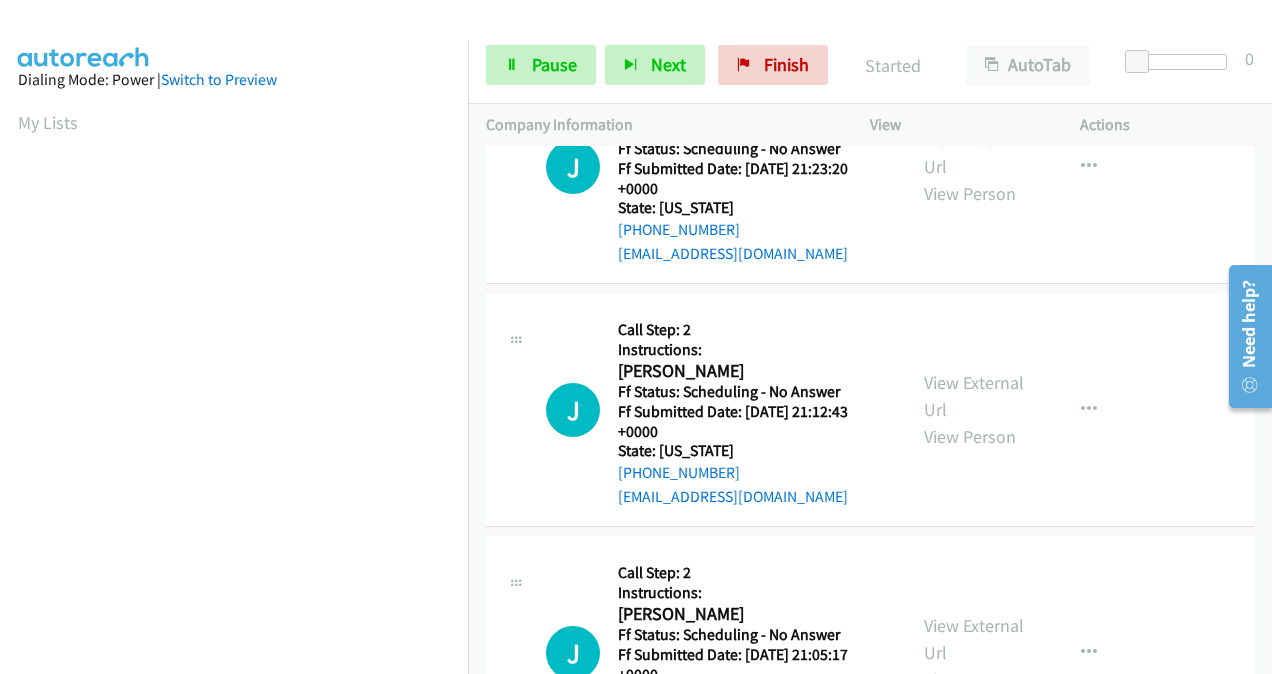 scroll, scrollTop: 300, scrollLeft: 0, axis: vertical 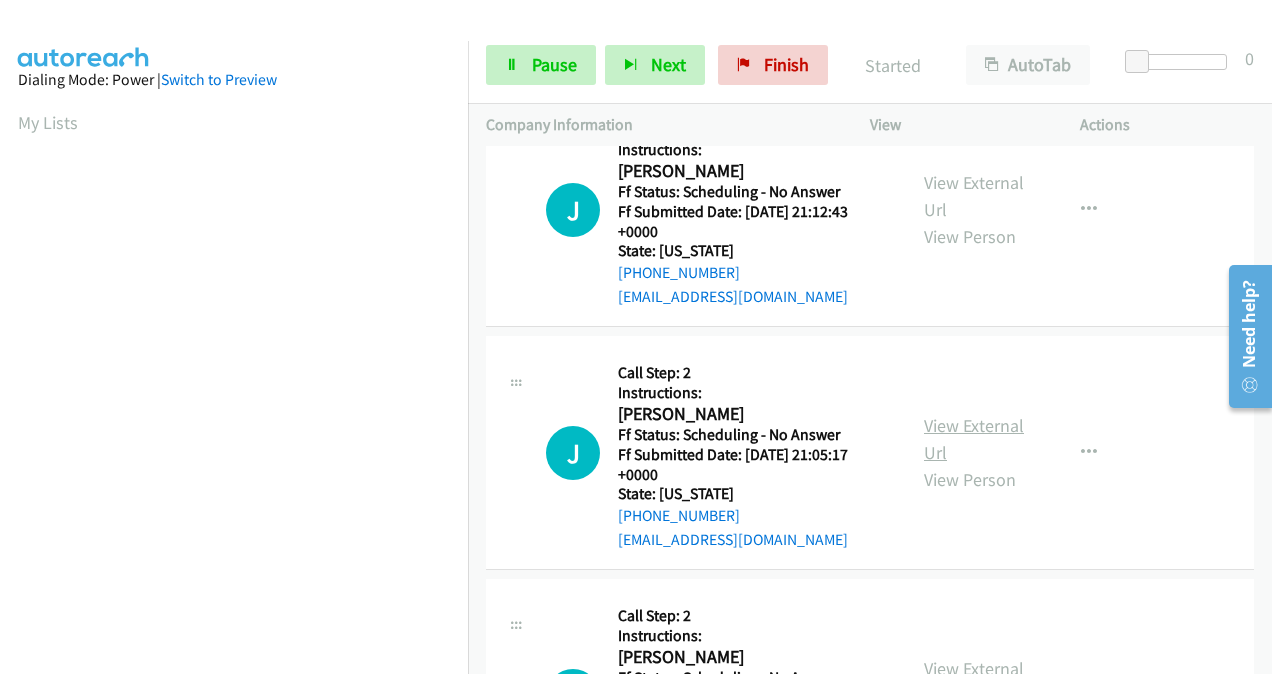 click on "View External Url" at bounding box center (974, 439) 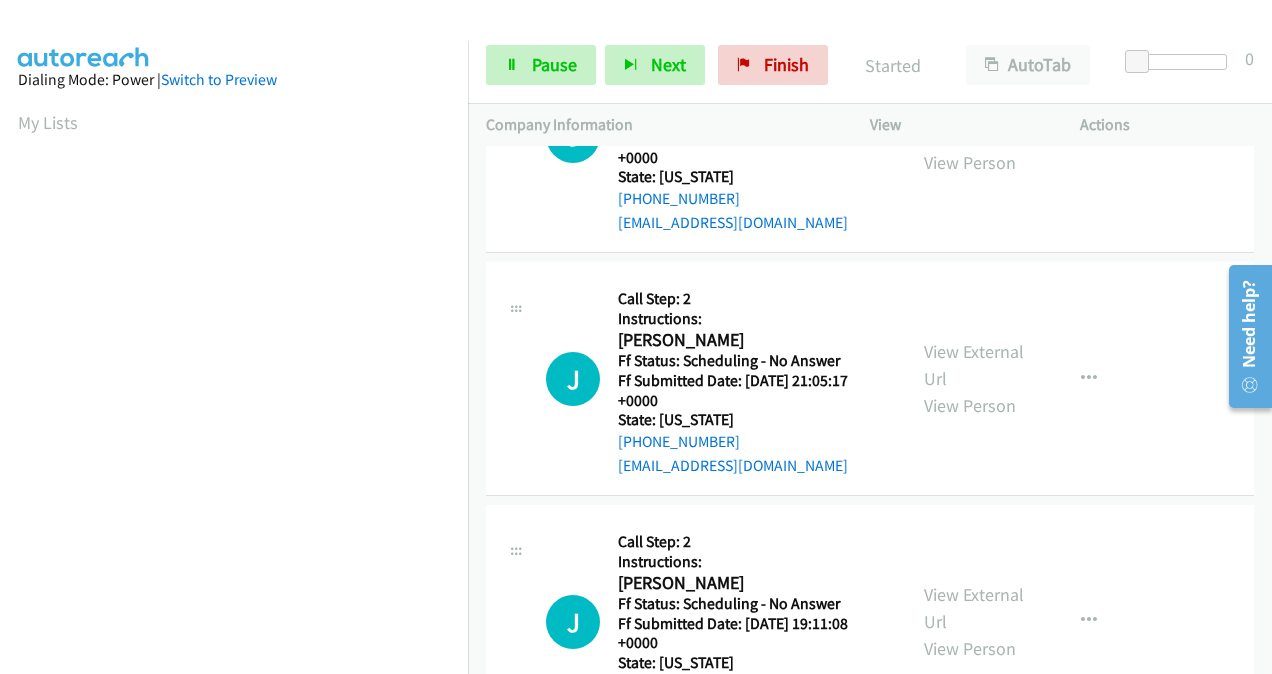 scroll, scrollTop: 500, scrollLeft: 0, axis: vertical 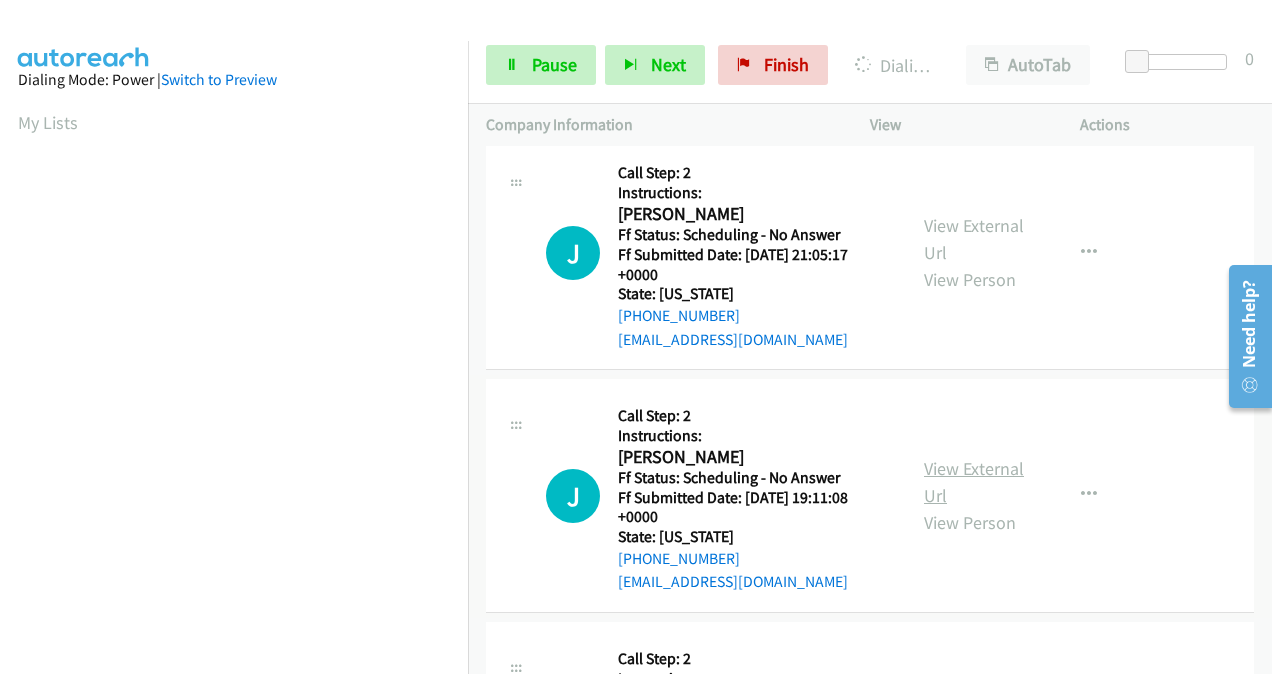 click on "View External Url" at bounding box center [974, 482] 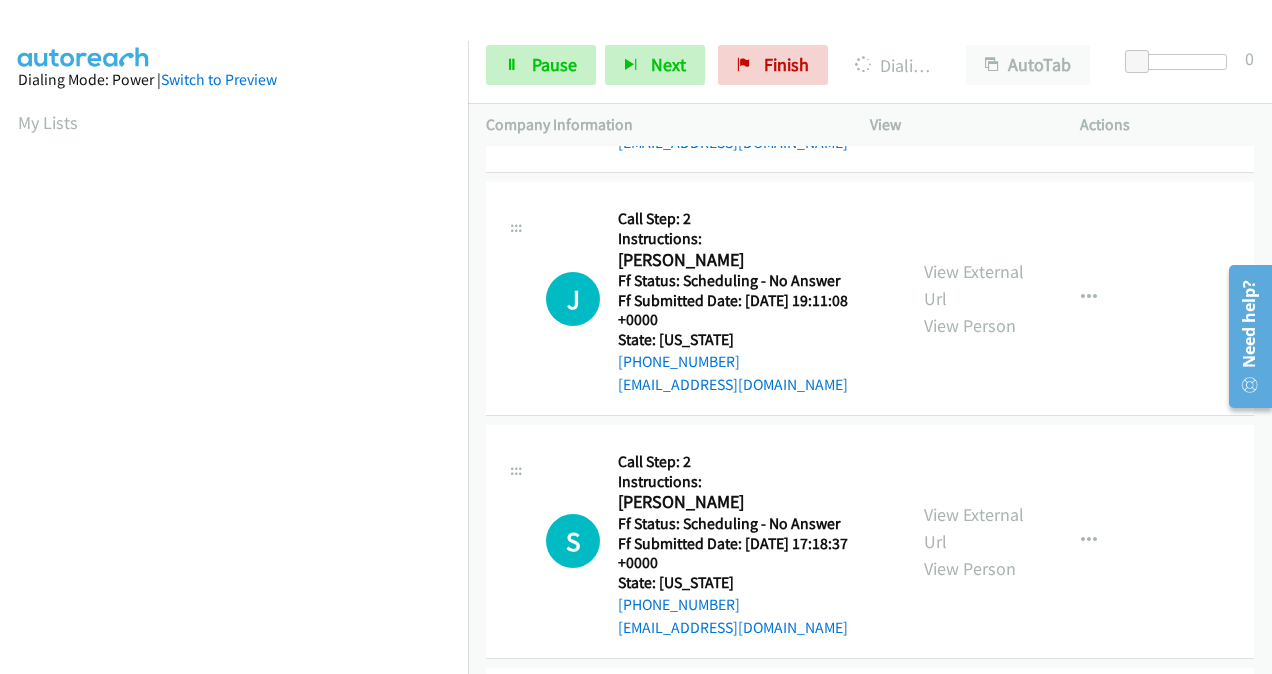 scroll, scrollTop: 700, scrollLeft: 0, axis: vertical 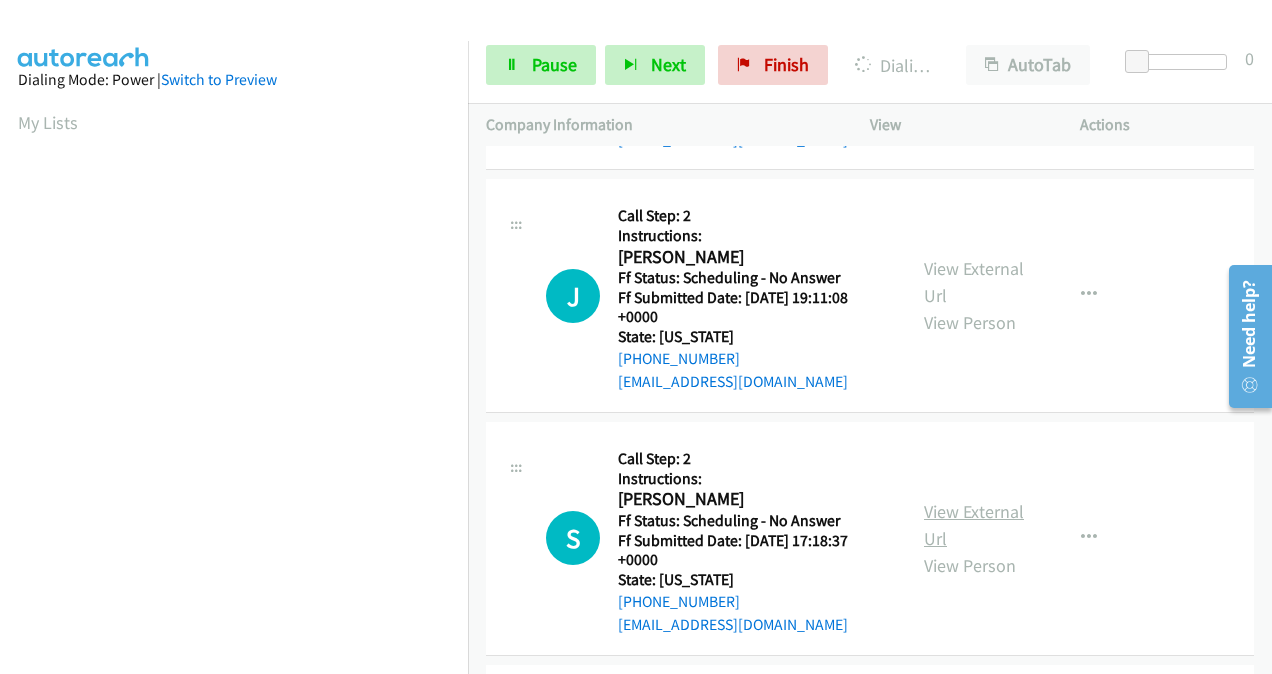 click on "View External Url" at bounding box center [974, 525] 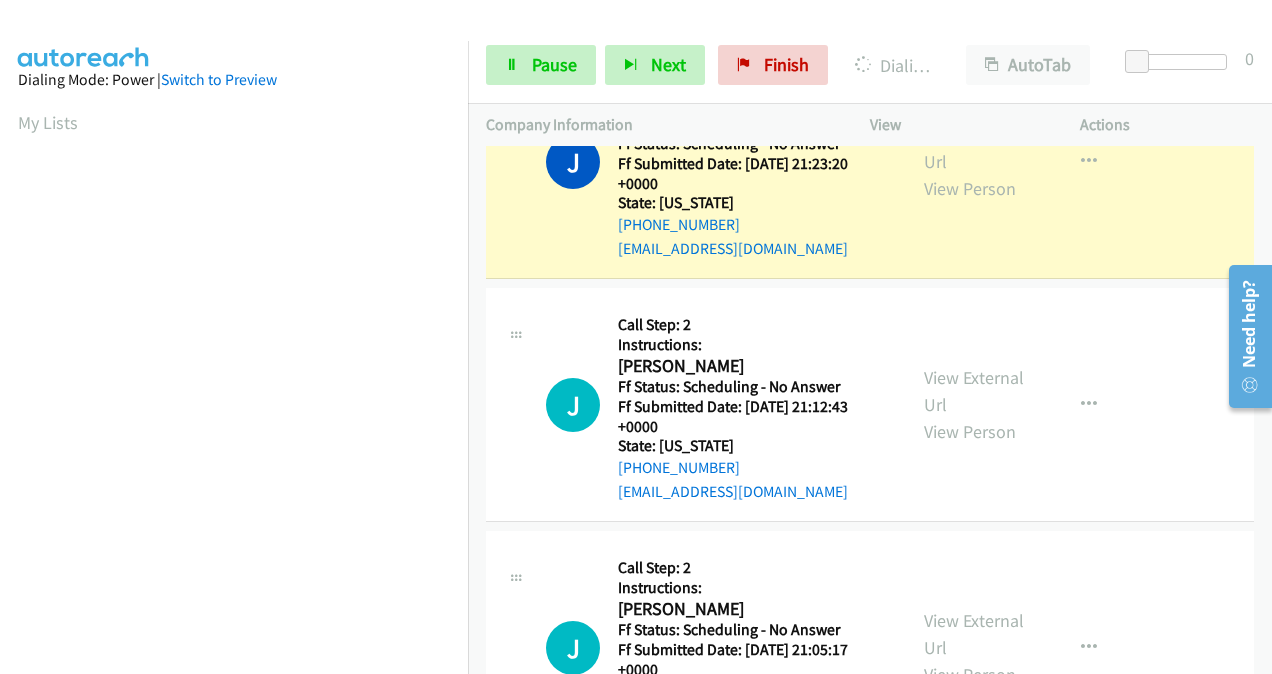 scroll, scrollTop: 0, scrollLeft: 0, axis: both 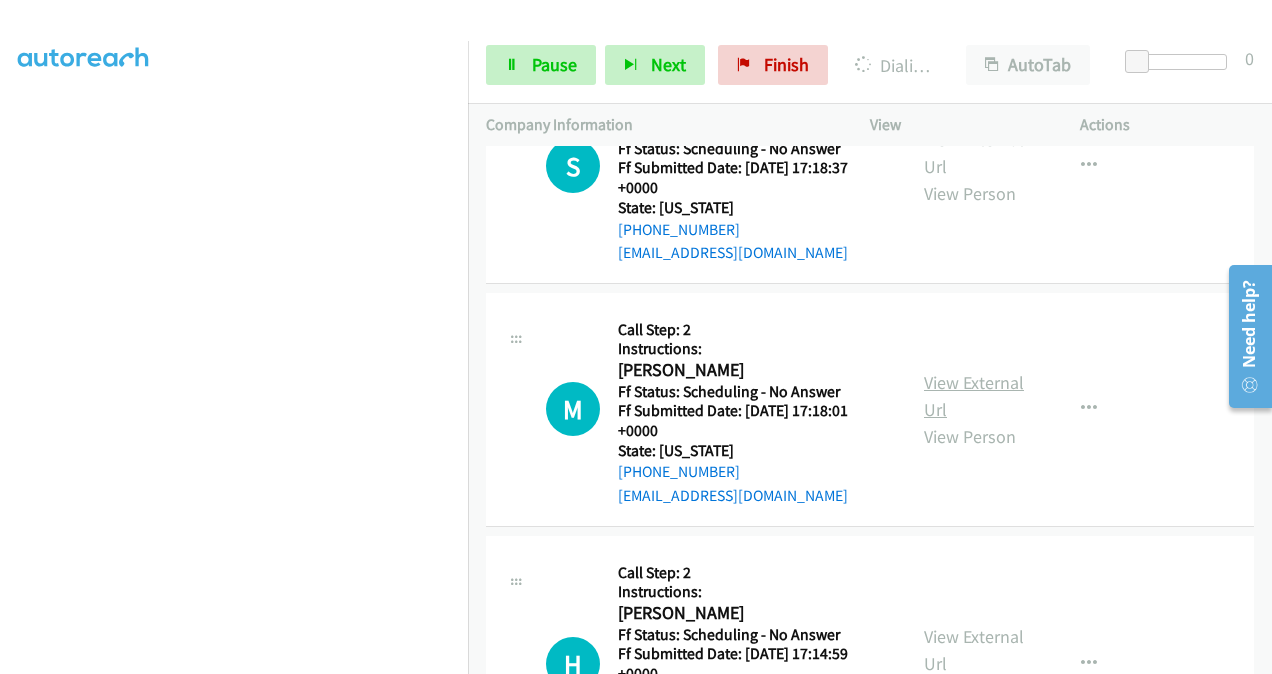 click on "View External Url" at bounding box center [974, 396] 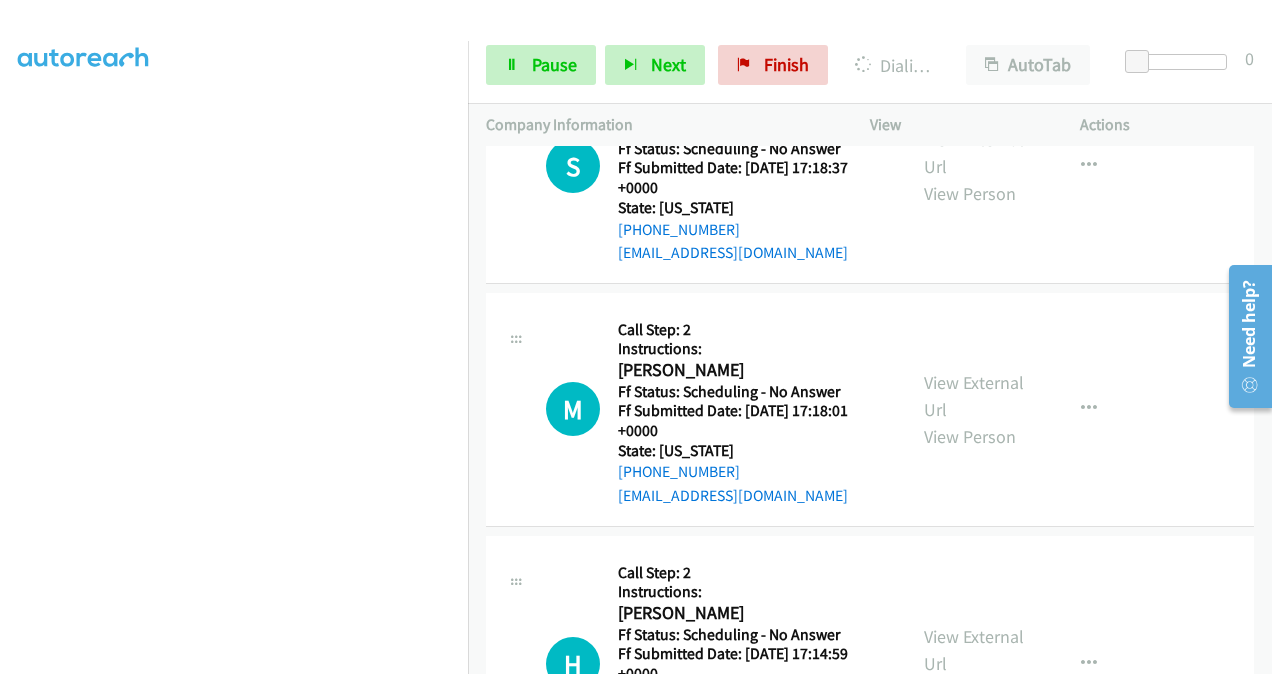 scroll, scrollTop: 1400, scrollLeft: 0, axis: vertical 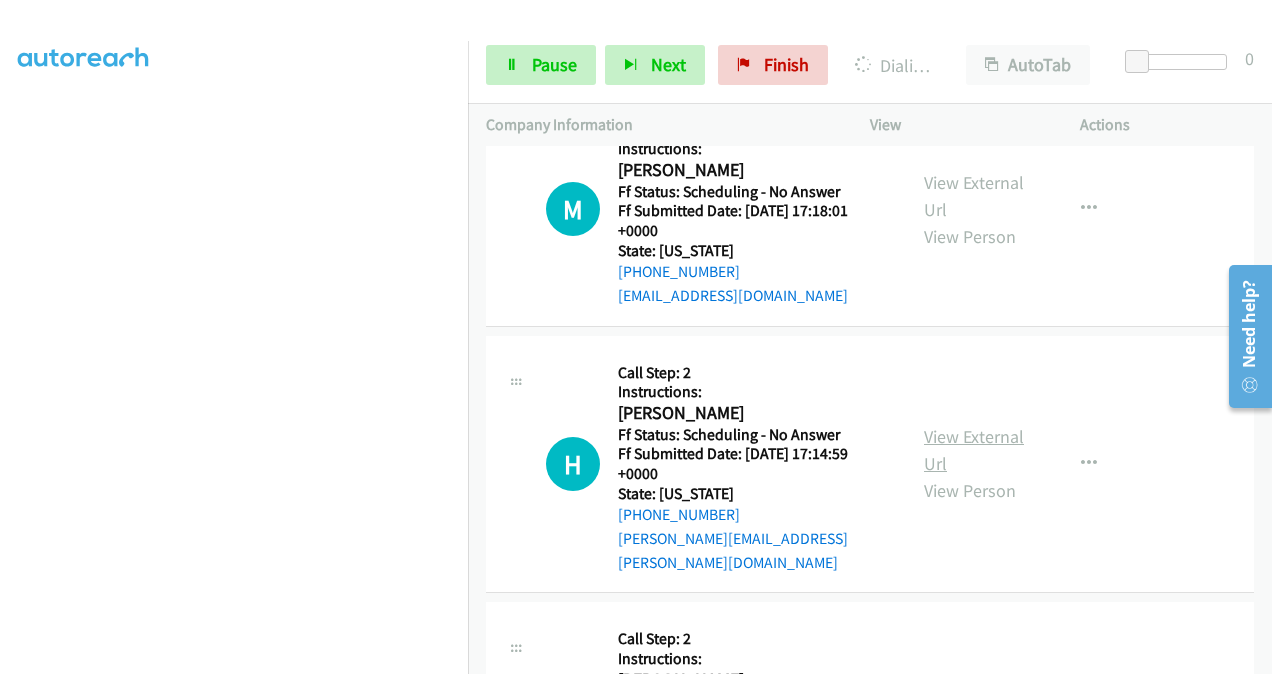 click on "View External Url" at bounding box center [974, 450] 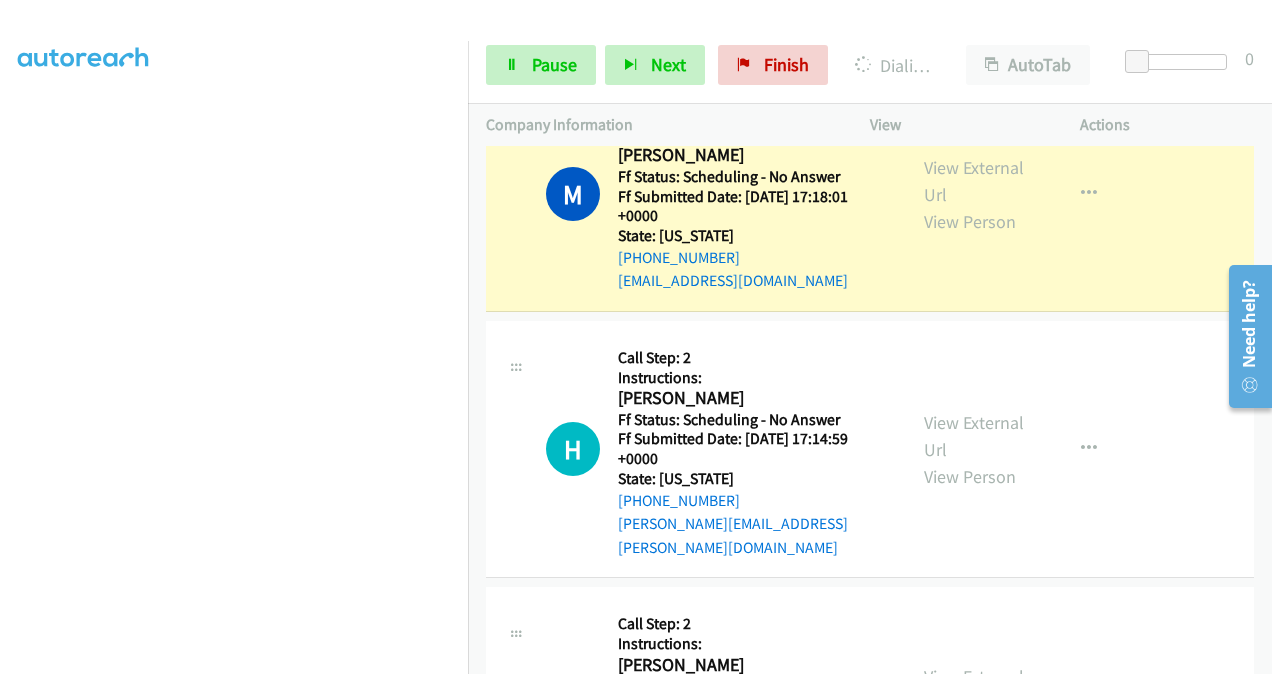 scroll, scrollTop: 1600, scrollLeft: 0, axis: vertical 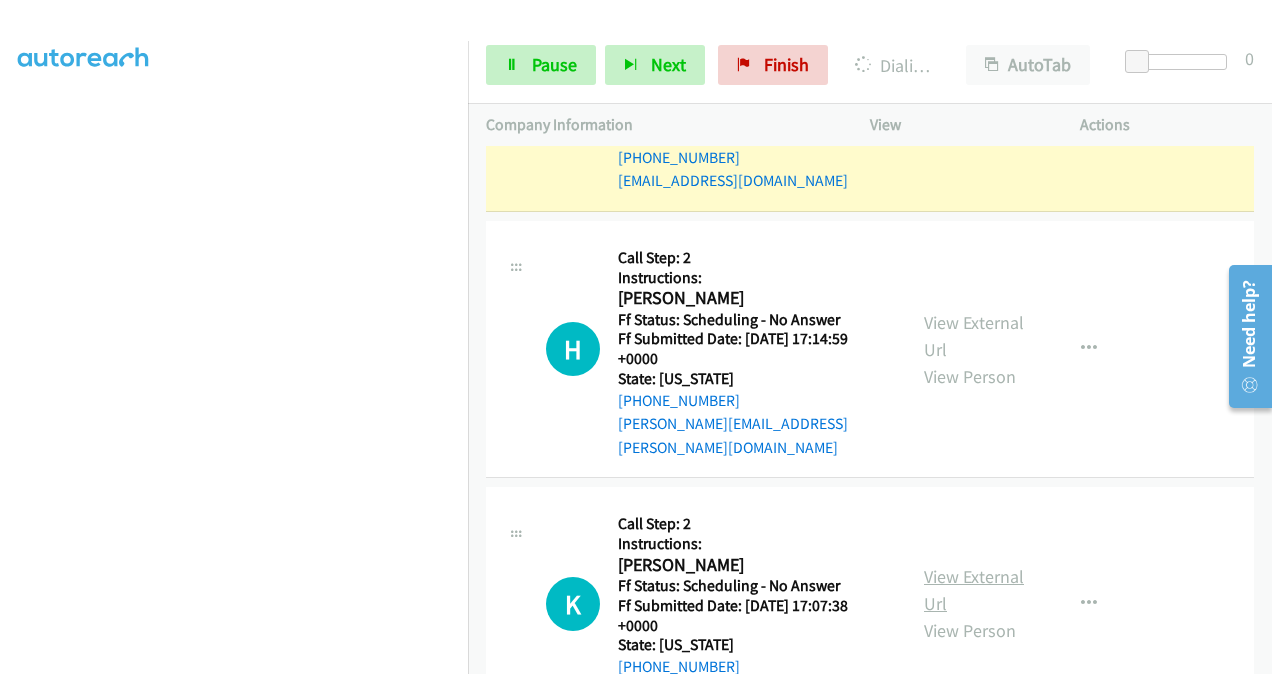 click on "View External Url" at bounding box center [974, 590] 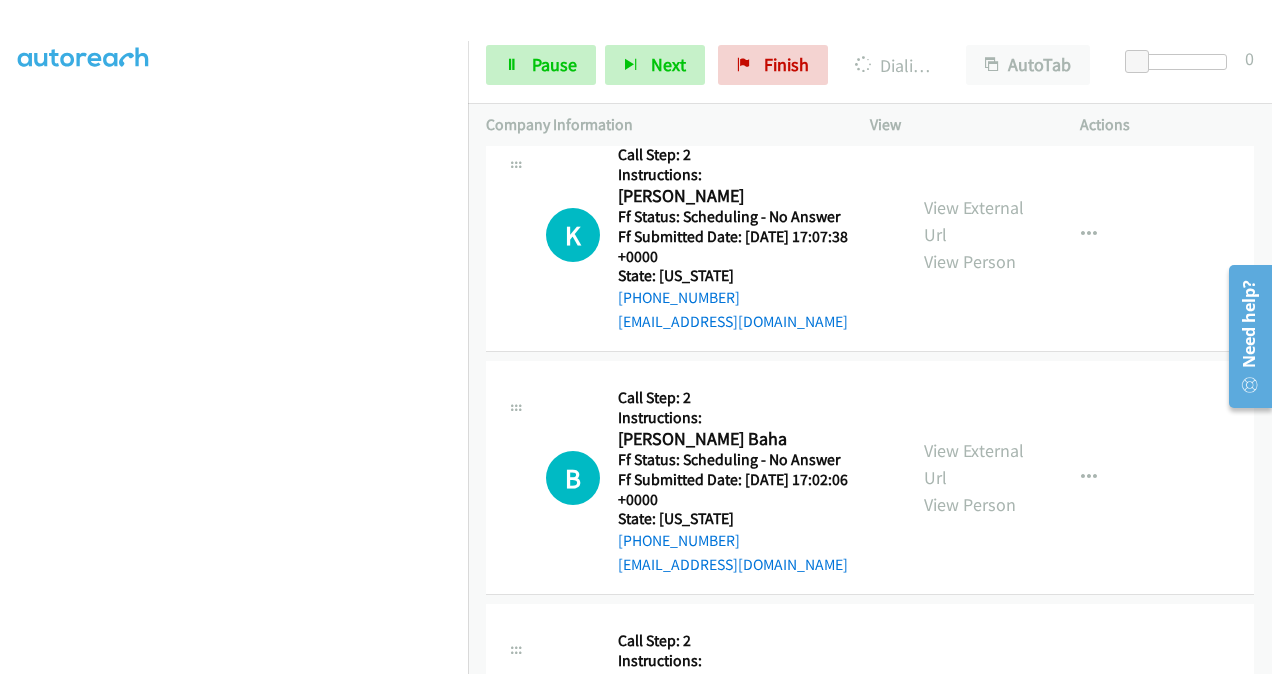 scroll, scrollTop: 2000, scrollLeft: 0, axis: vertical 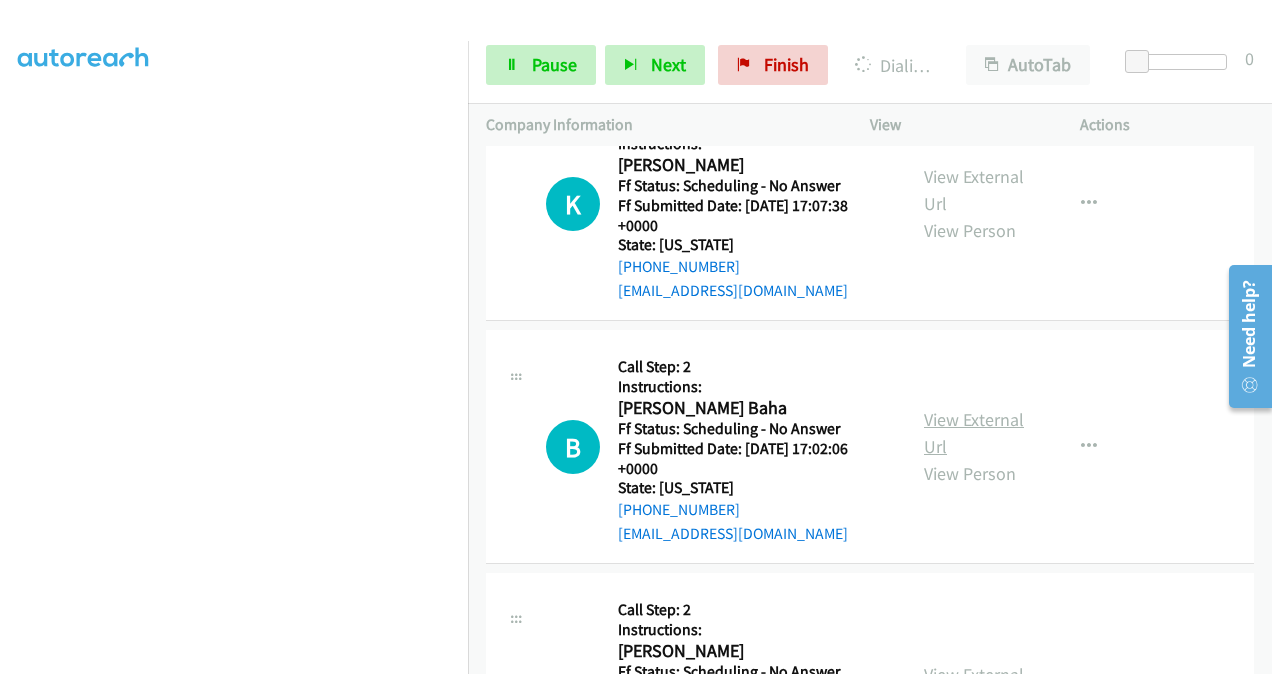 click on "View External Url" at bounding box center [974, 433] 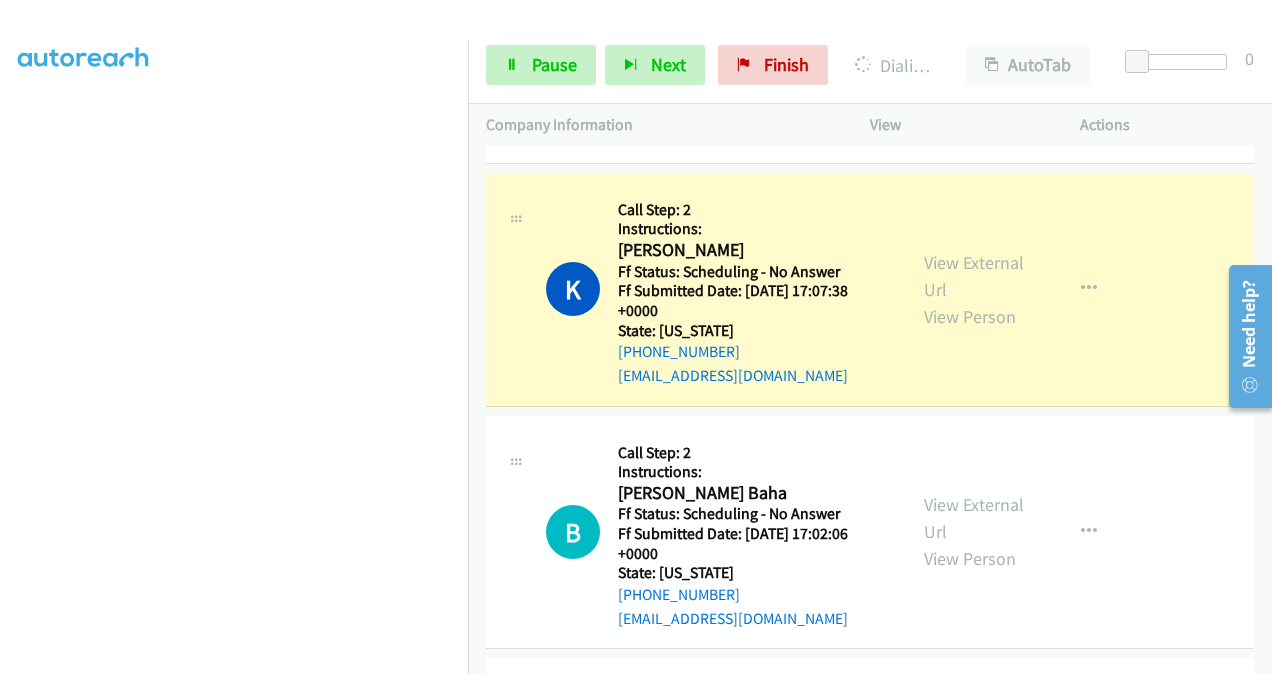 scroll, scrollTop: 2200, scrollLeft: 0, axis: vertical 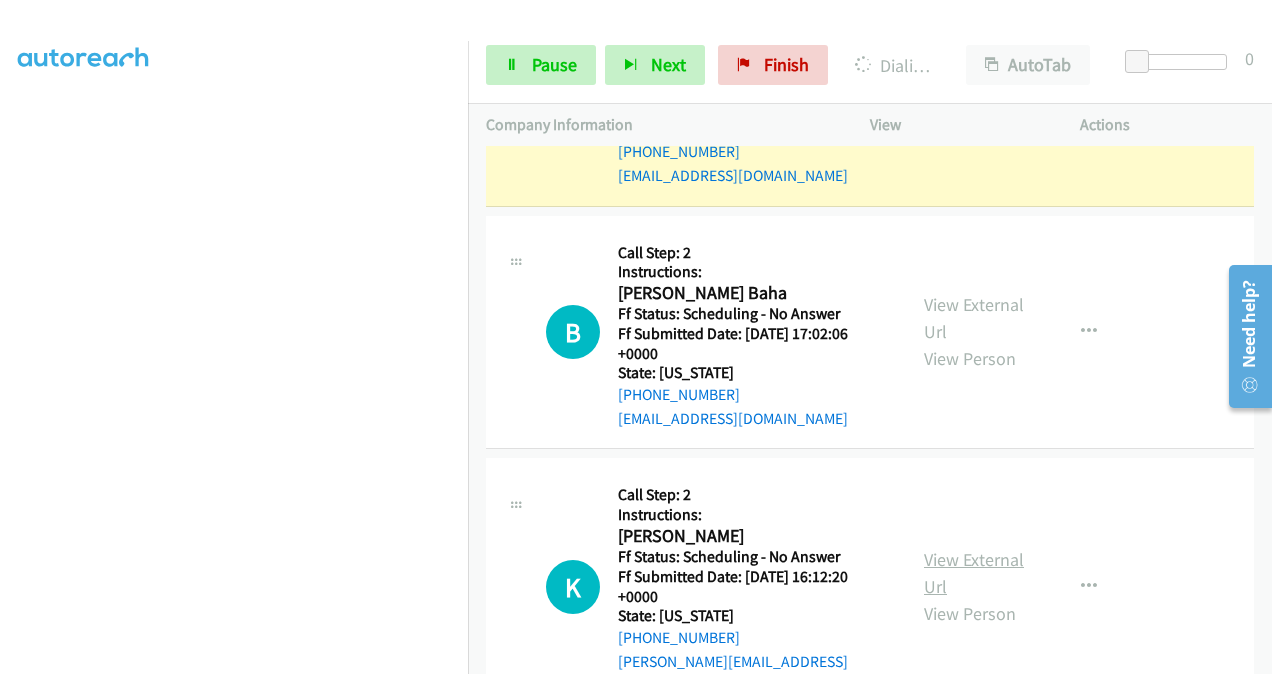click on "View External Url" at bounding box center (974, 573) 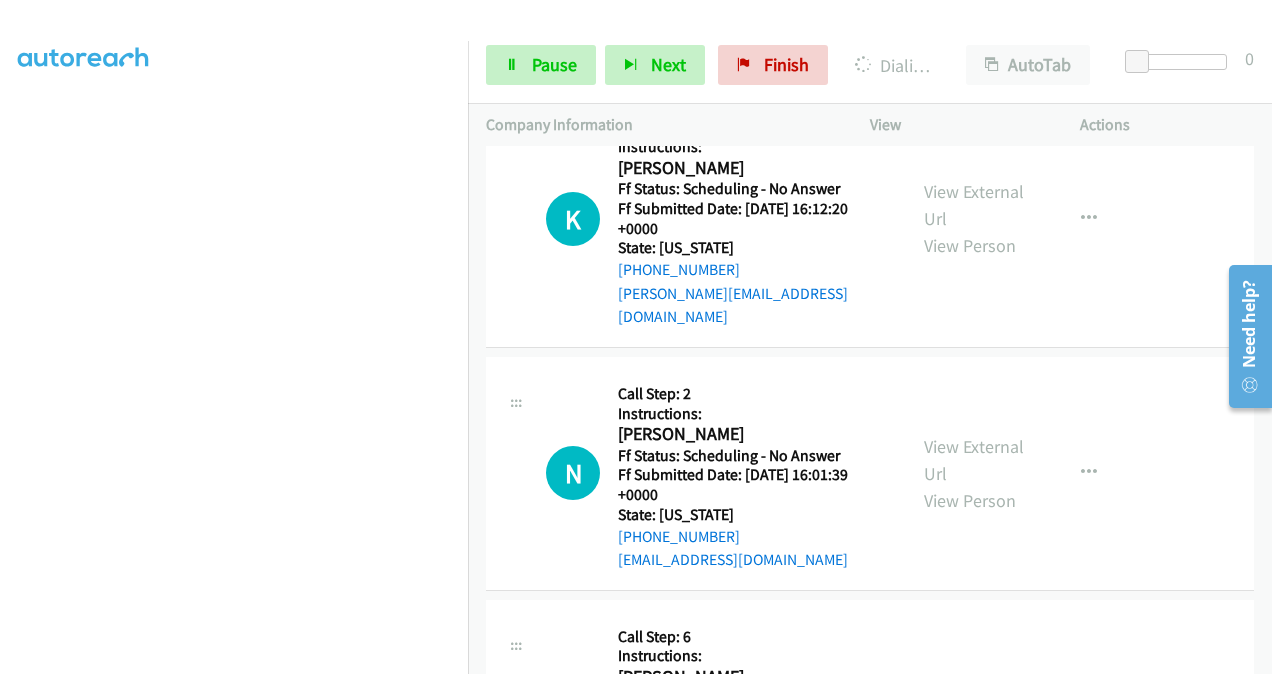 scroll, scrollTop: 2600, scrollLeft: 0, axis: vertical 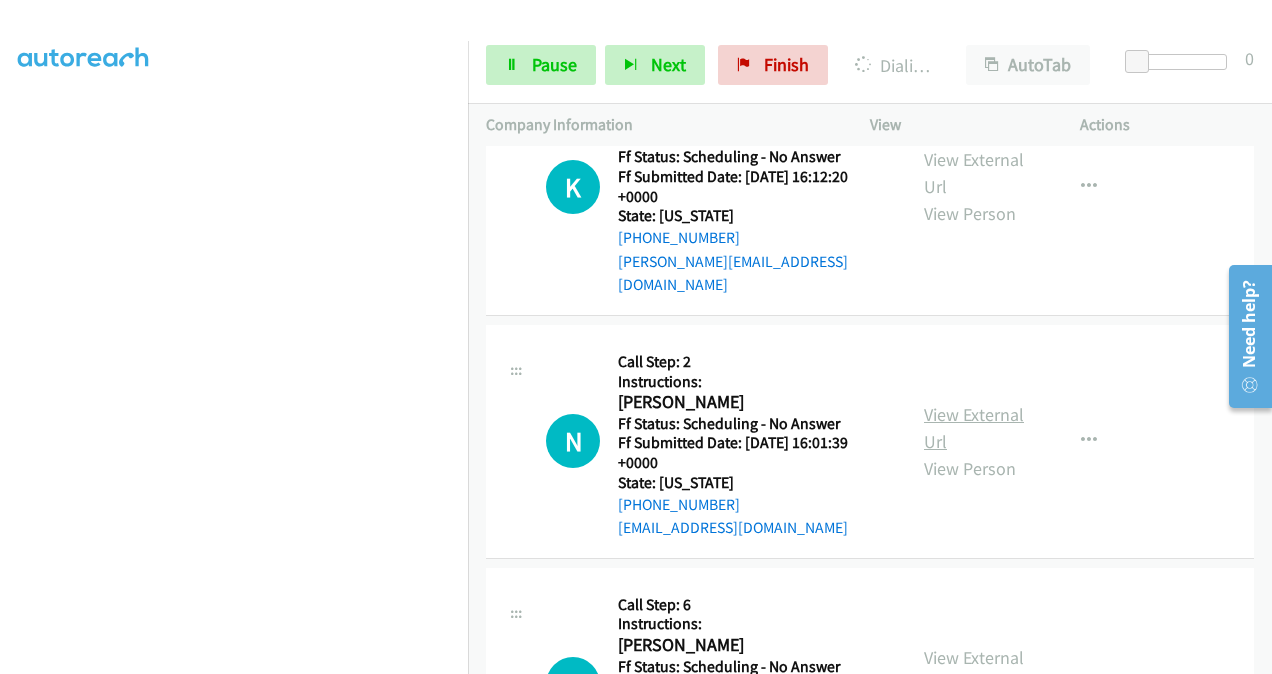 click on "View External Url" at bounding box center (974, 428) 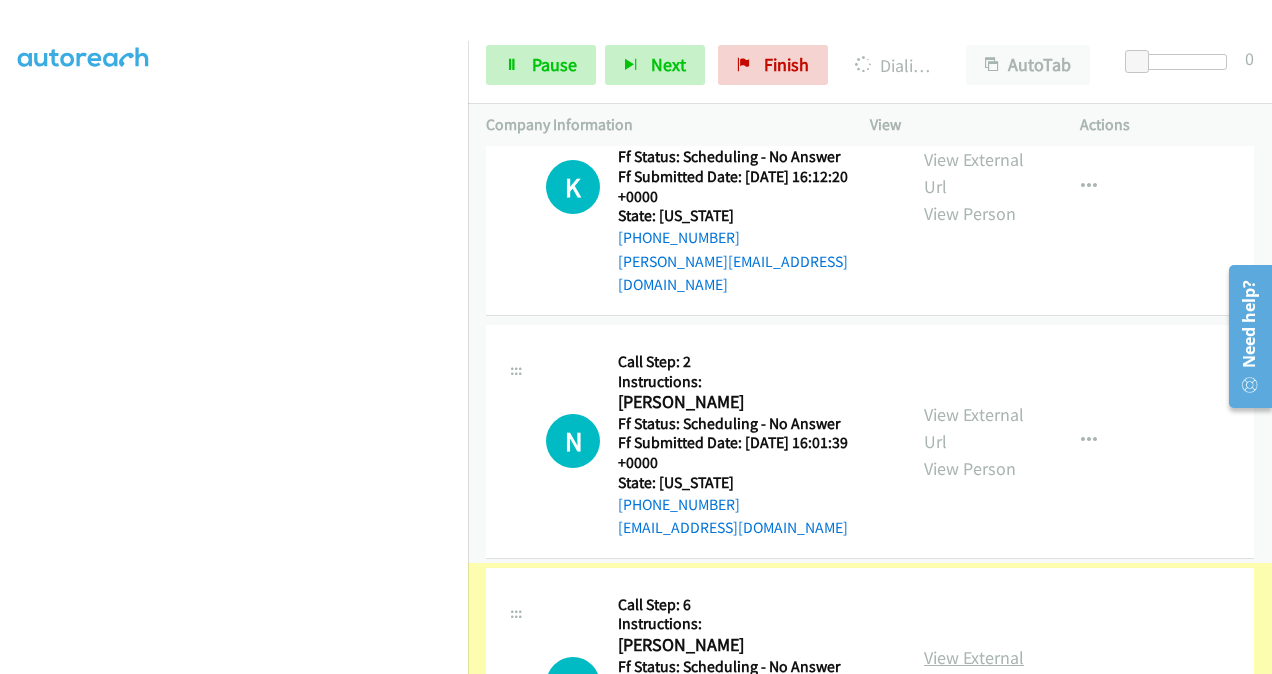 click on "View External Url" at bounding box center (974, 671) 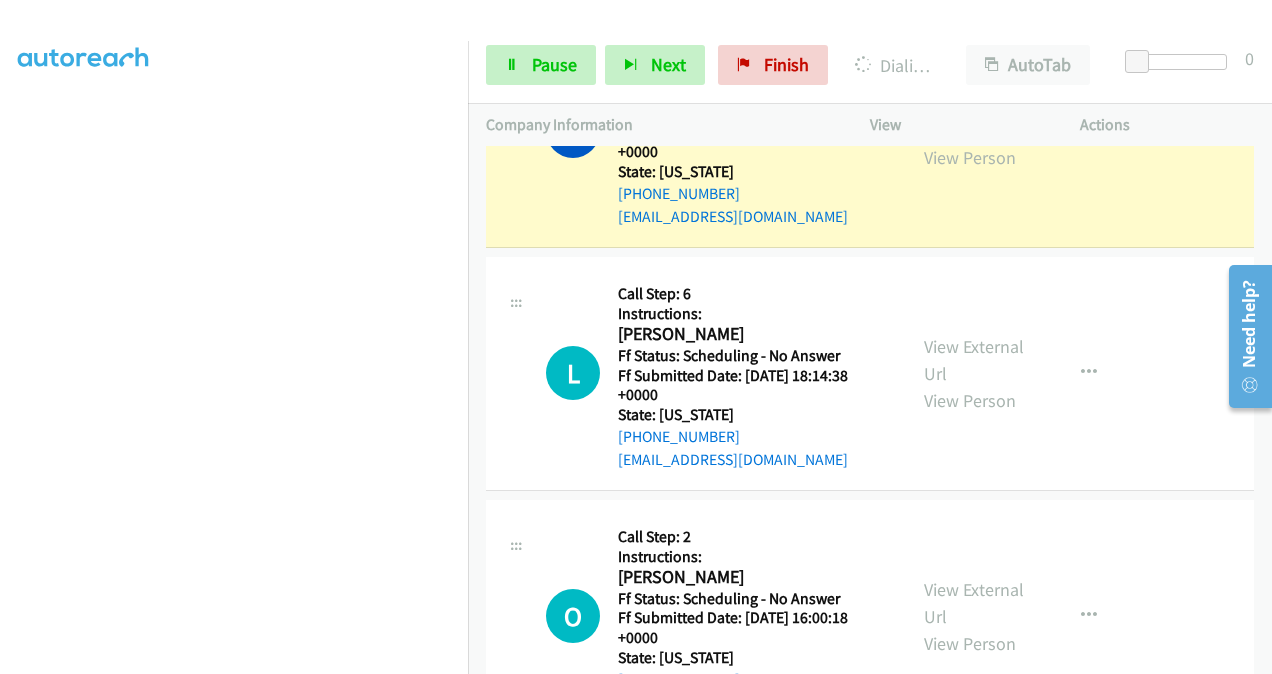 scroll, scrollTop: 3000, scrollLeft: 0, axis: vertical 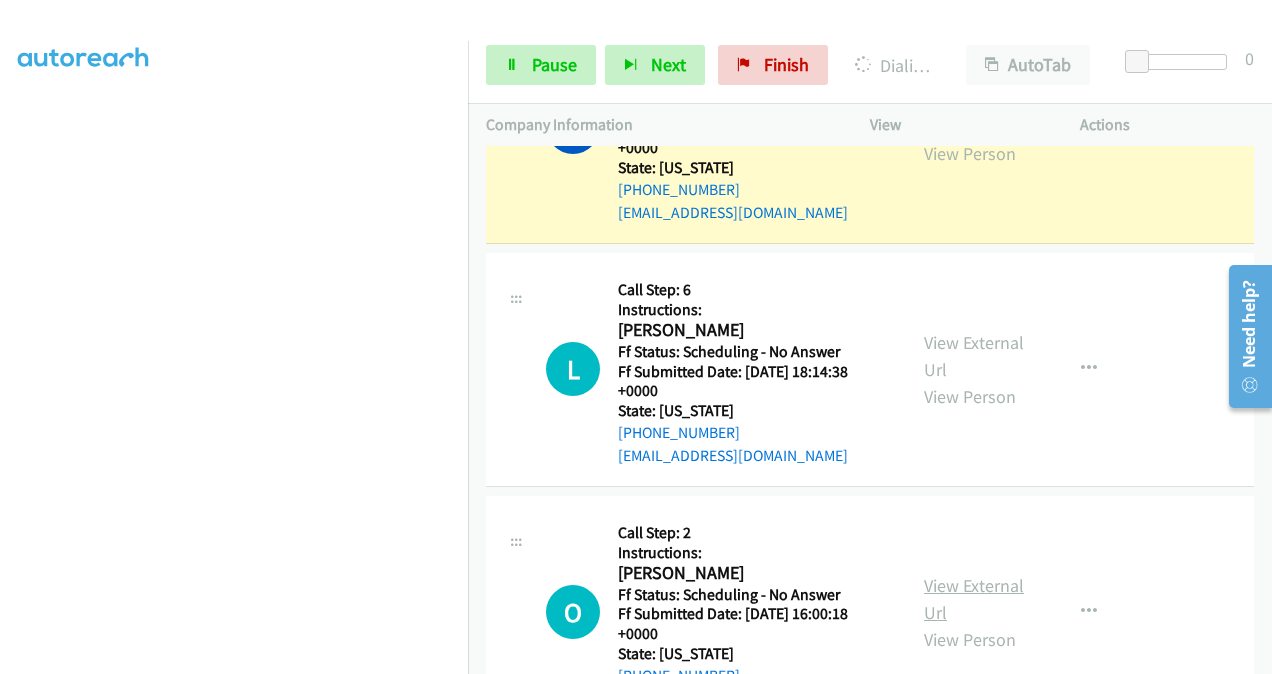 click on "View External Url" at bounding box center [974, 599] 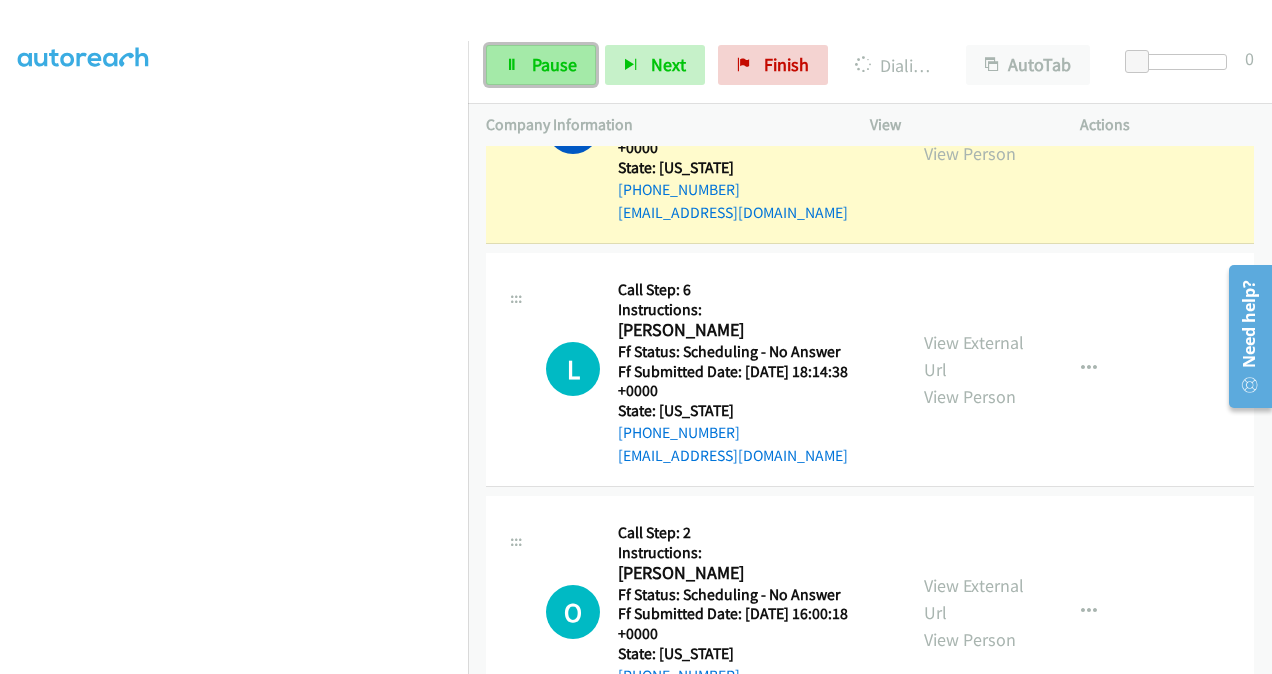 click on "Pause" at bounding box center (554, 64) 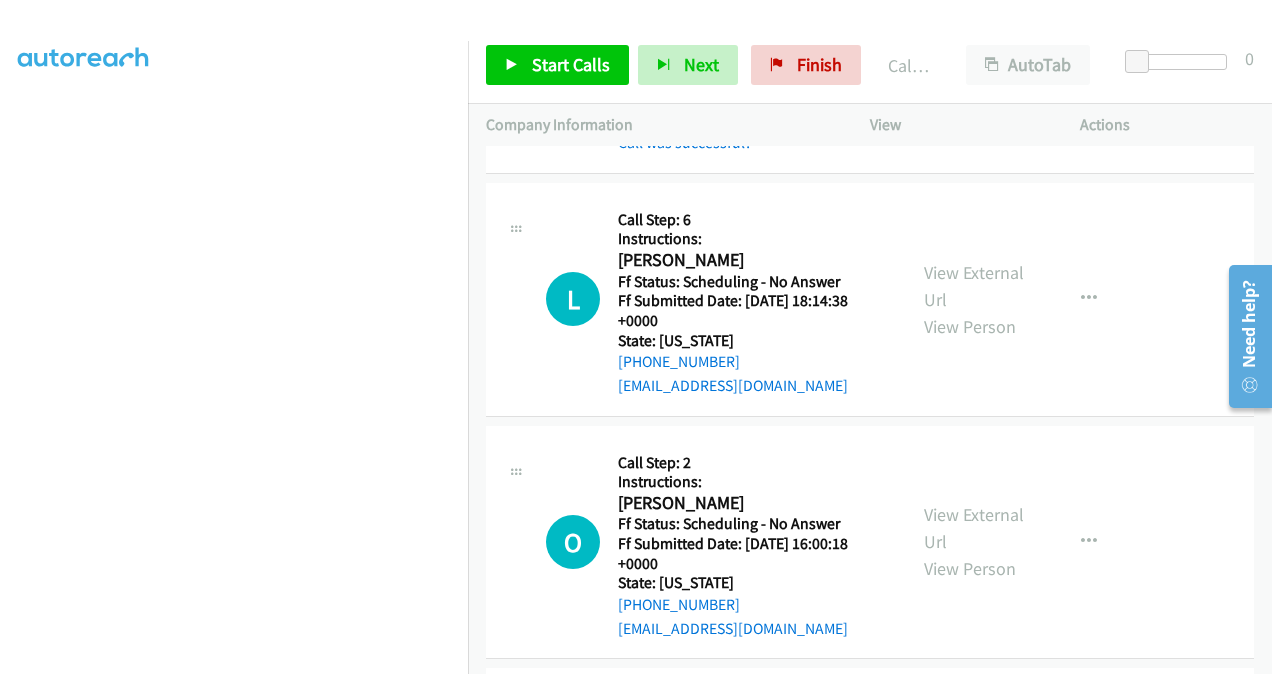 scroll, scrollTop: 3300, scrollLeft: 0, axis: vertical 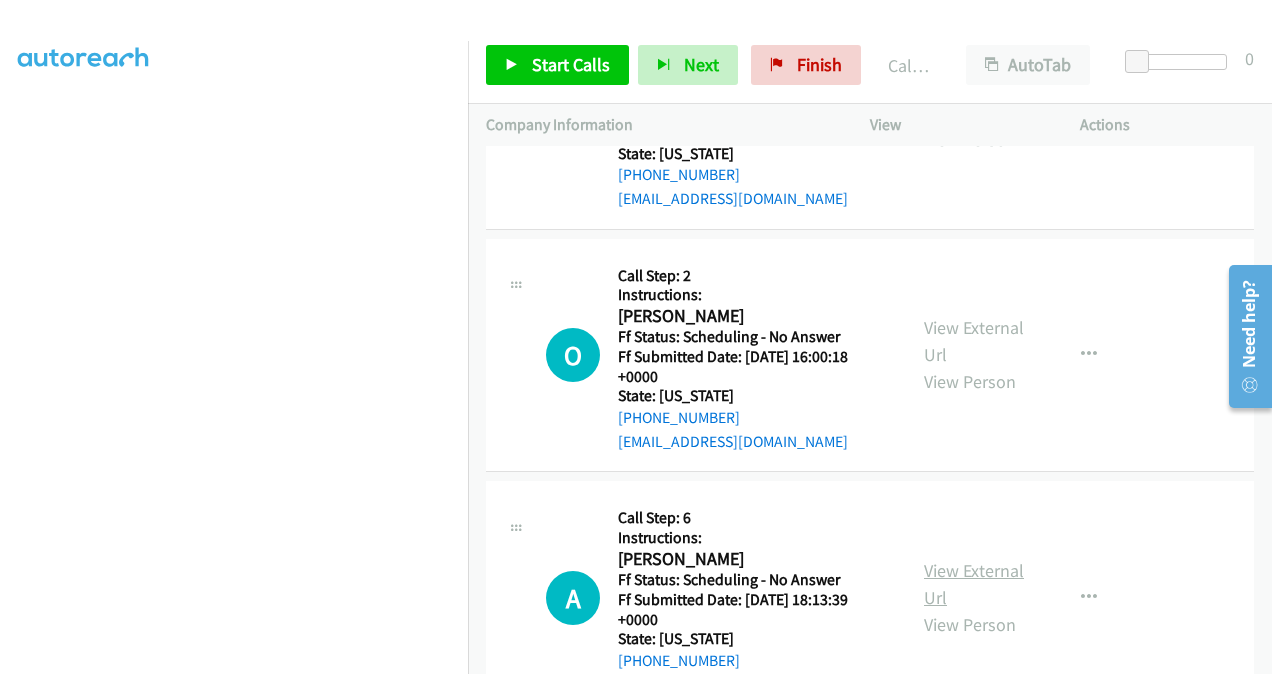 click on "View External Url" at bounding box center [974, 584] 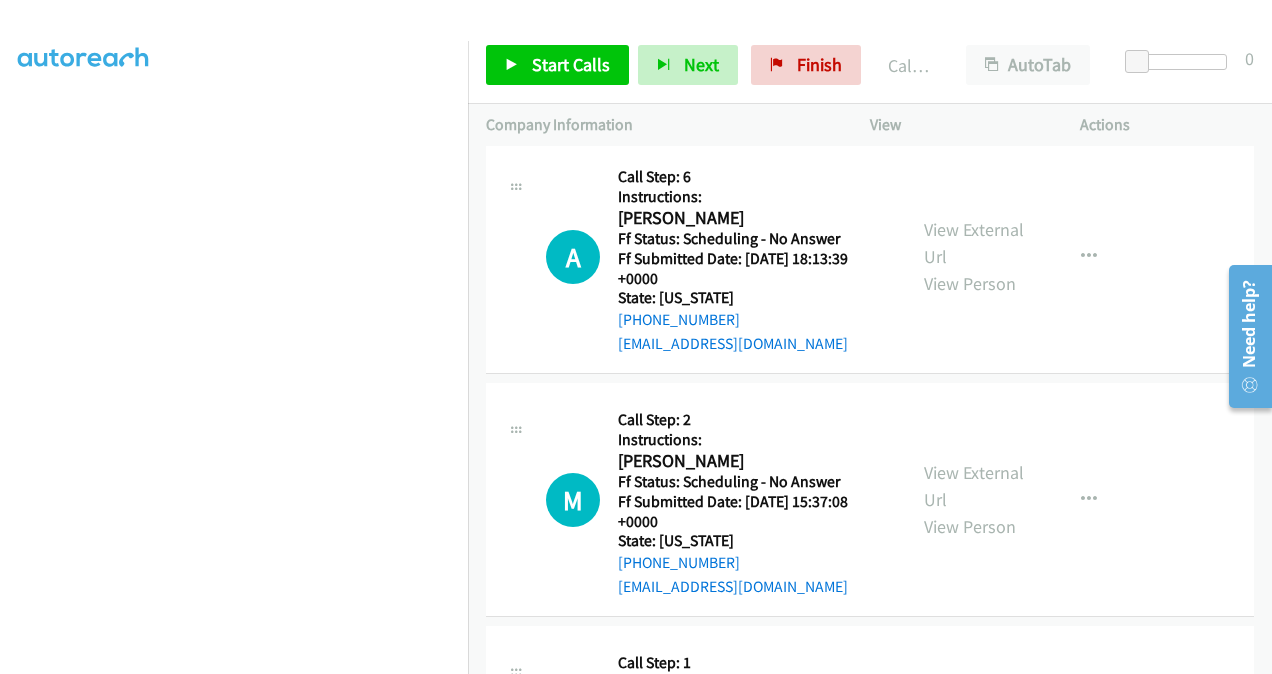 scroll, scrollTop: 3700, scrollLeft: 0, axis: vertical 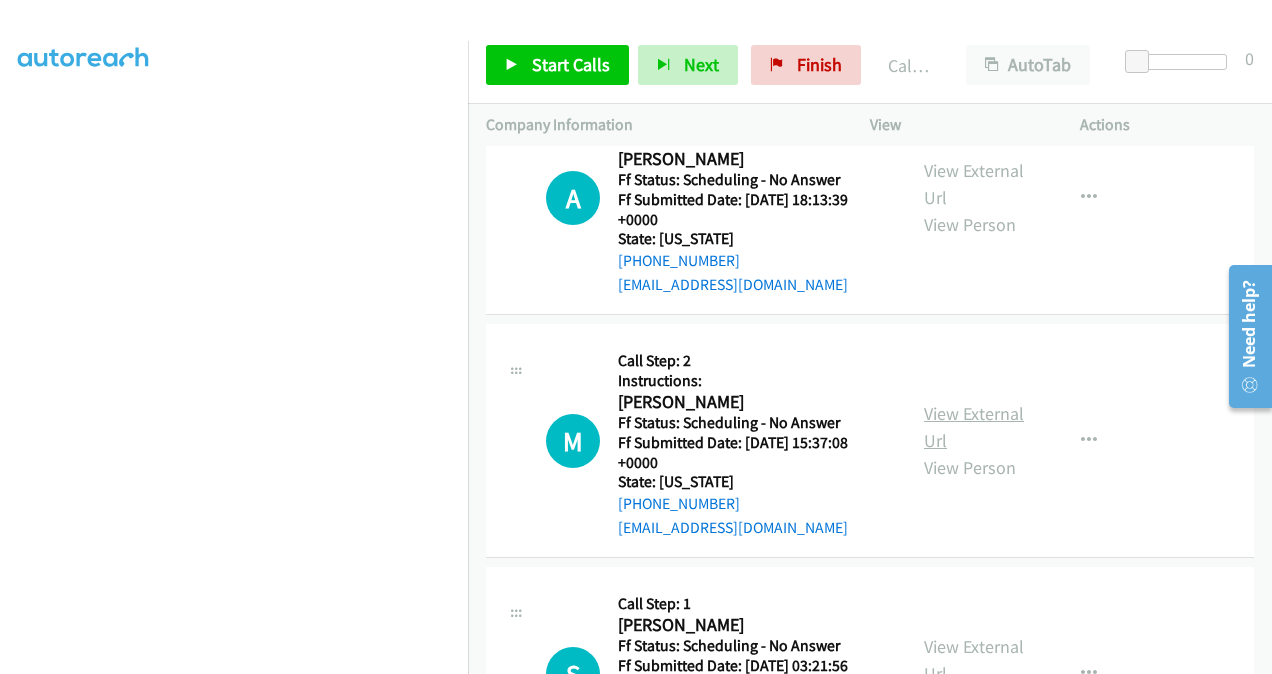 click on "View External Url" at bounding box center (974, 427) 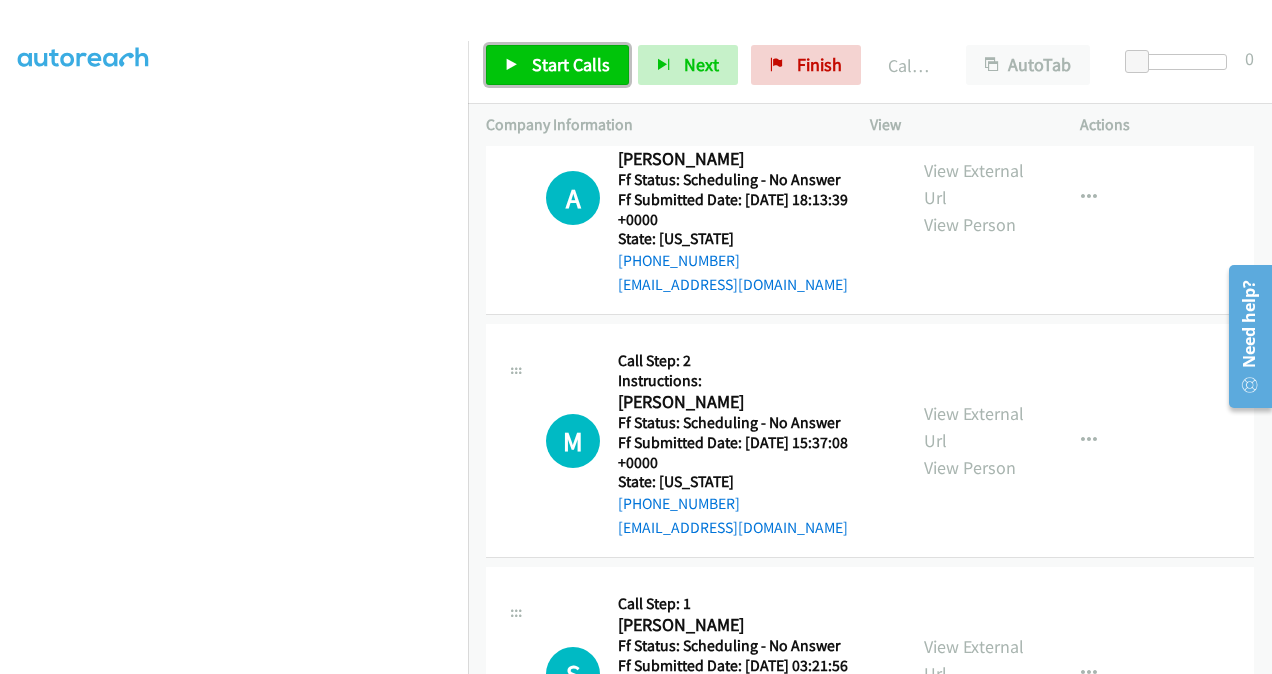 click on "Start Calls" at bounding box center (571, 64) 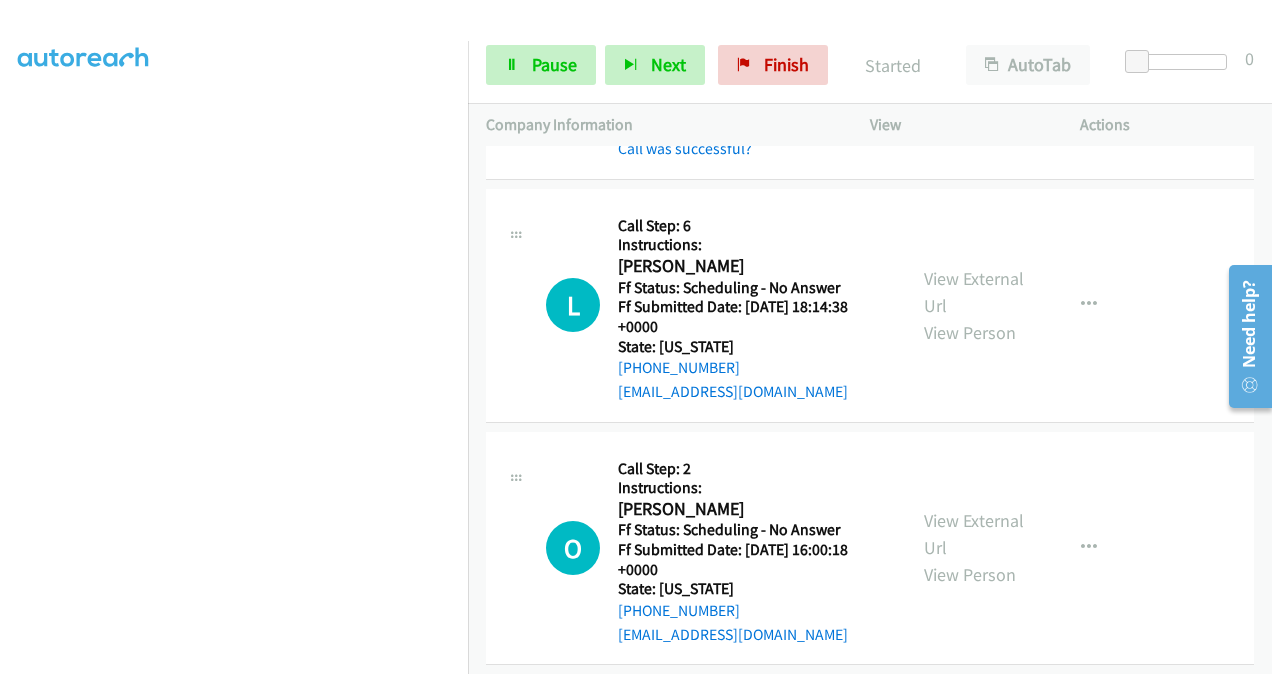 scroll, scrollTop: 3100, scrollLeft: 0, axis: vertical 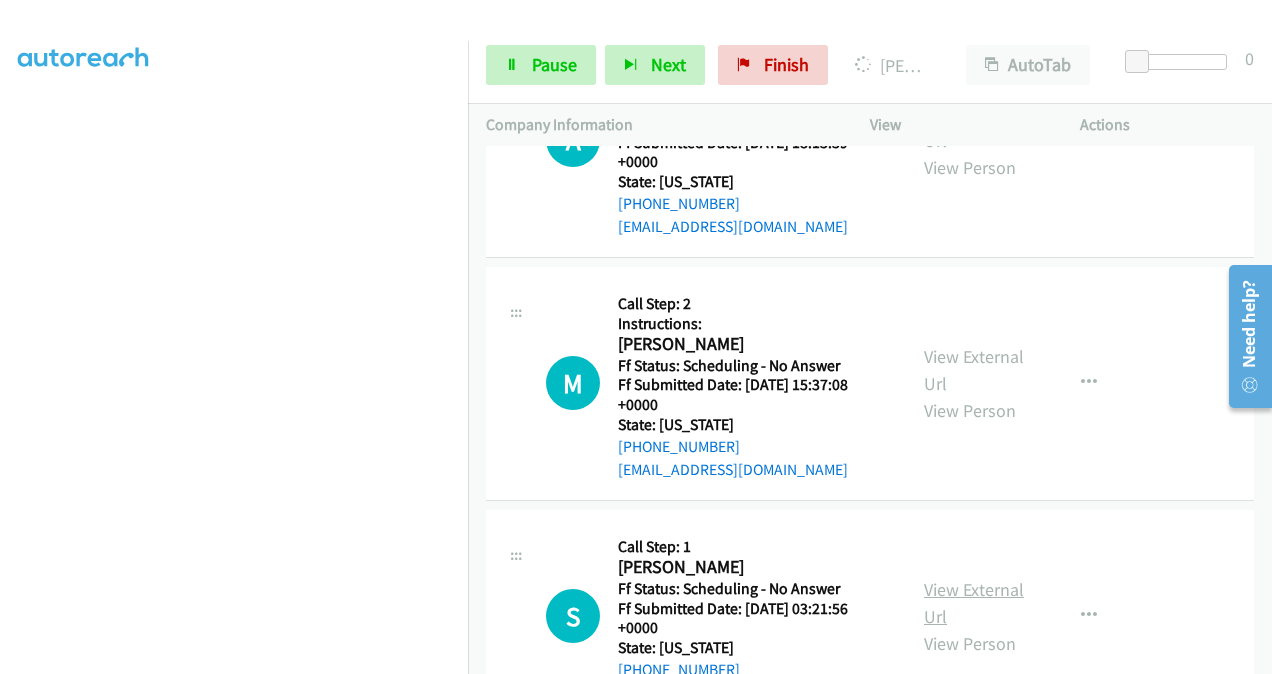 click on "View External Url" at bounding box center [974, 603] 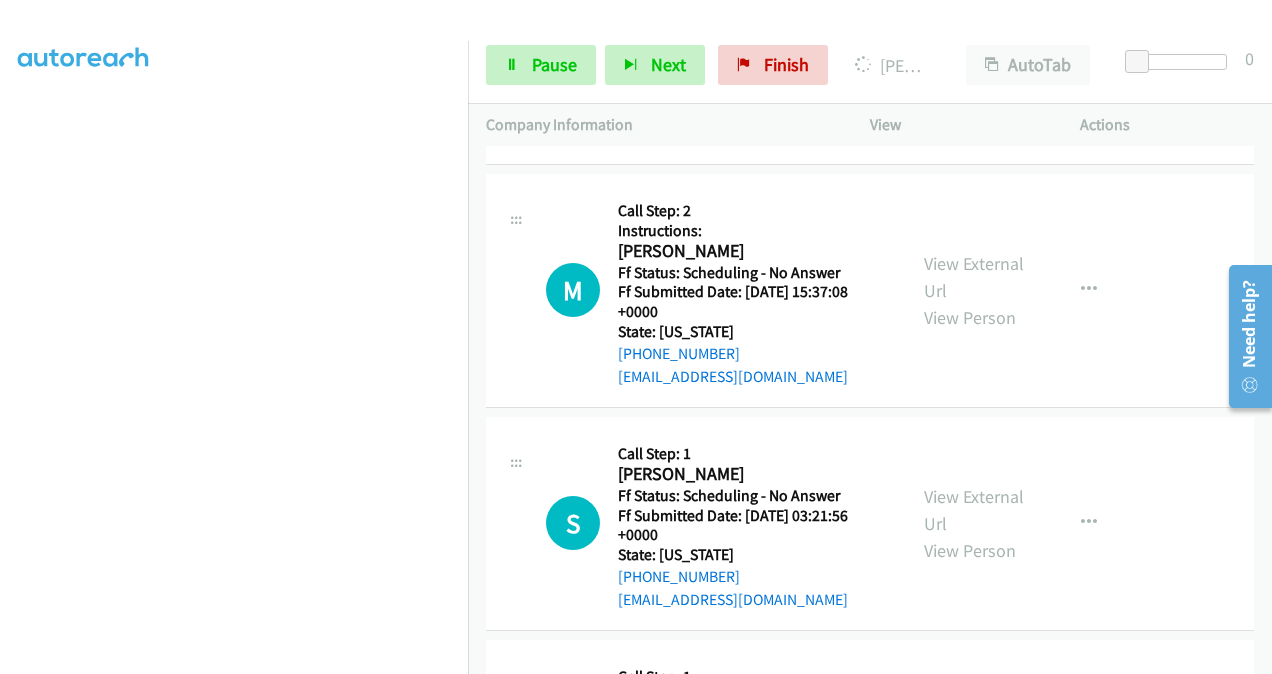 scroll, scrollTop: 4100, scrollLeft: 0, axis: vertical 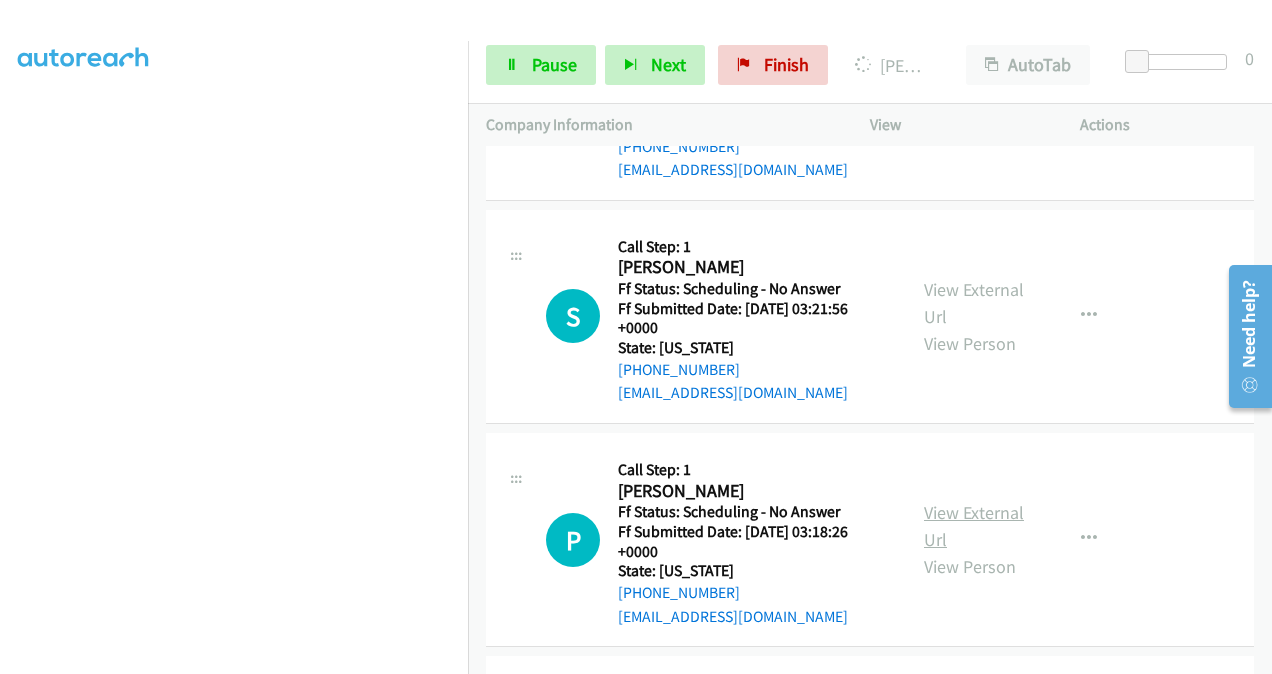 click on "View External Url" at bounding box center [974, 526] 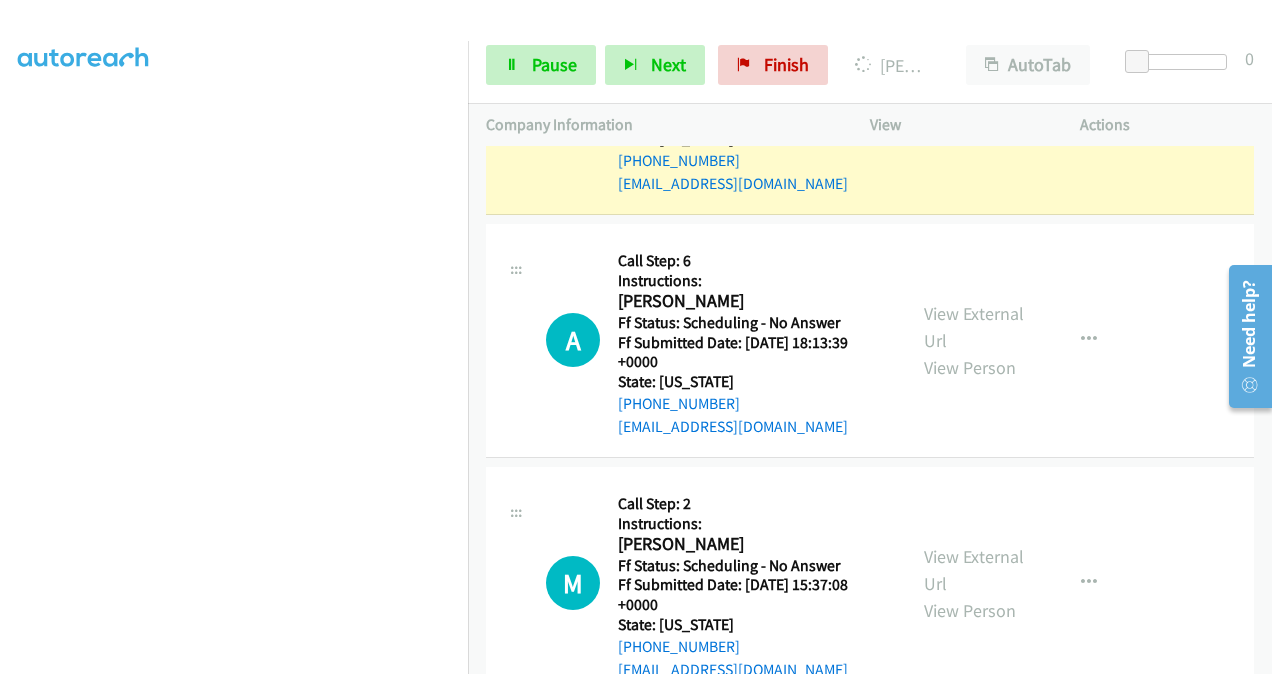 scroll, scrollTop: 3300, scrollLeft: 0, axis: vertical 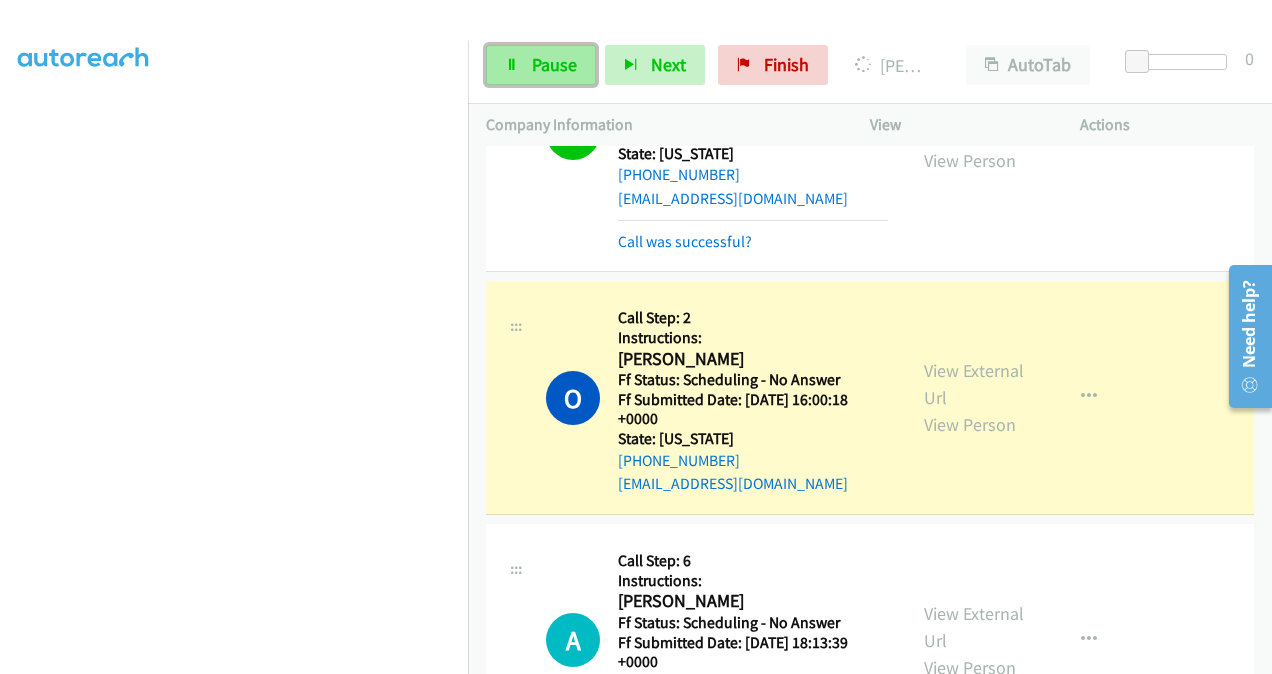 click on "Pause" at bounding box center [554, 64] 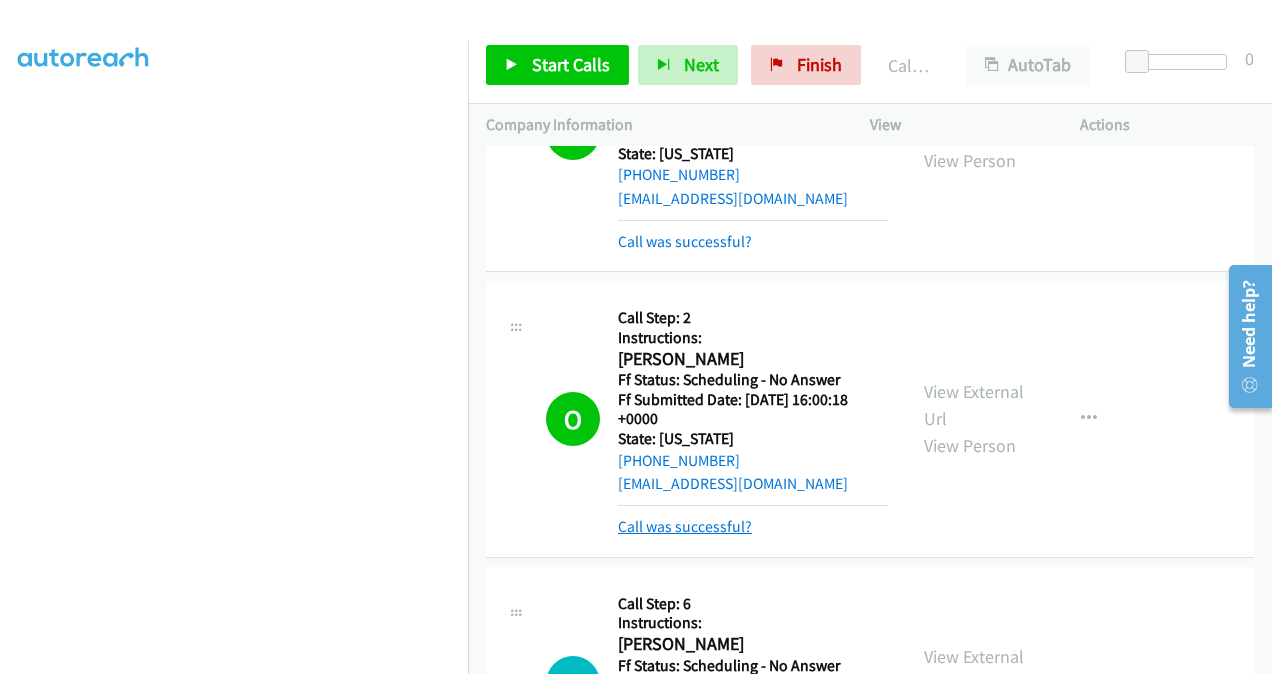 click on "Call was successful?" at bounding box center (685, 526) 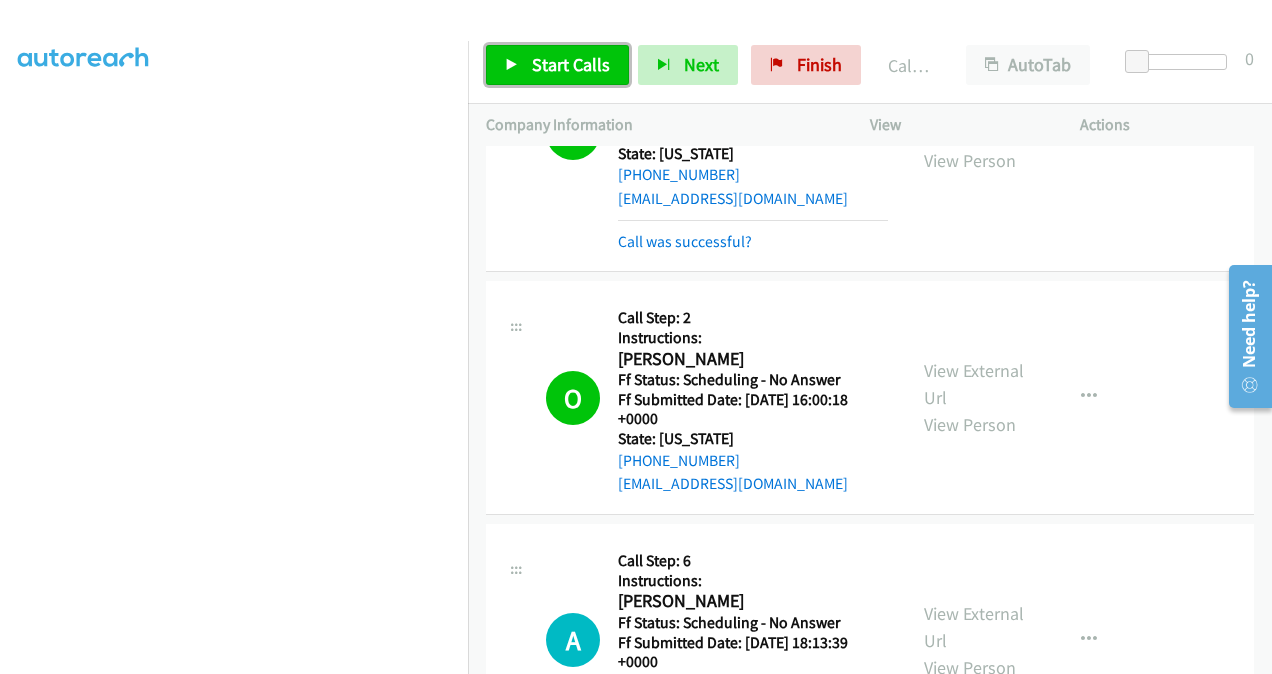 click on "Start Calls" at bounding box center (571, 64) 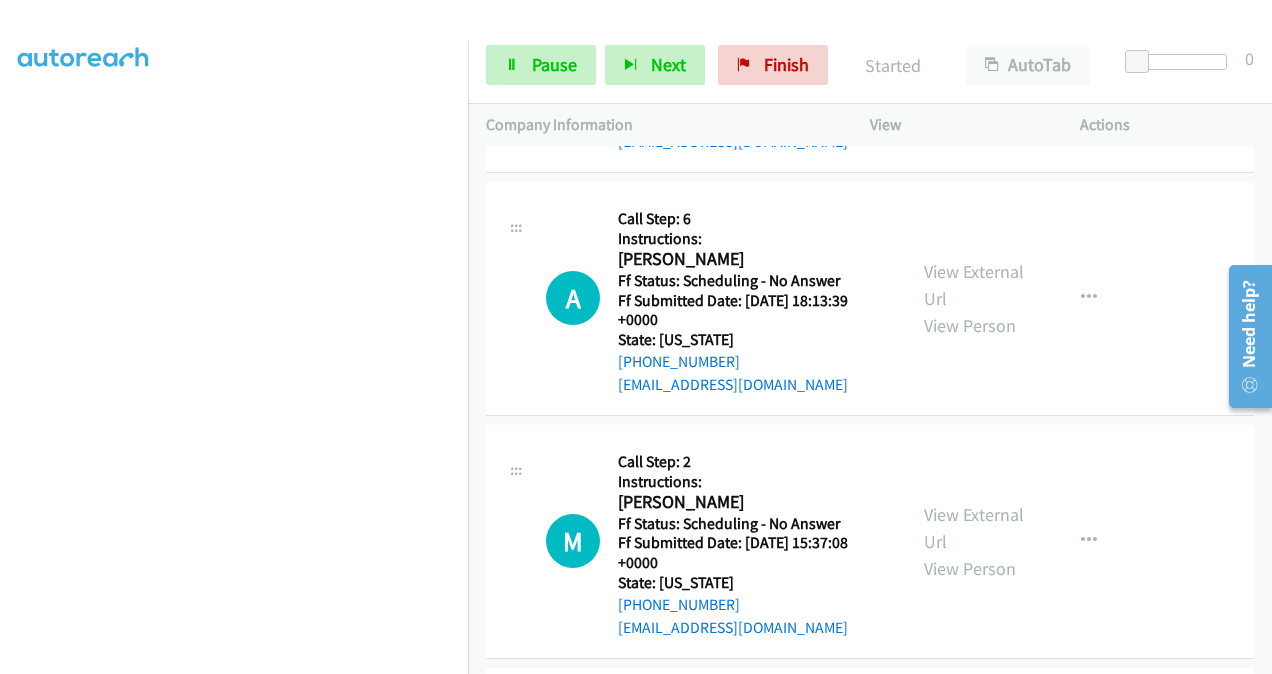 scroll, scrollTop: 3600, scrollLeft: 0, axis: vertical 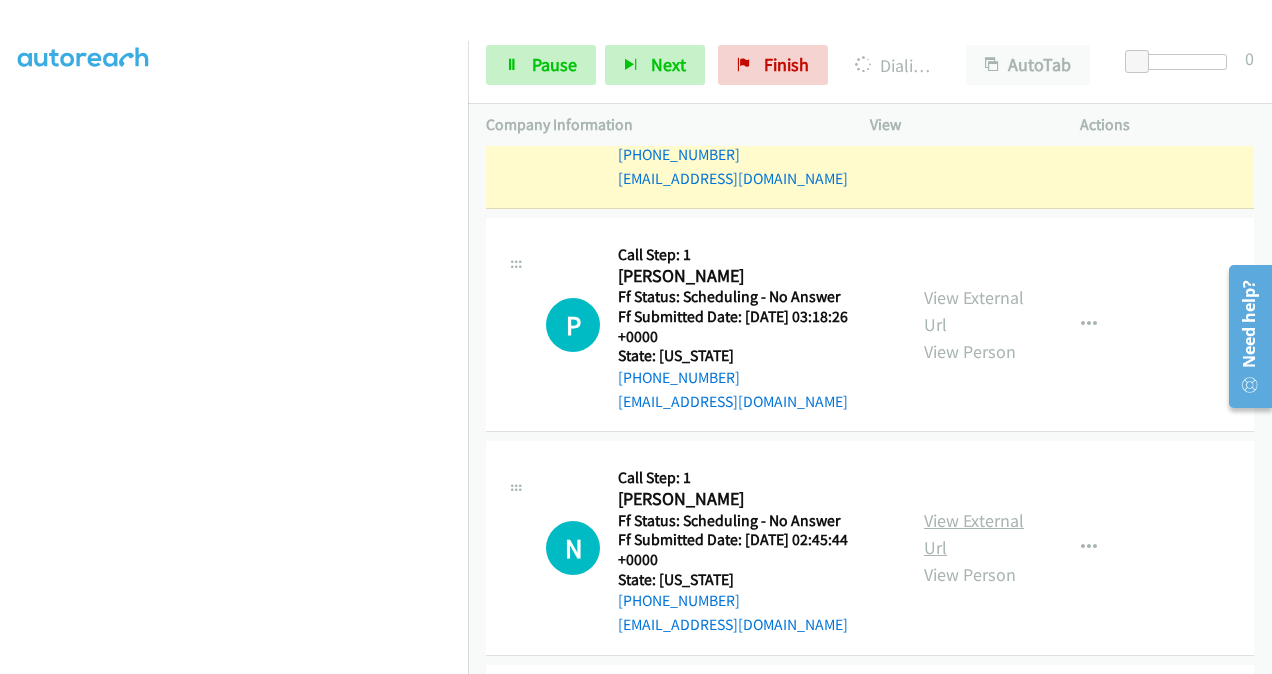 click on "View External Url" at bounding box center [974, 534] 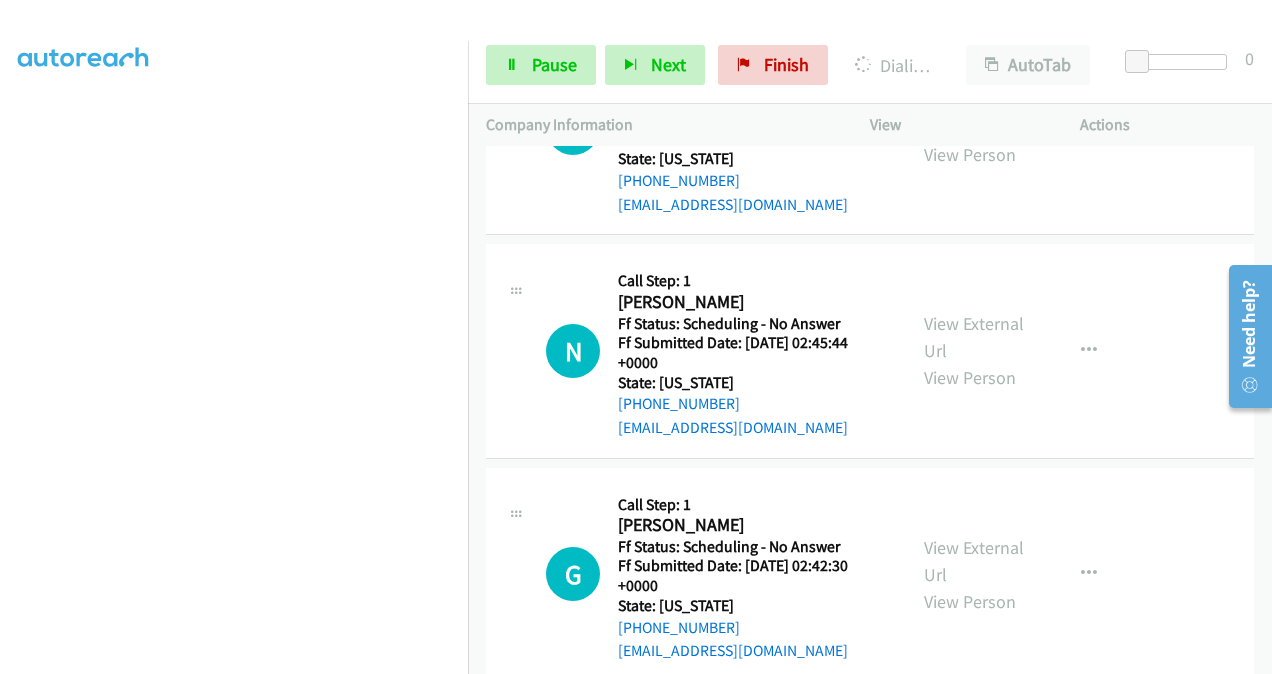 scroll, scrollTop: 4600, scrollLeft: 0, axis: vertical 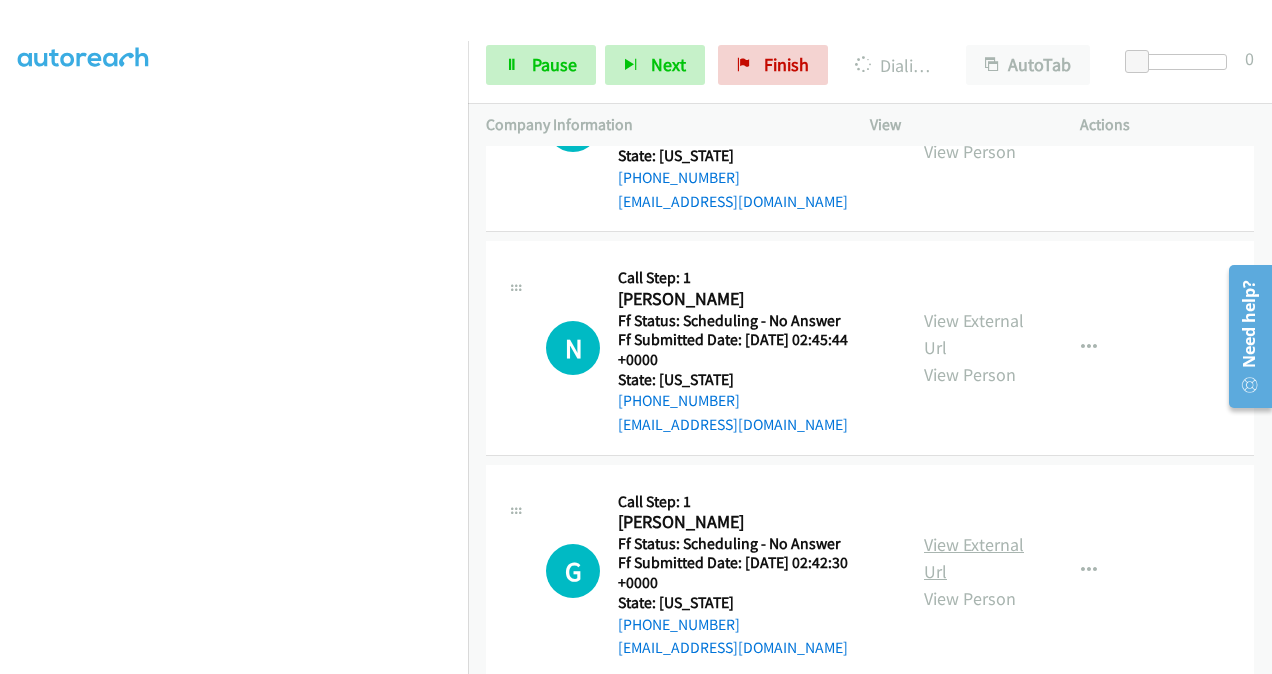 click on "View External Url" at bounding box center (974, 558) 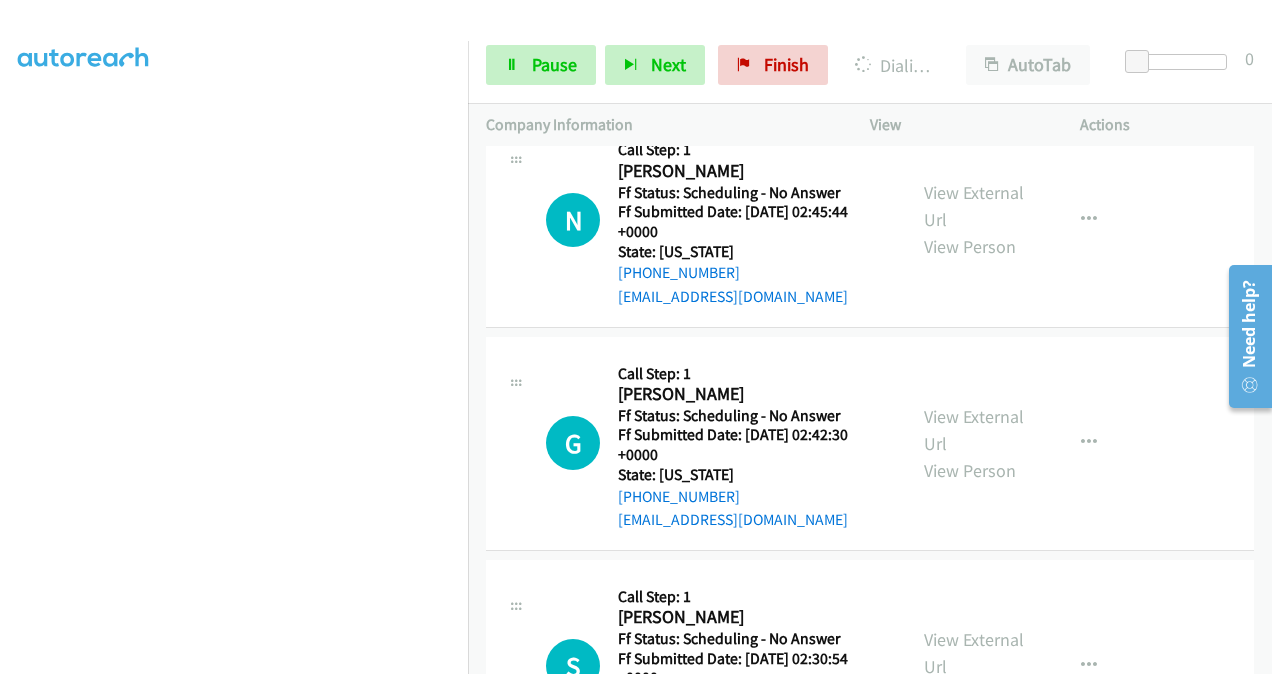 scroll, scrollTop: 4800, scrollLeft: 0, axis: vertical 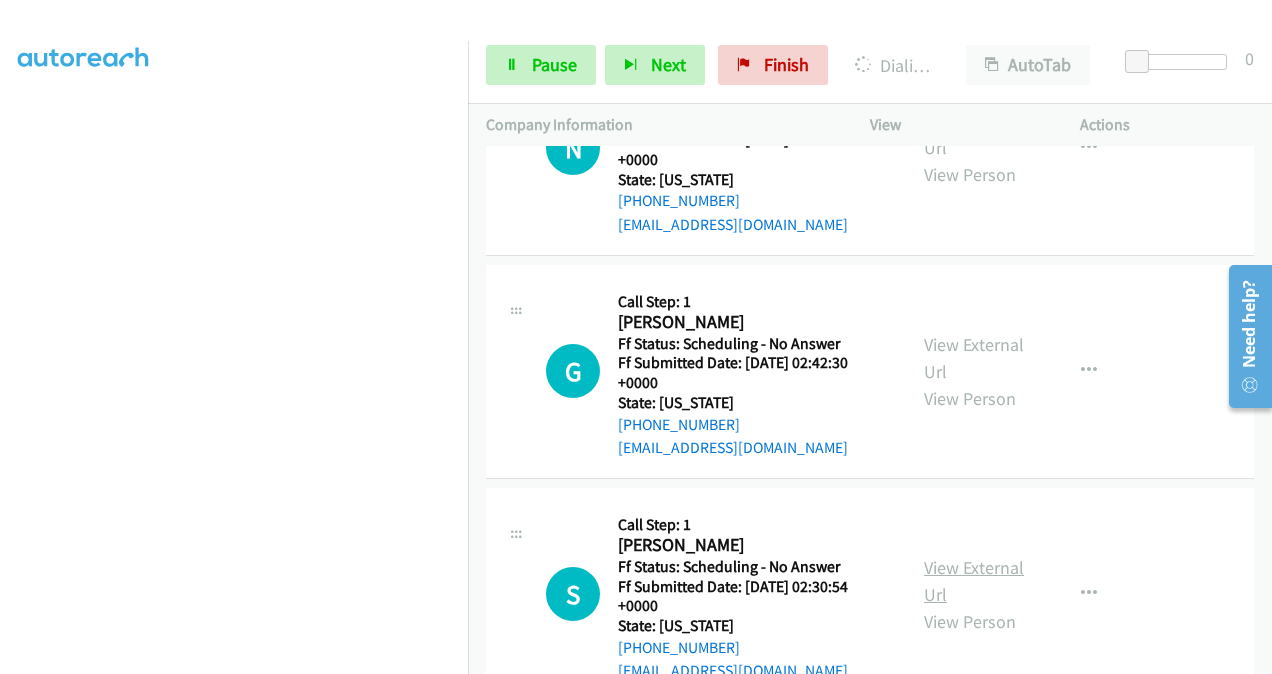 click on "View External Url" at bounding box center (974, 581) 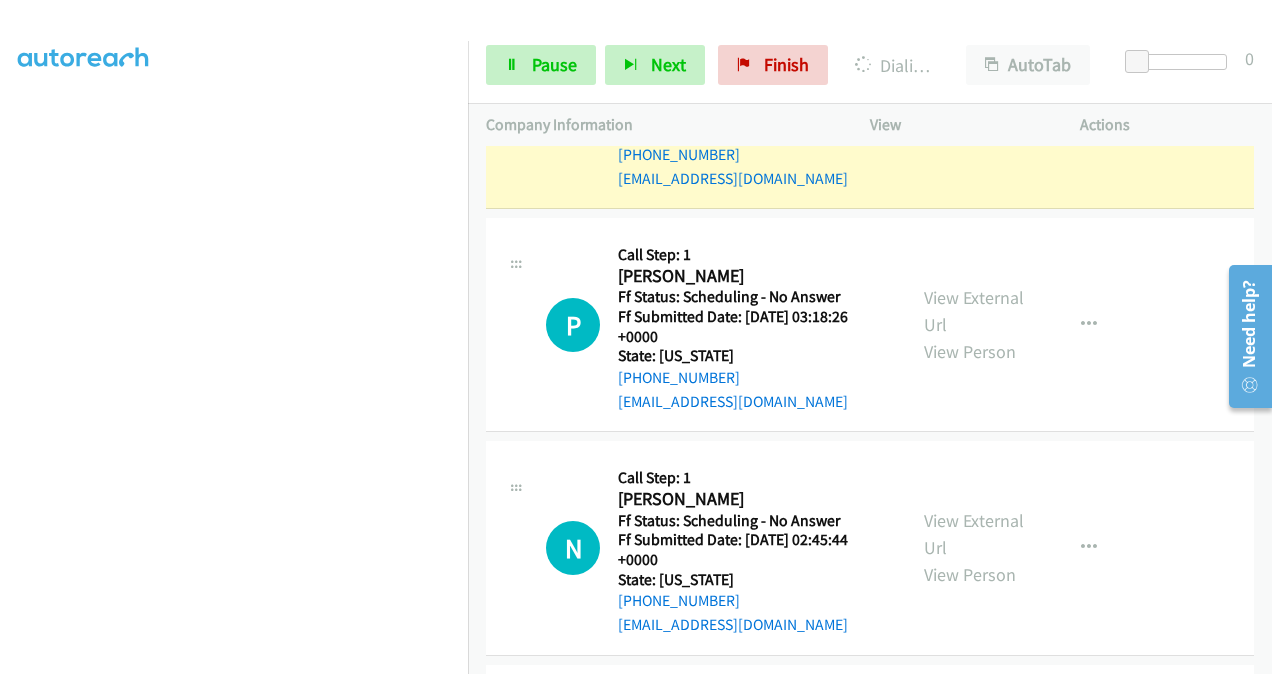 scroll, scrollTop: 4200, scrollLeft: 0, axis: vertical 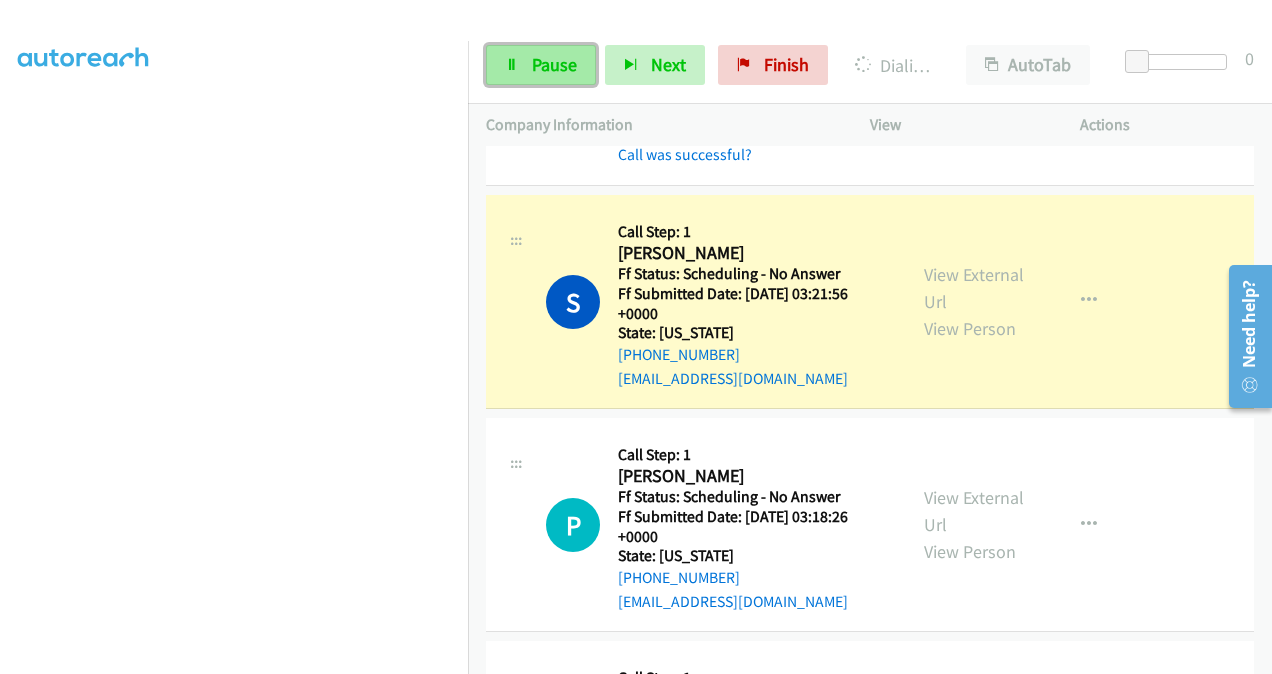 click on "Pause" at bounding box center [541, 65] 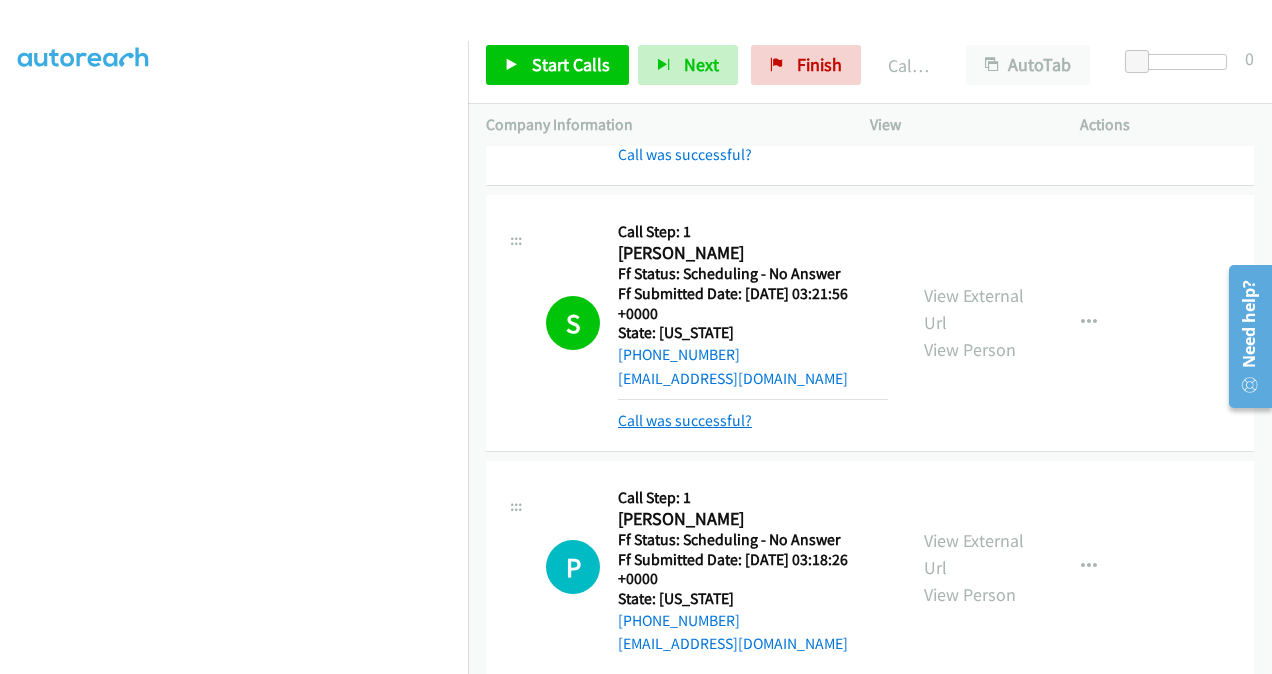 click on "Call was successful?" at bounding box center [685, 420] 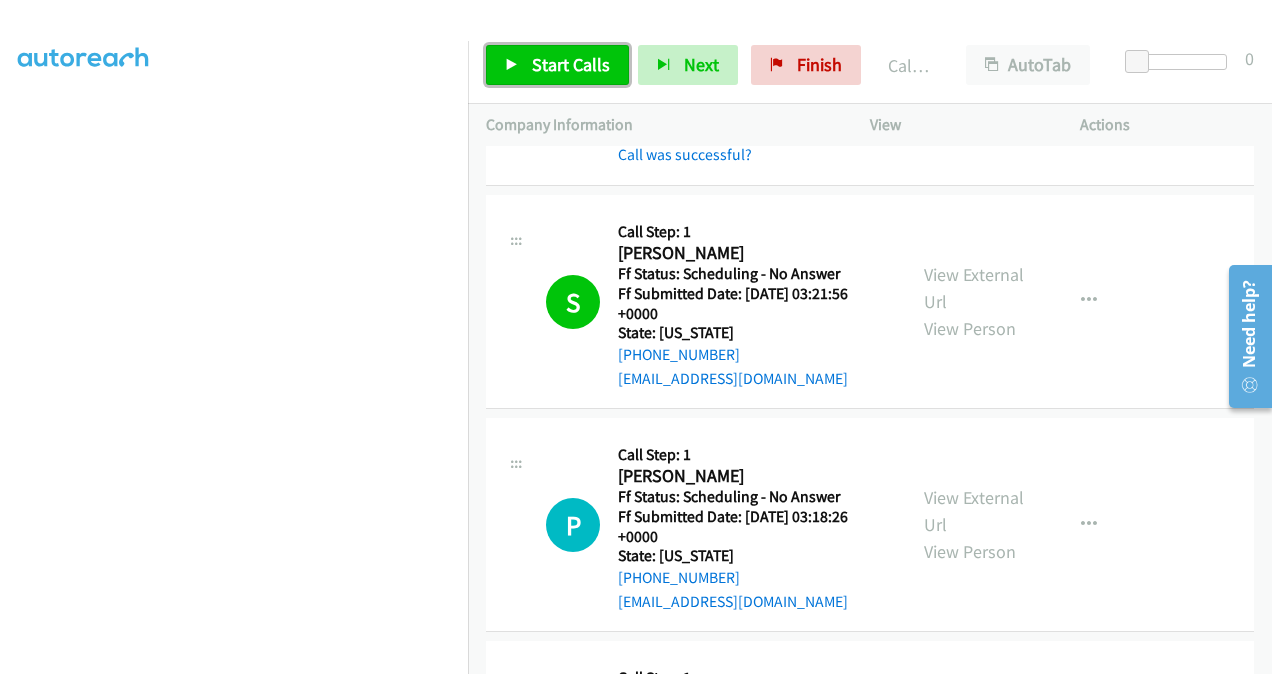 click on "Start Calls" at bounding box center [571, 64] 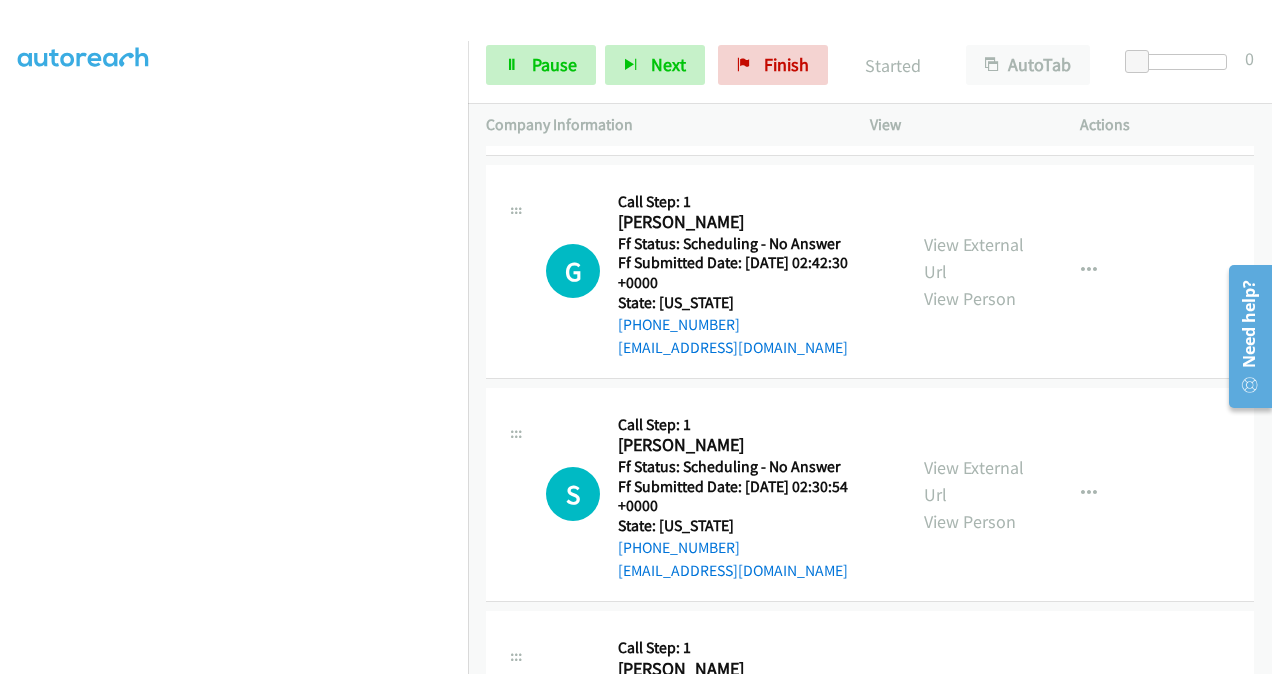 scroll, scrollTop: 5200, scrollLeft: 0, axis: vertical 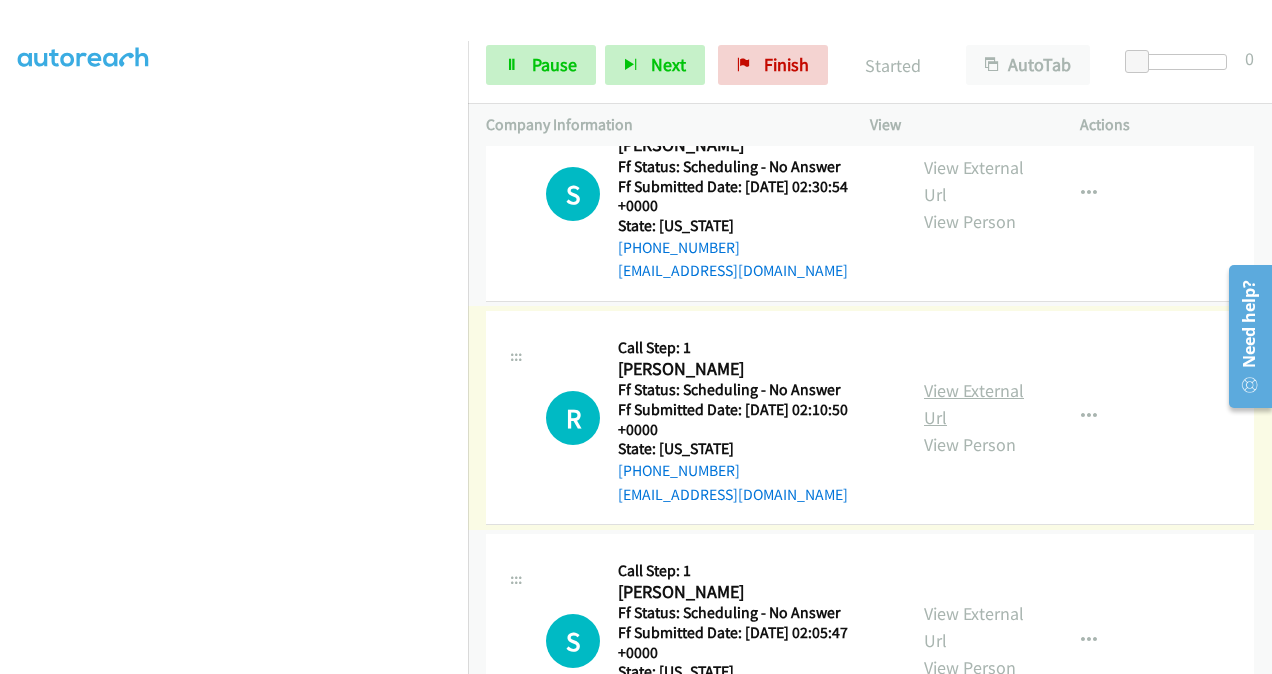 click on "View External Url" at bounding box center (974, 404) 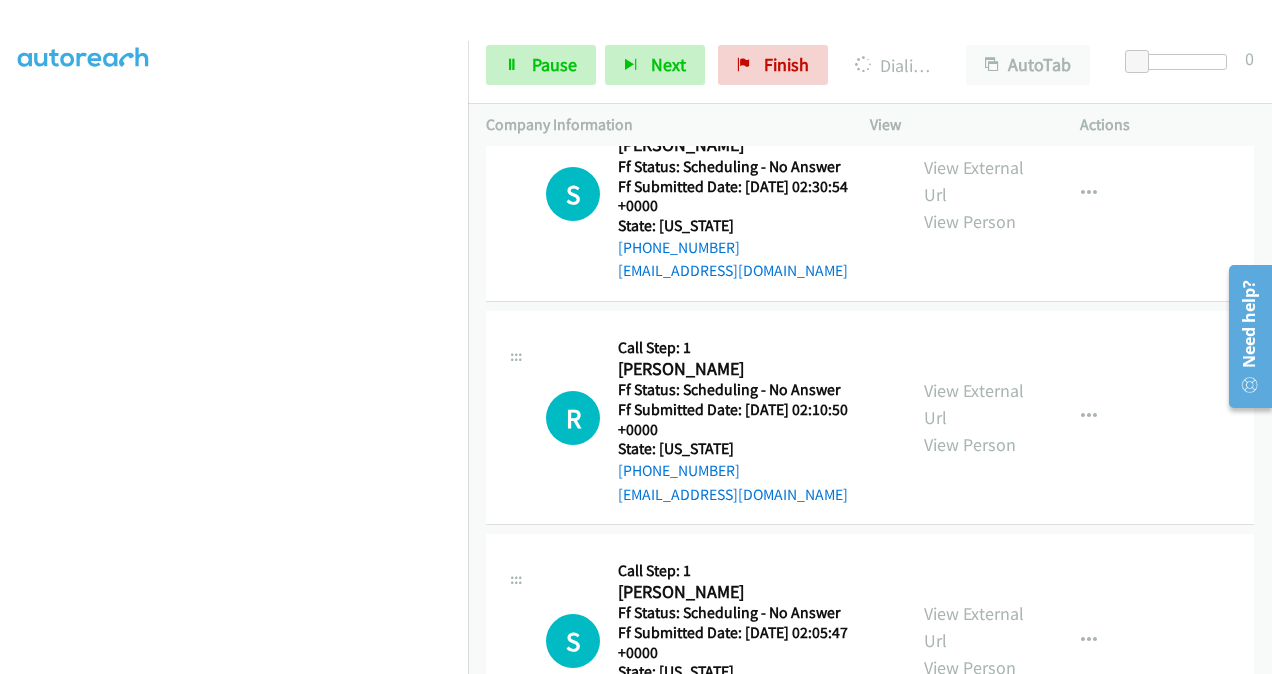 scroll, scrollTop: 5400, scrollLeft: 0, axis: vertical 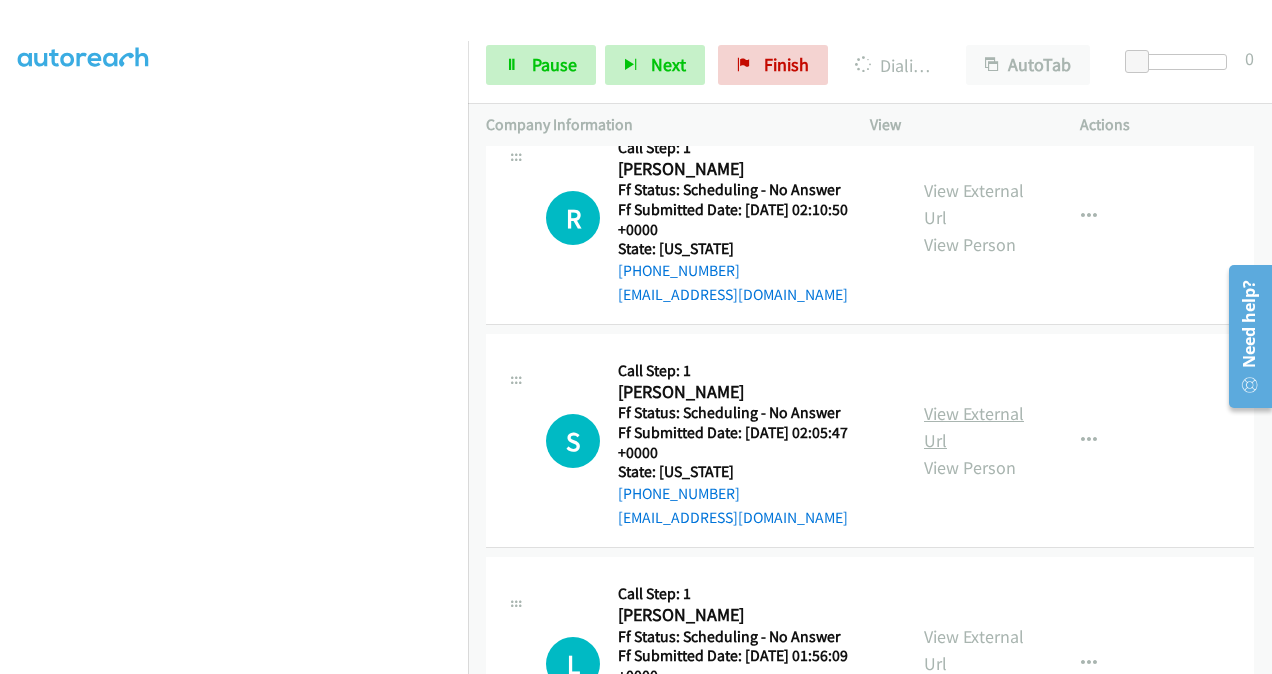 click on "View External Url" at bounding box center (974, 427) 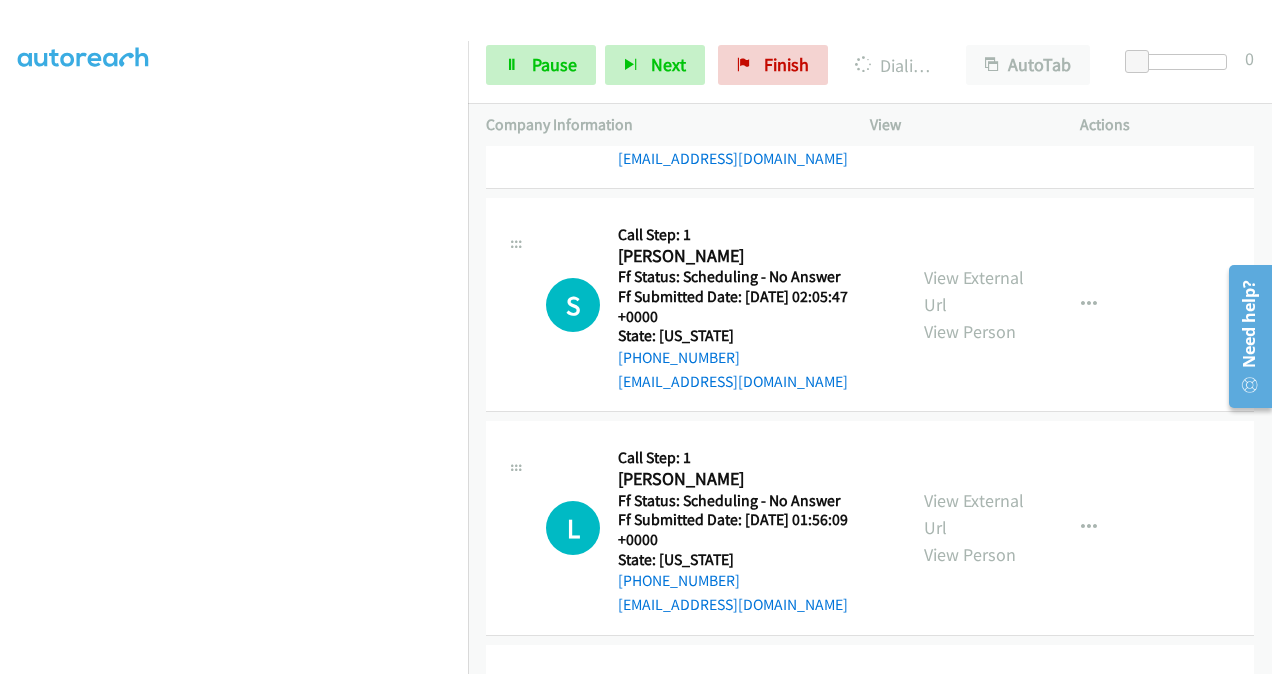 scroll, scrollTop: 5600, scrollLeft: 0, axis: vertical 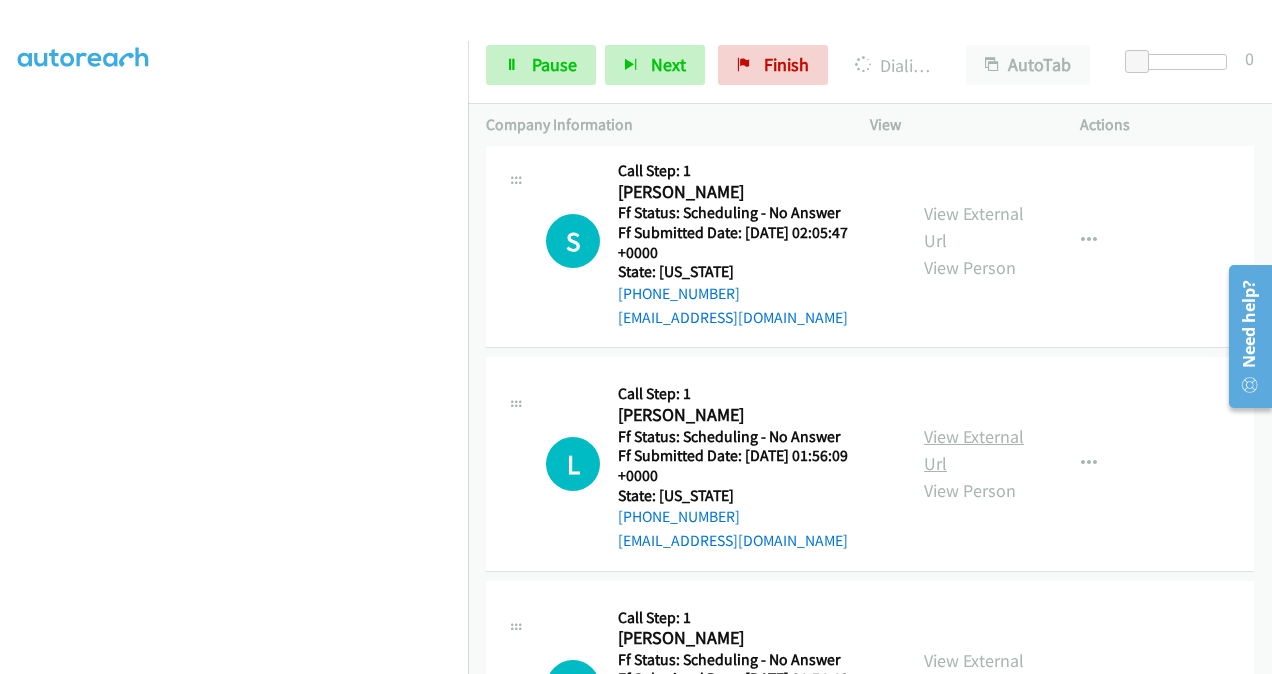 click on "View External Url" at bounding box center (974, 450) 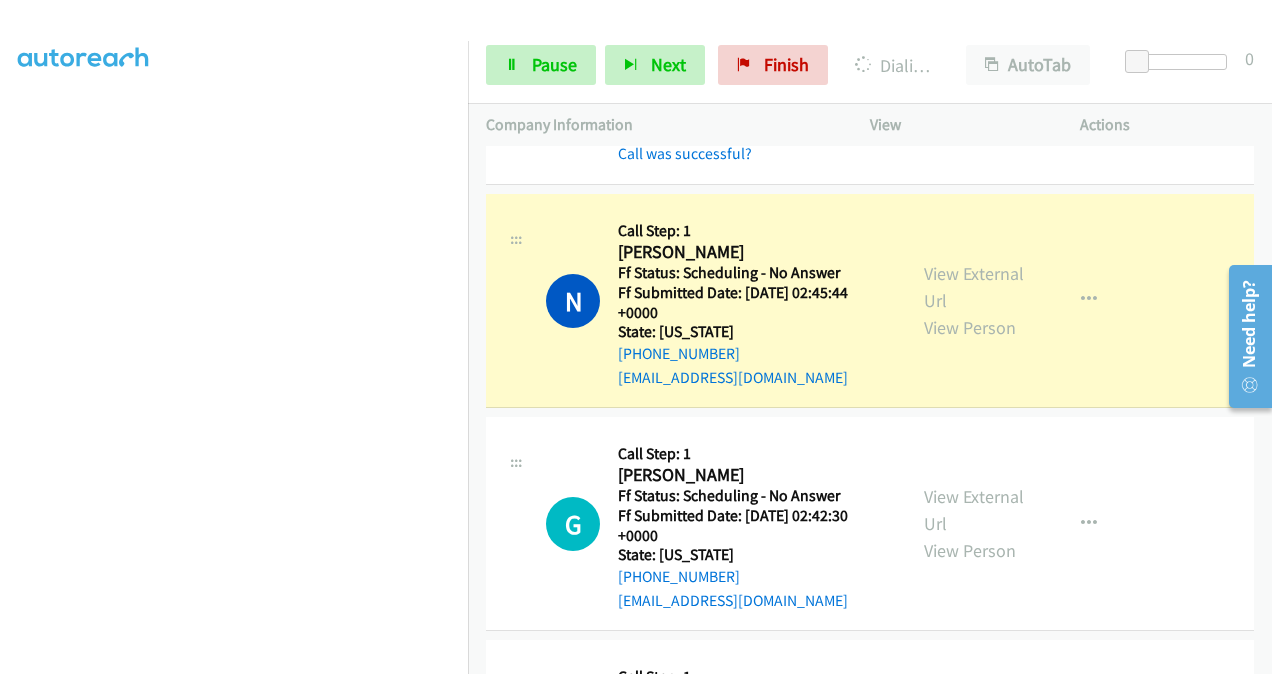 scroll, scrollTop: 4721, scrollLeft: 0, axis: vertical 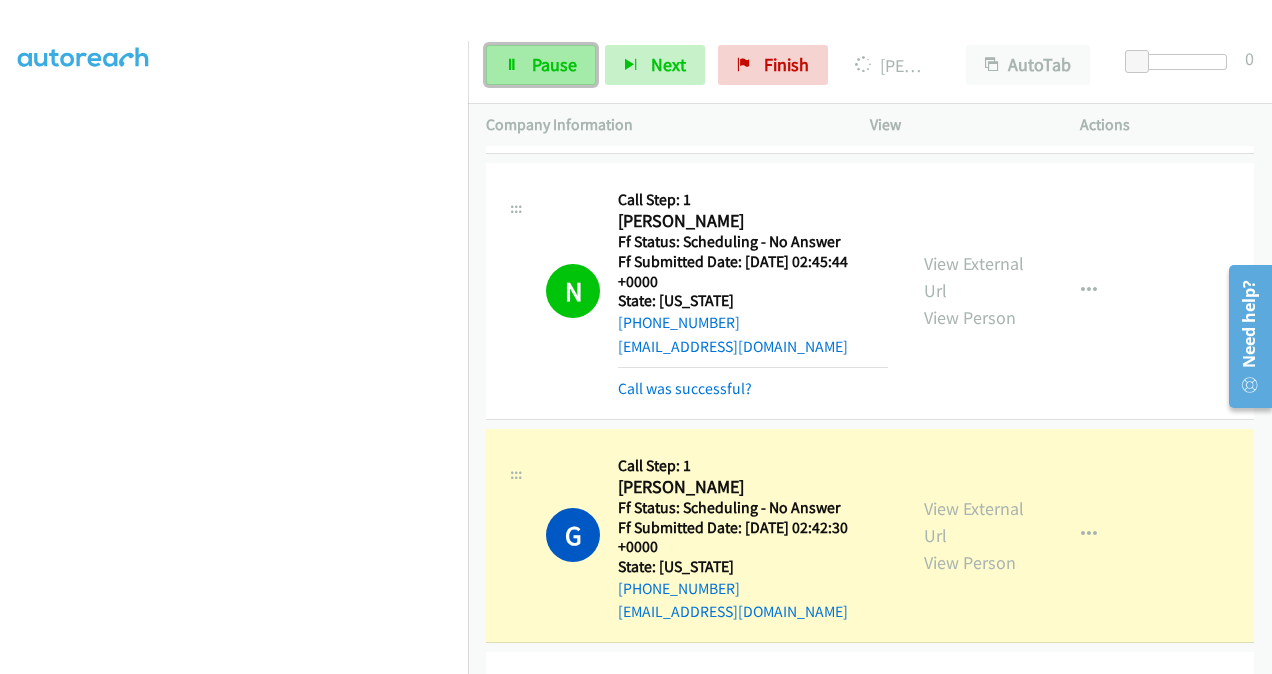 click on "Pause" at bounding box center [541, 65] 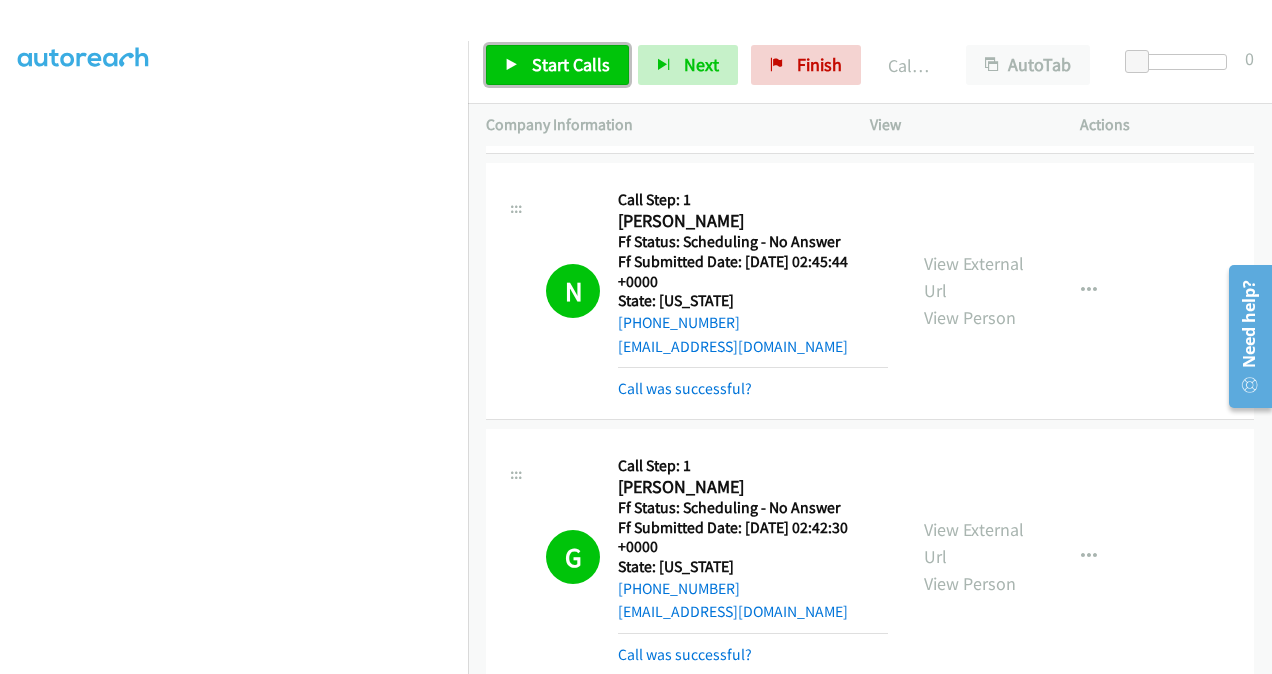 click on "Start Calls" at bounding box center (571, 64) 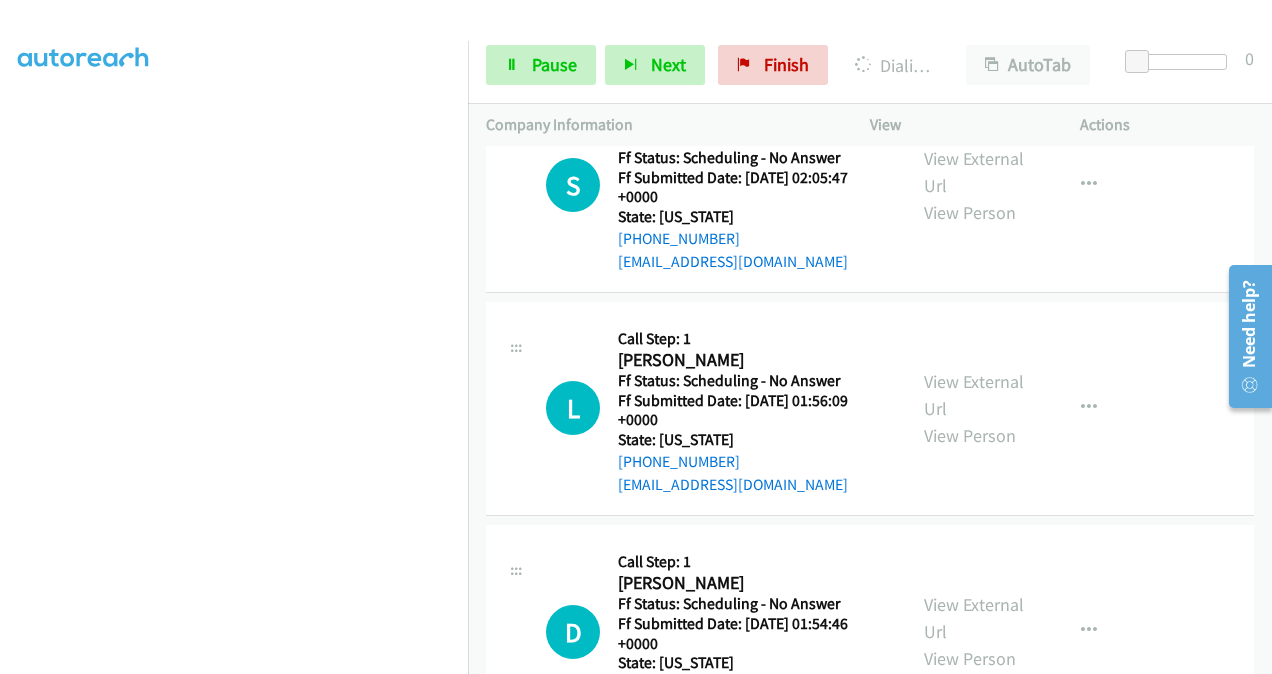 scroll, scrollTop: 5921, scrollLeft: 0, axis: vertical 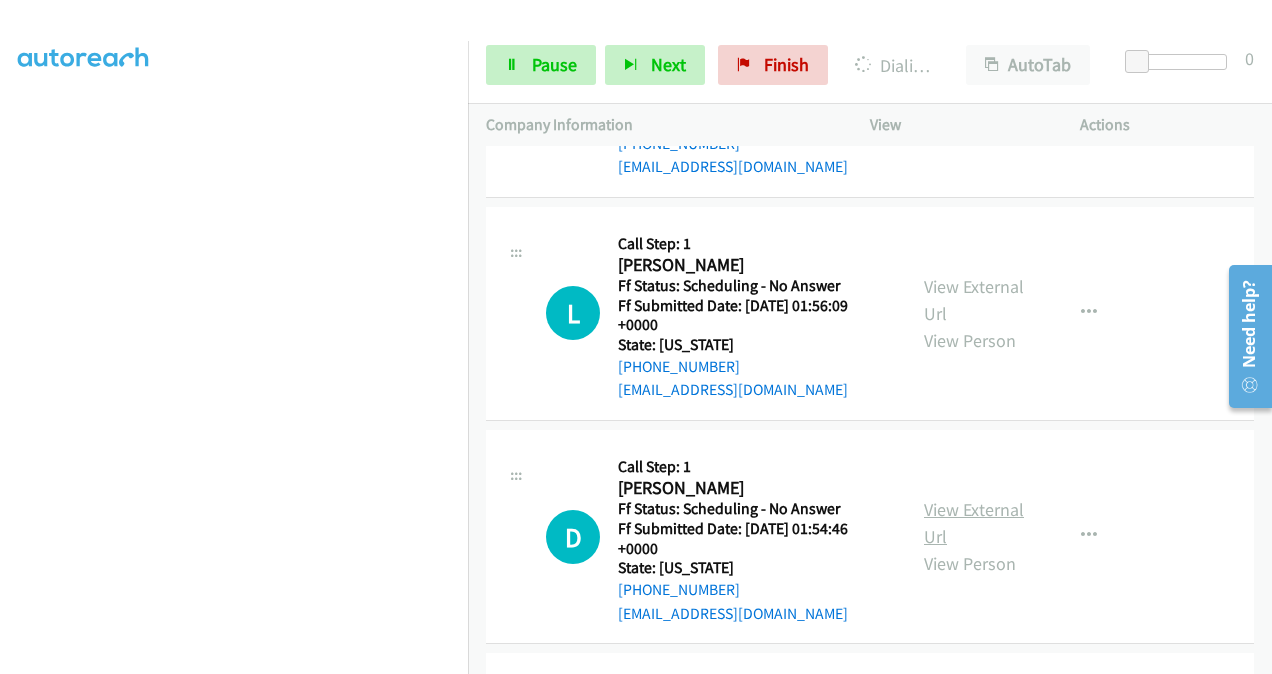 click on "View External Url" at bounding box center (974, 523) 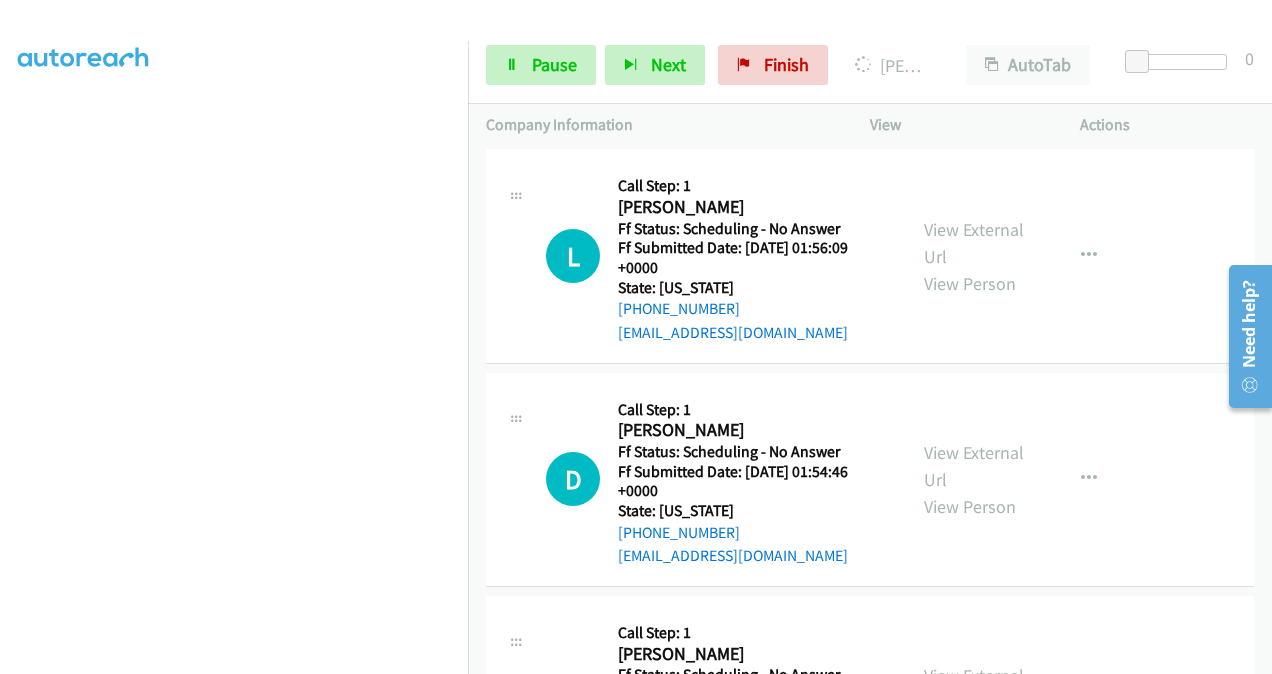 scroll, scrollTop: 6221, scrollLeft: 0, axis: vertical 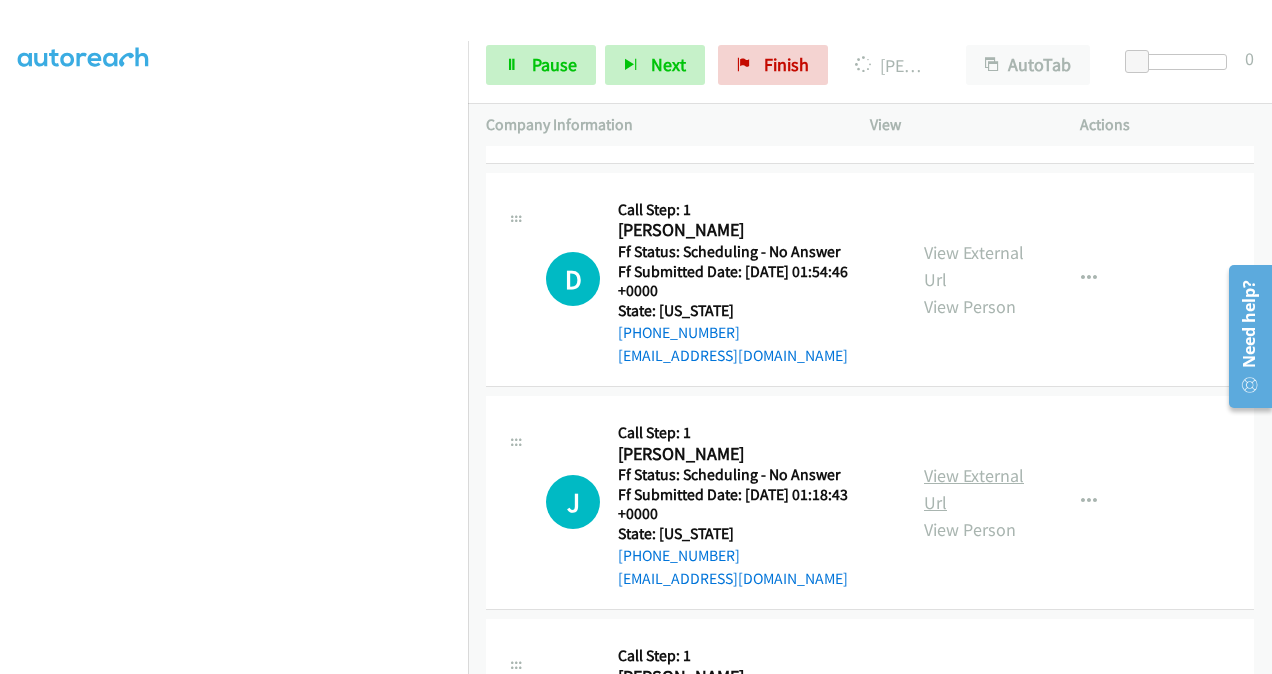 click on "View External Url" at bounding box center [974, 489] 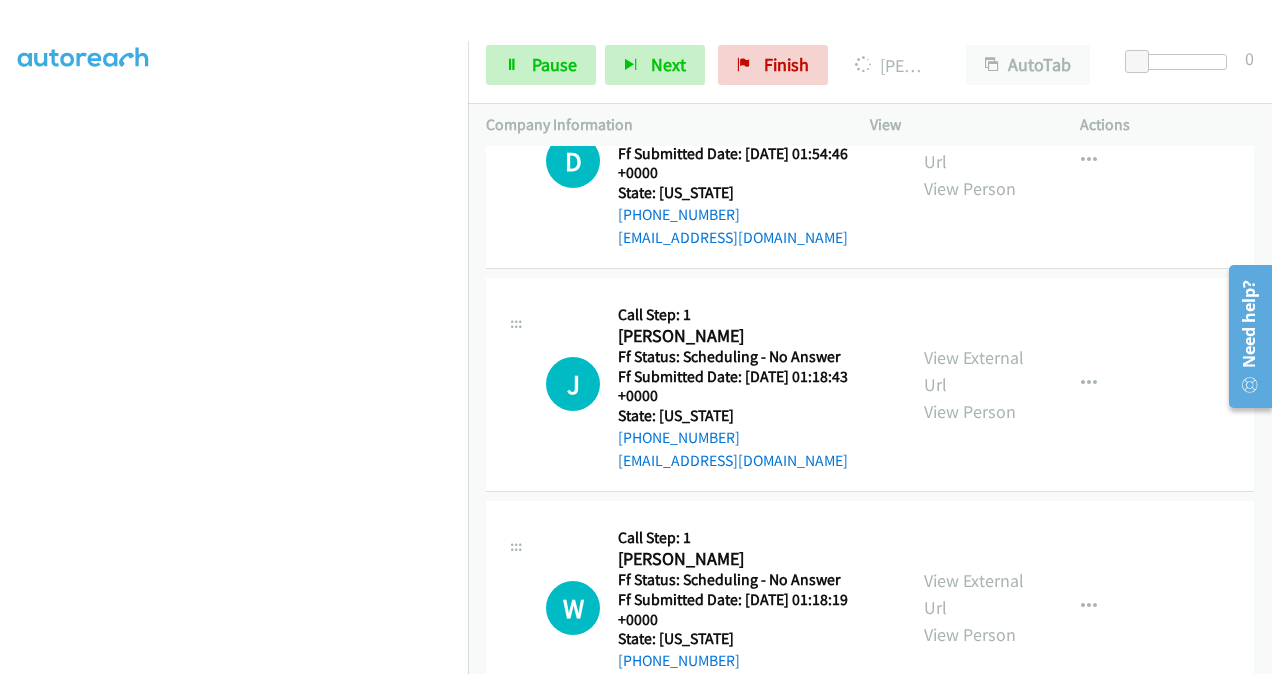 scroll, scrollTop: 6421, scrollLeft: 0, axis: vertical 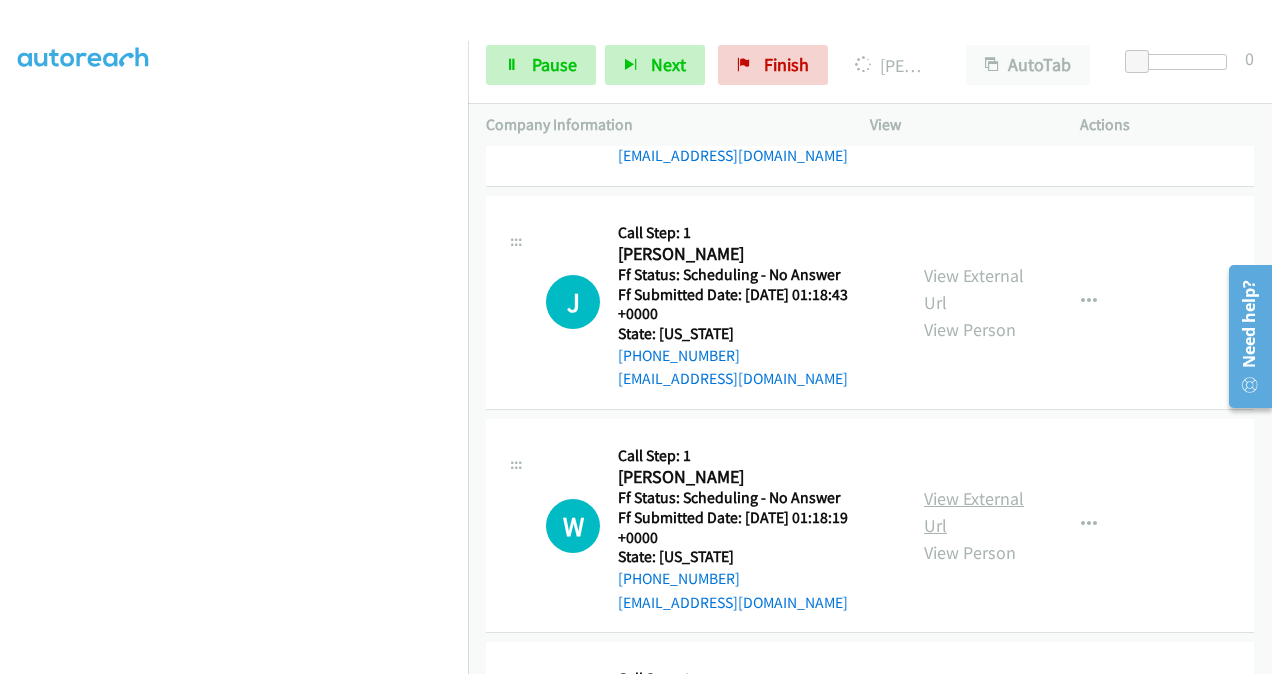 click on "View External Url" at bounding box center [974, 512] 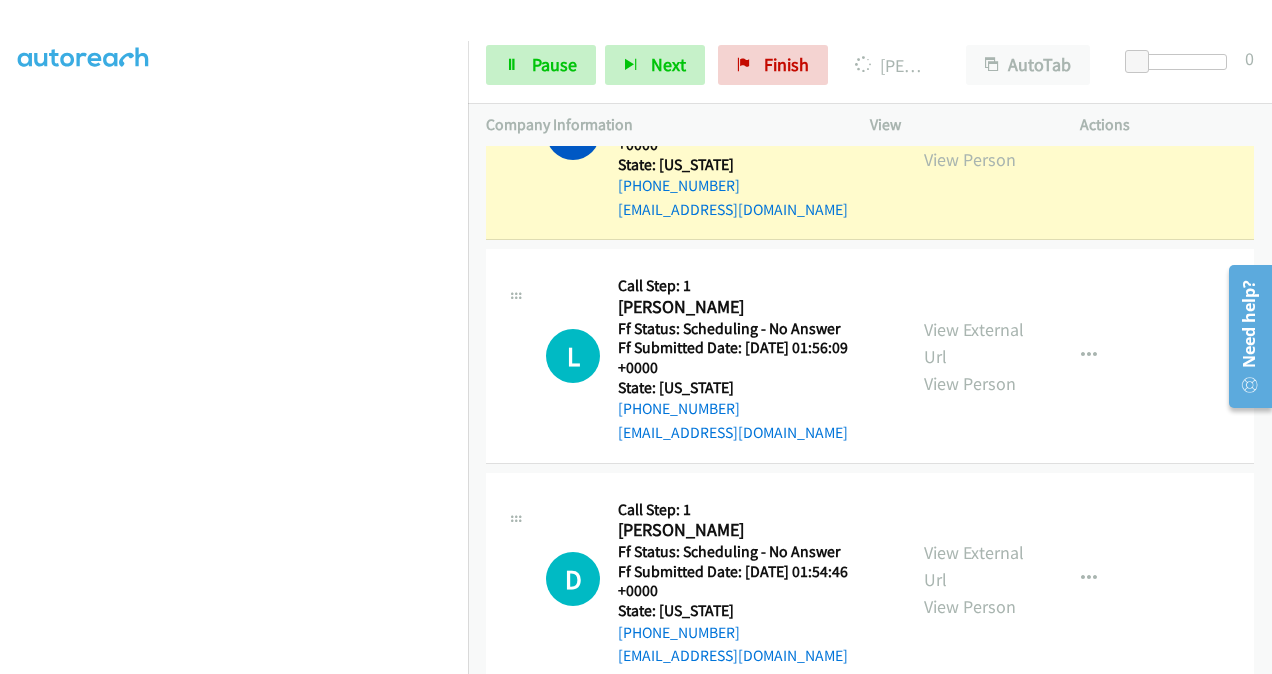 scroll, scrollTop: 5721, scrollLeft: 0, axis: vertical 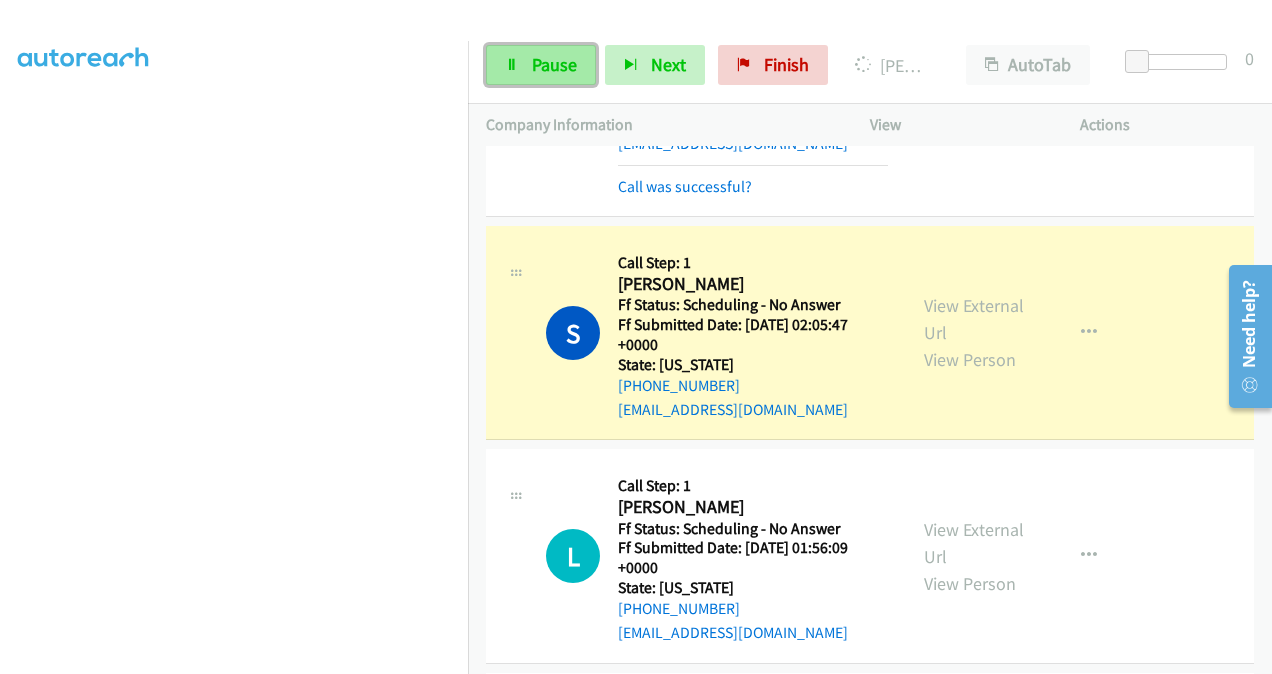 click on "Pause" at bounding box center (554, 64) 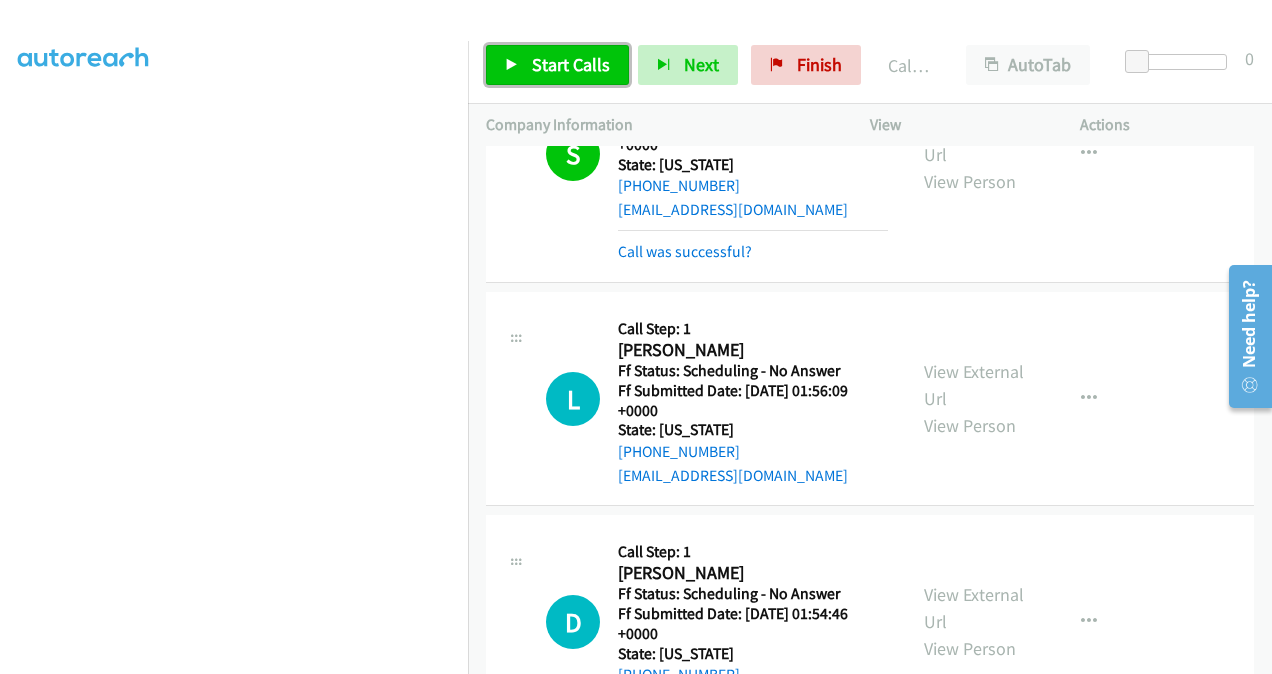 scroll, scrollTop: 6021, scrollLeft: 0, axis: vertical 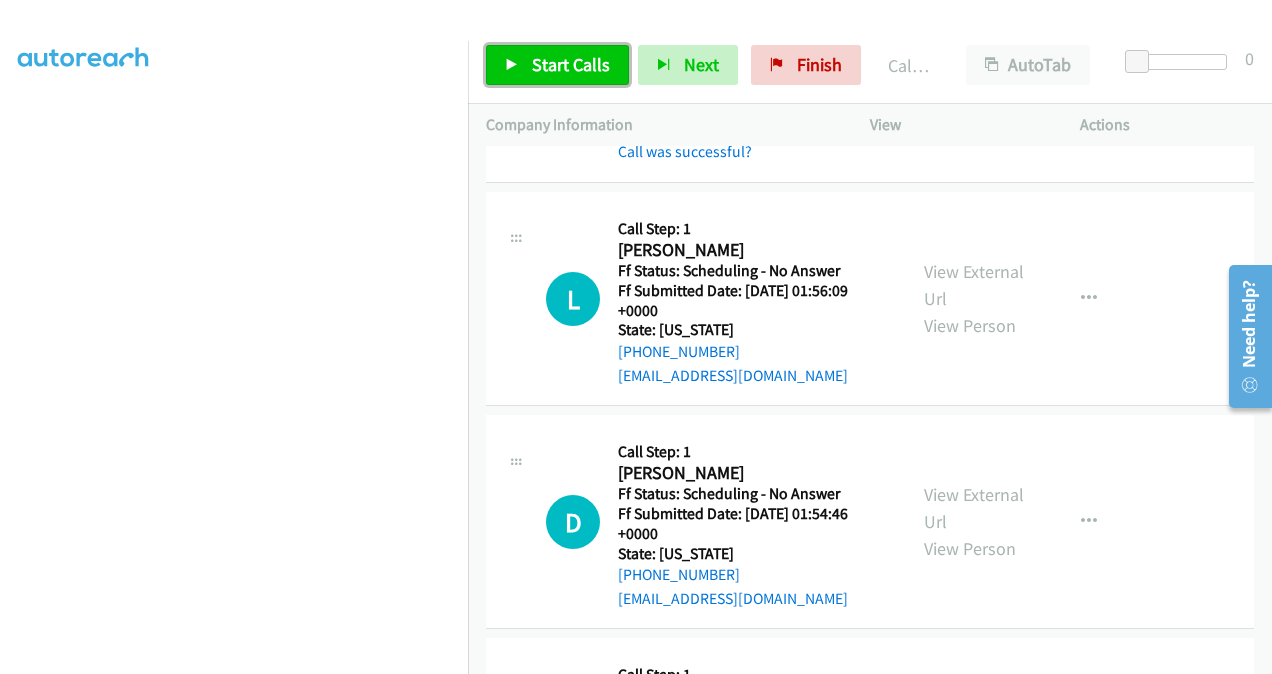 click on "Start Calls" at bounding box center (571, 64) 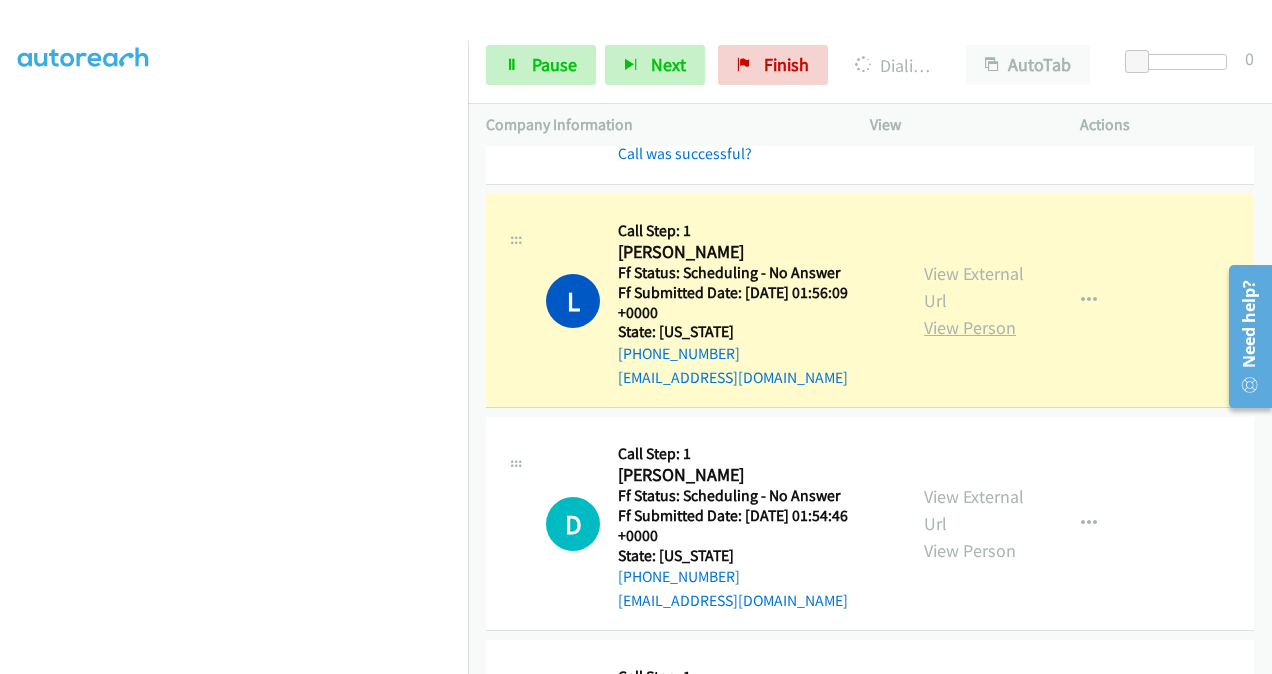 scroll, scrollTop: 6021, scrollLeft: 0, axis: vertical 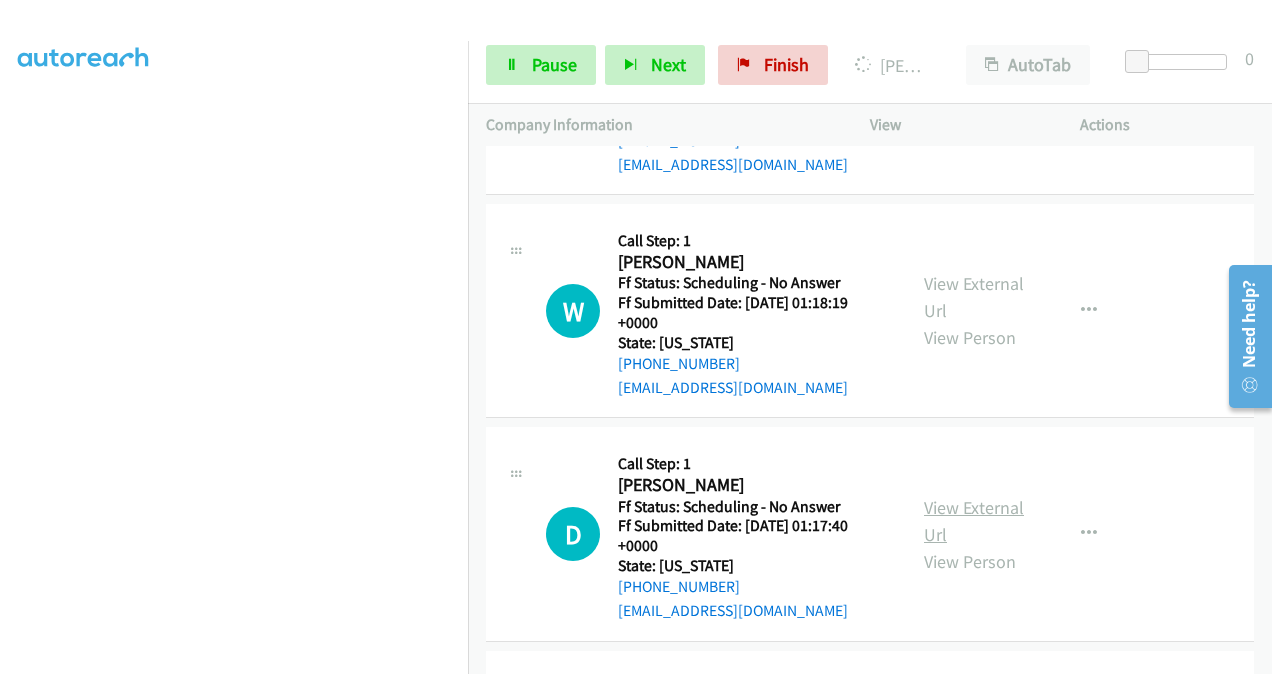 click on "View External Url" at bounding box center (974, 521) 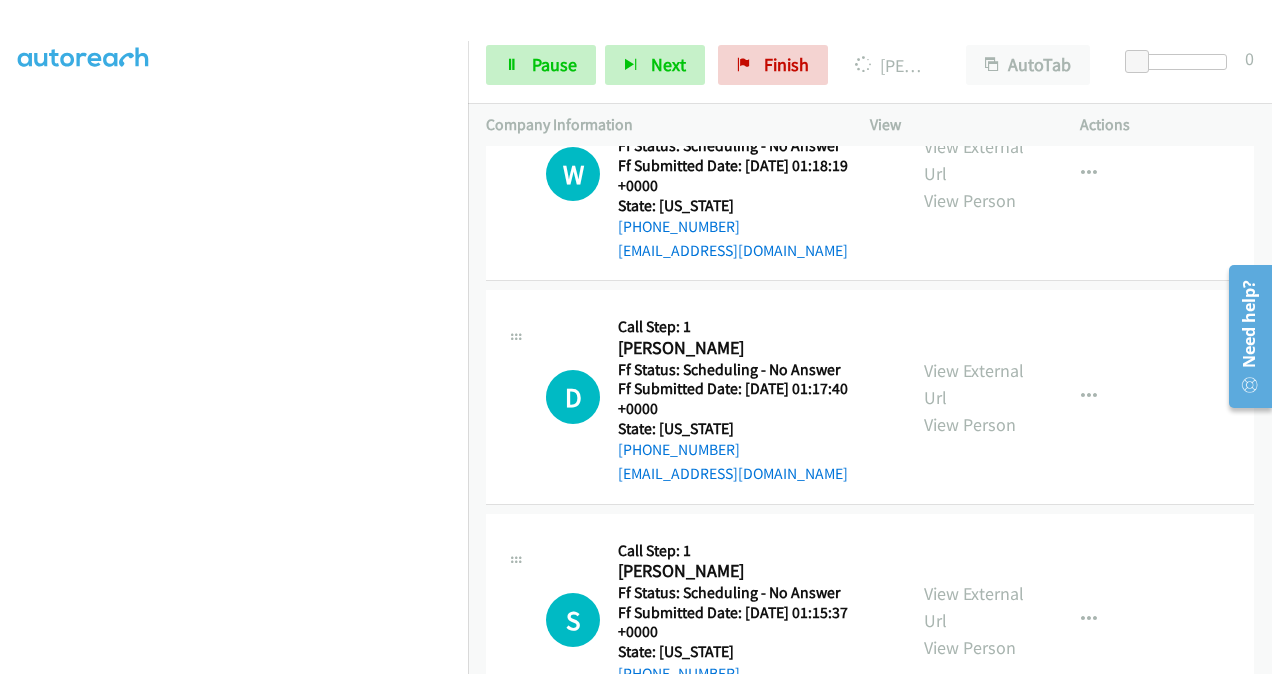 scroll, scrollTop: 7021, scrollLeft: 0, axis: vertical 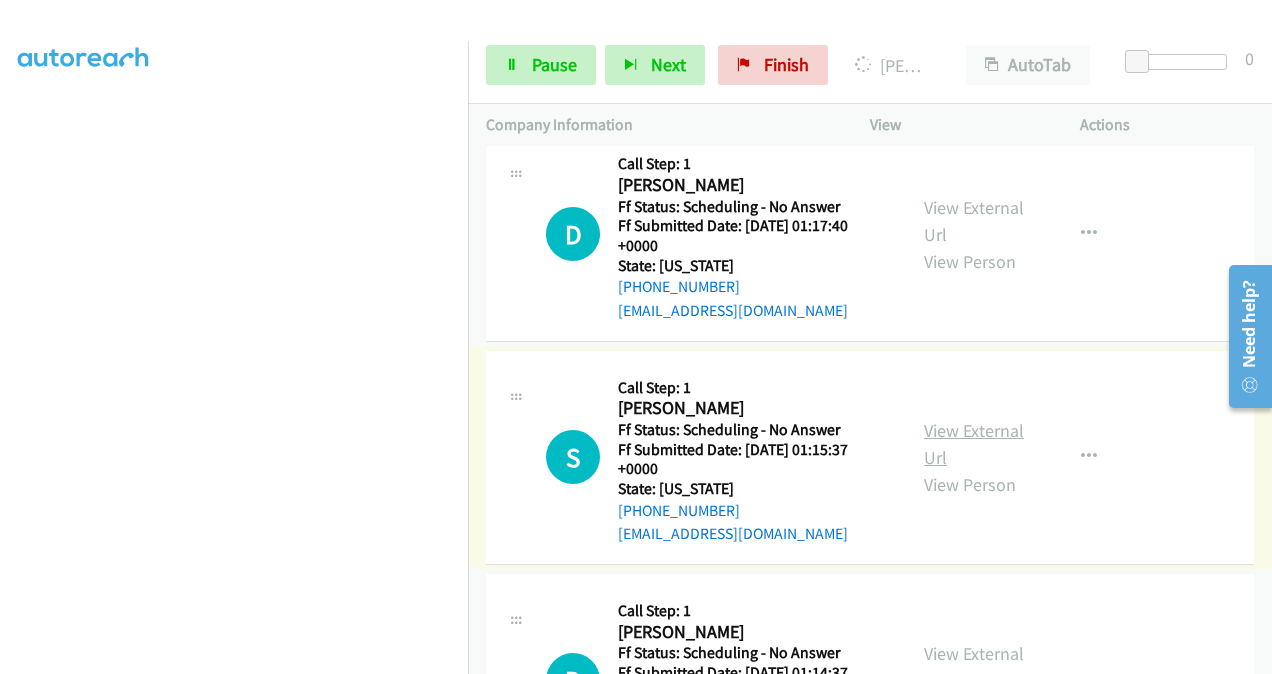 click on "View External Url" at bounding box center [974, 444] 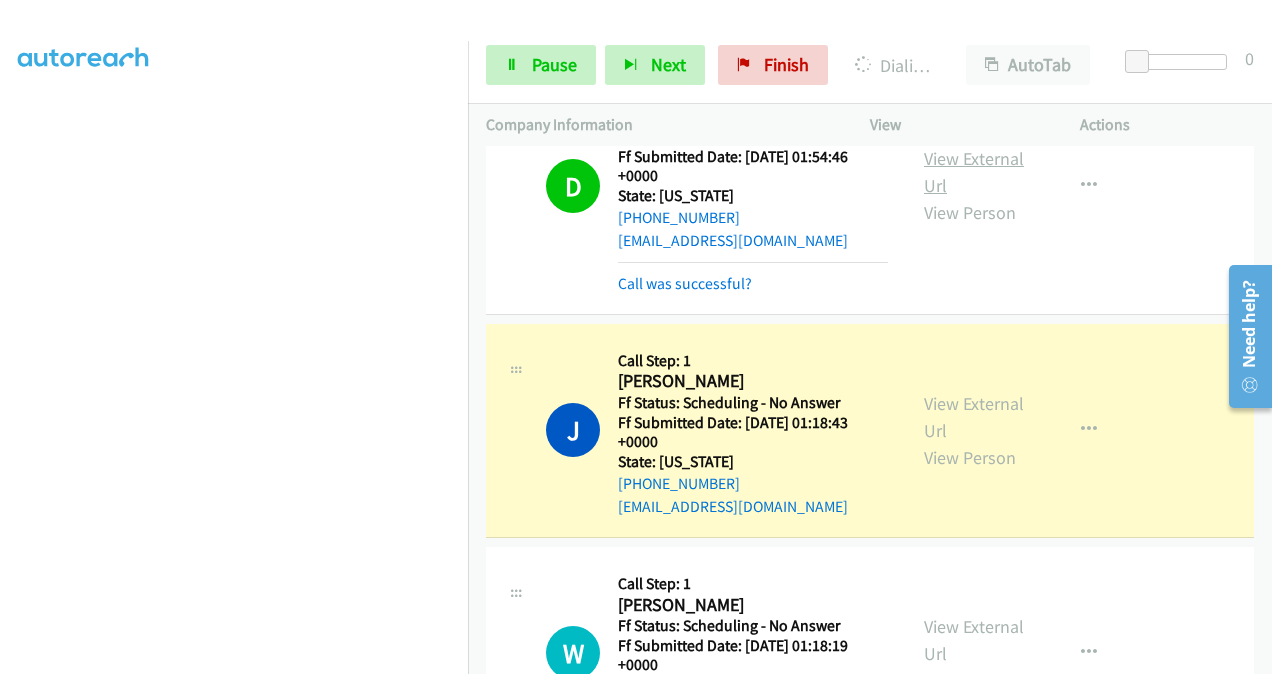 scroll, scrollTop: 6521, scrollLeft: 0, axis: vertical 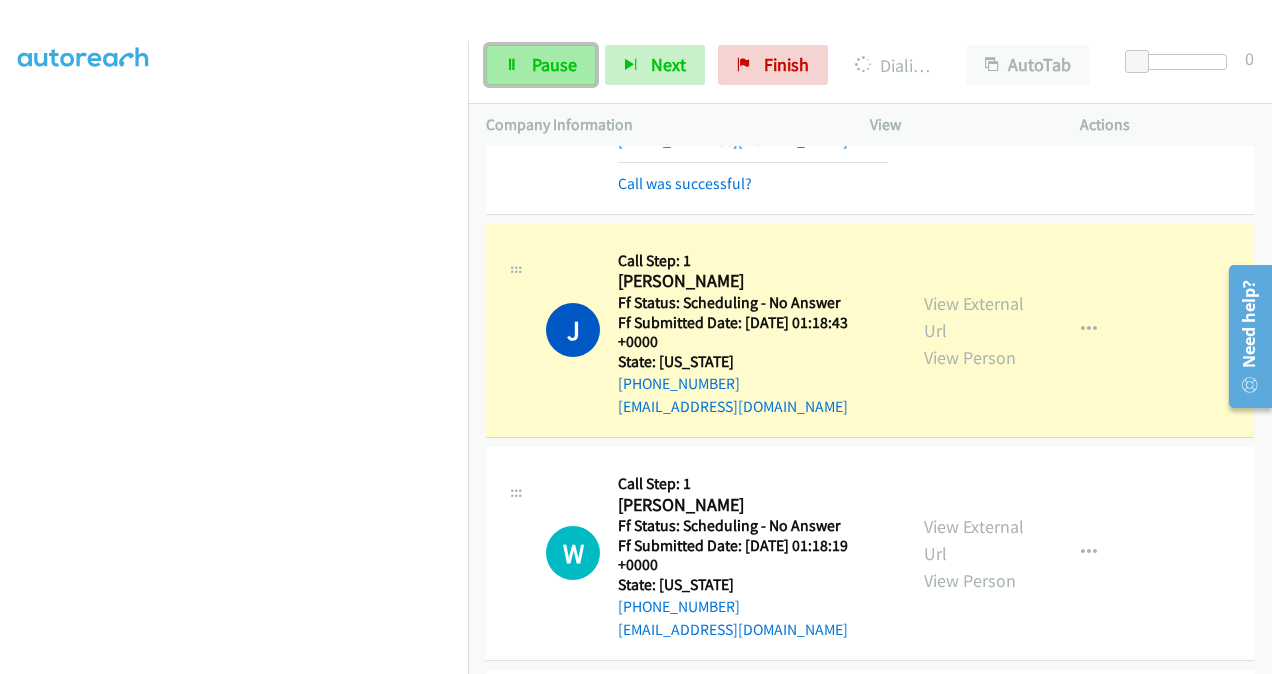 click on "Pause" at bounding box center (541, 65) 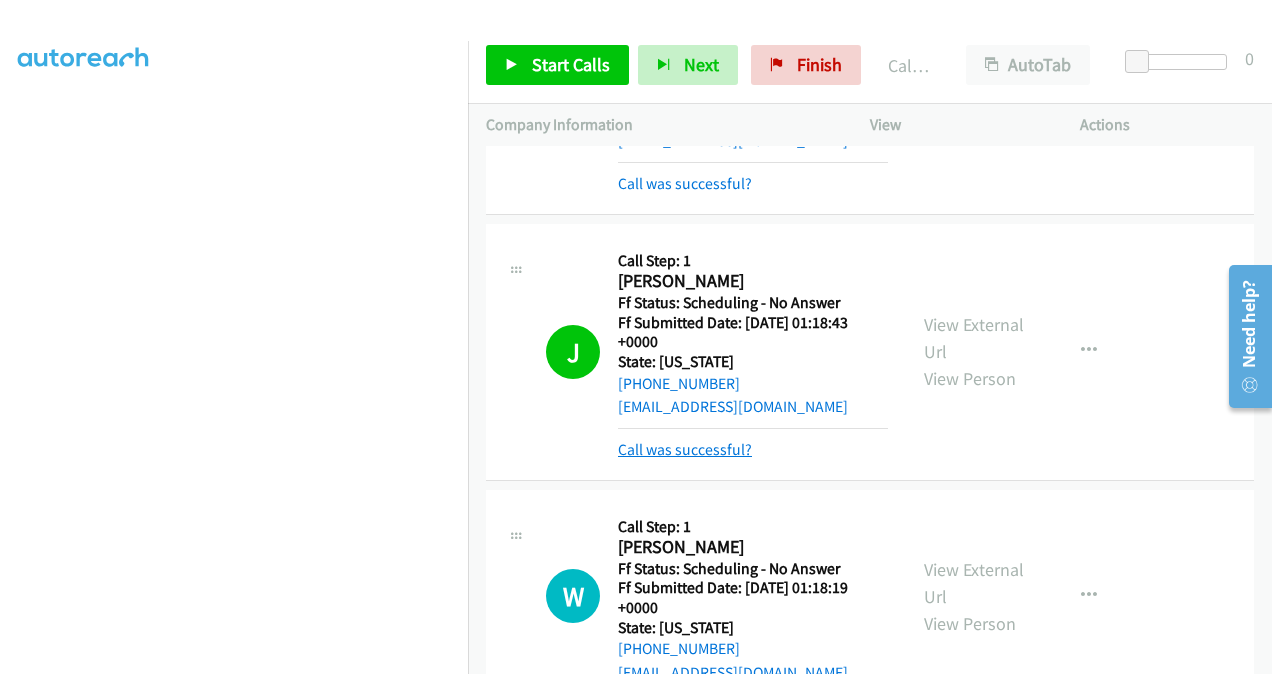 click on "Call was successful?" at bounding box center [685, 449] 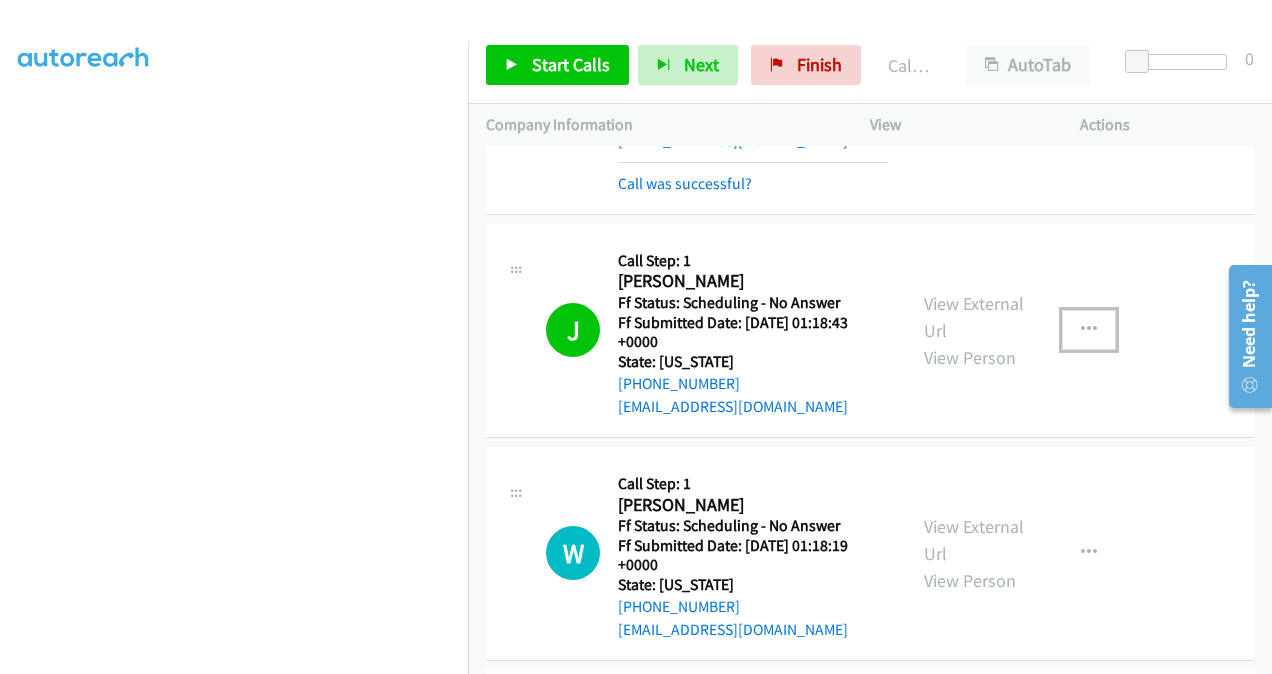click at bounding box center [1089, 330] 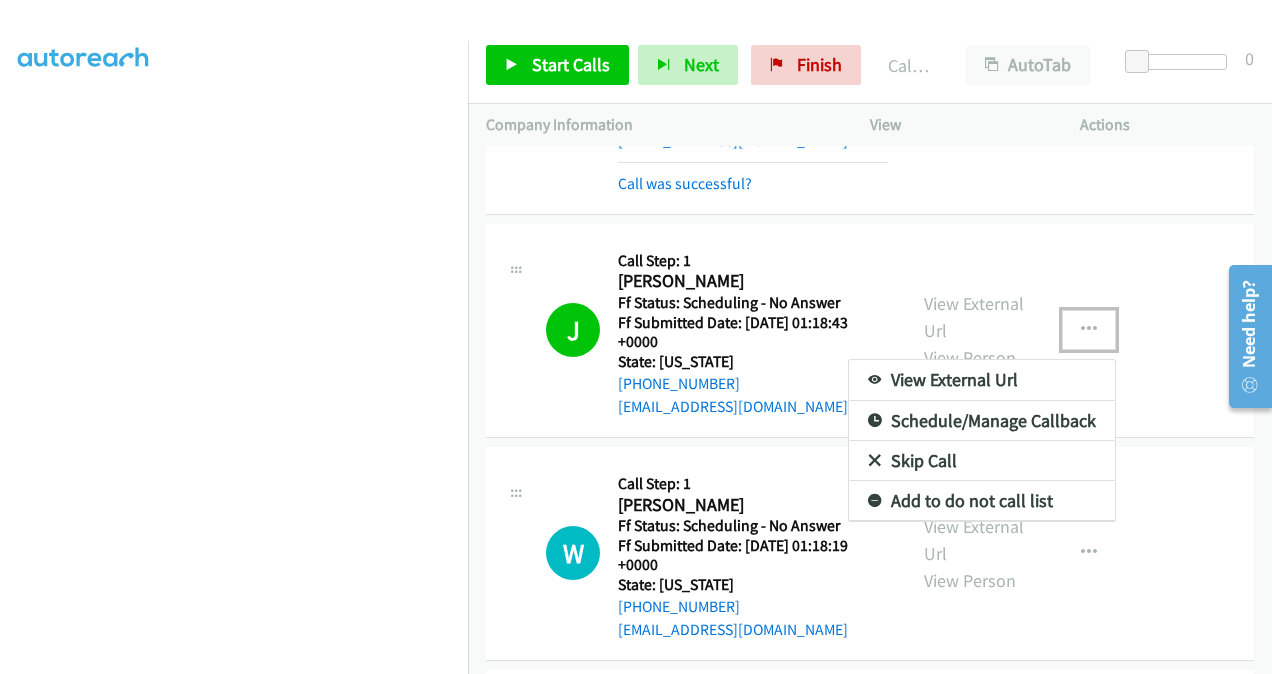 click on "Add to do not call list" at bounding box center (982, 501) 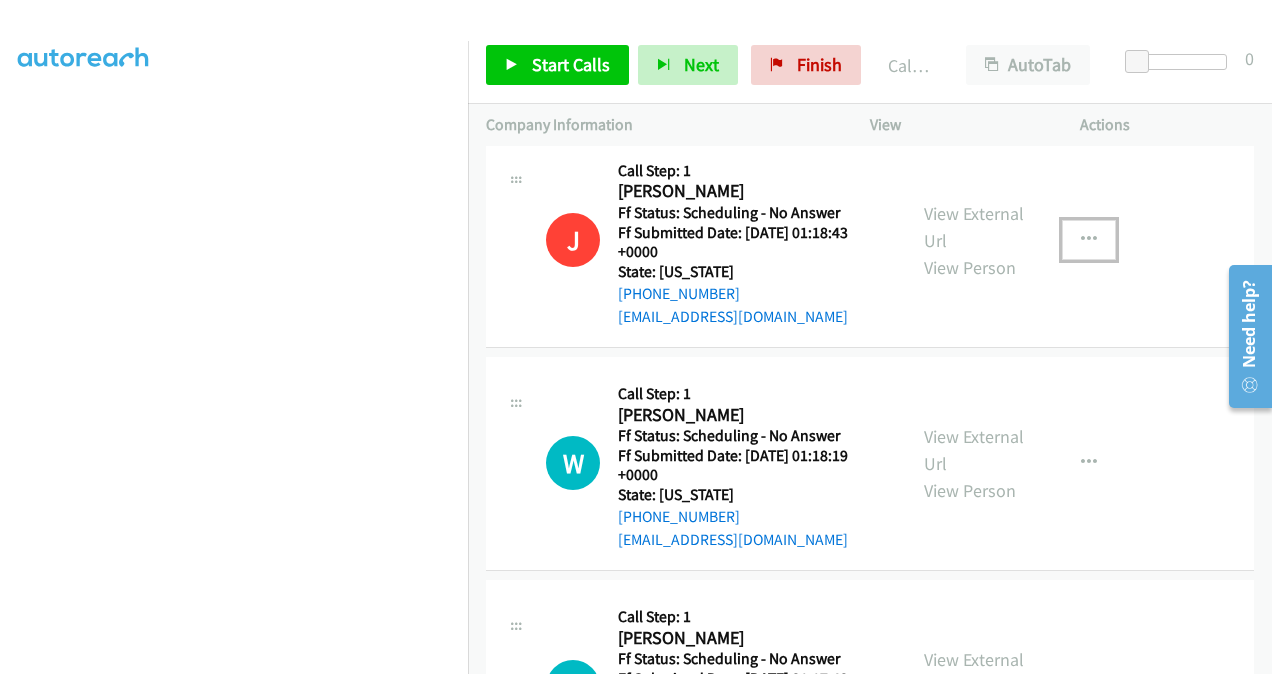 scroll, scrollTop: 6721, scrollLeft: 0, axis: vertical 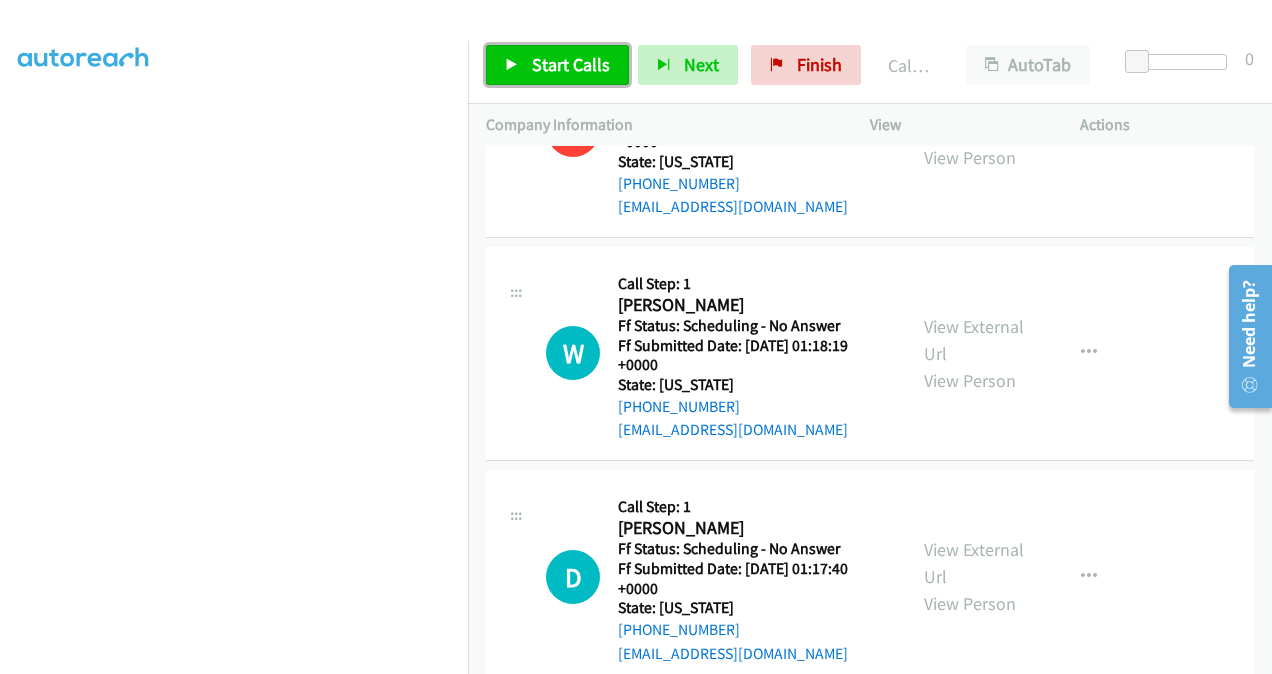 click on "Start Calls" at bounding box center [571, 64] 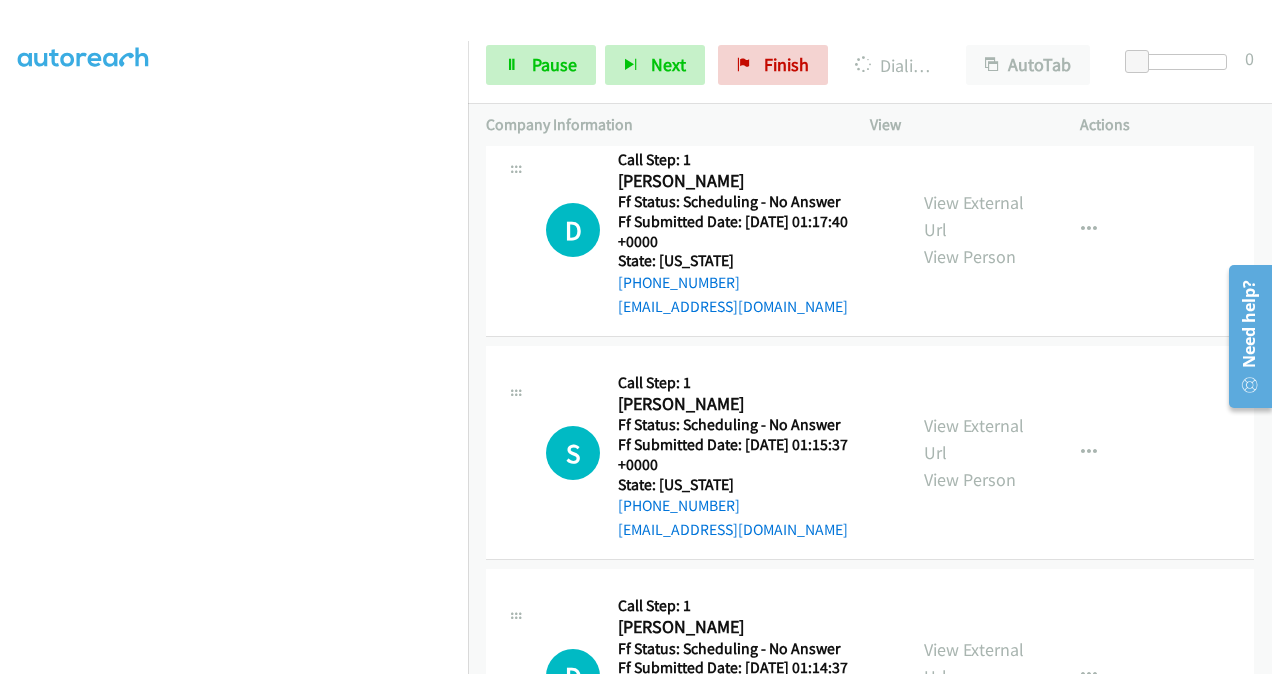 scroll, scrollTop: 7321, scrollLeft: 0, axis: vertical 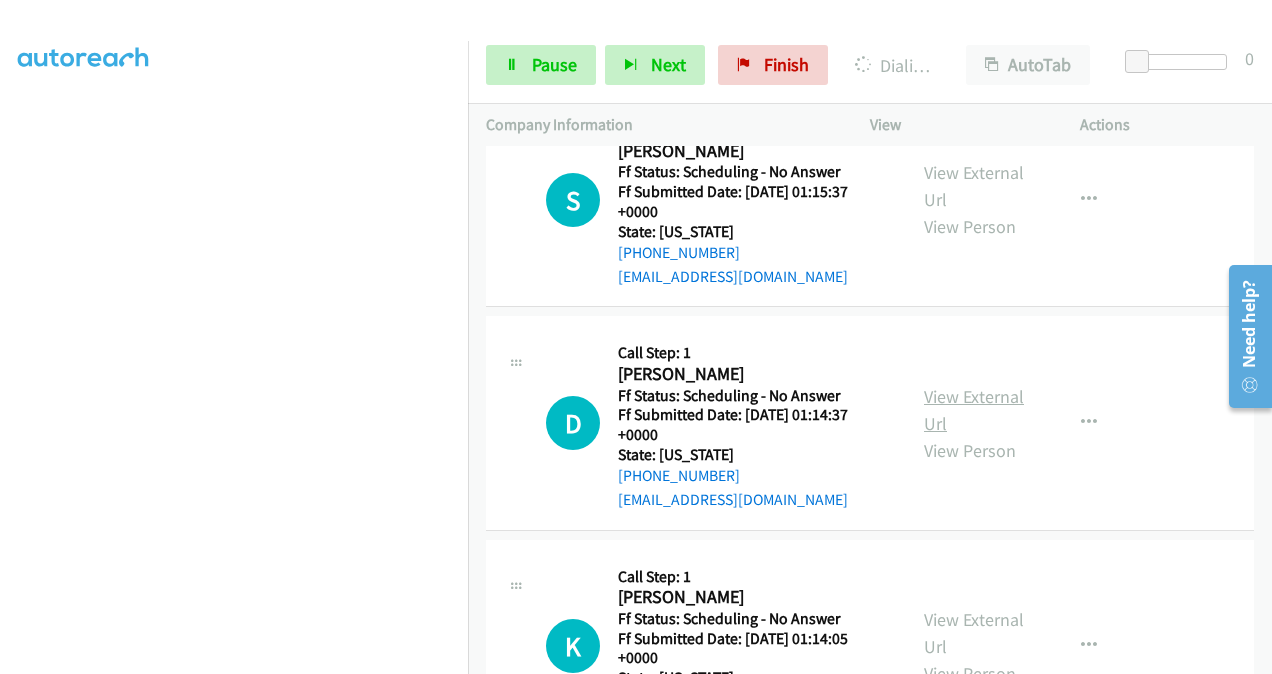 click on "View External Url" at bounding box center (974, 410) 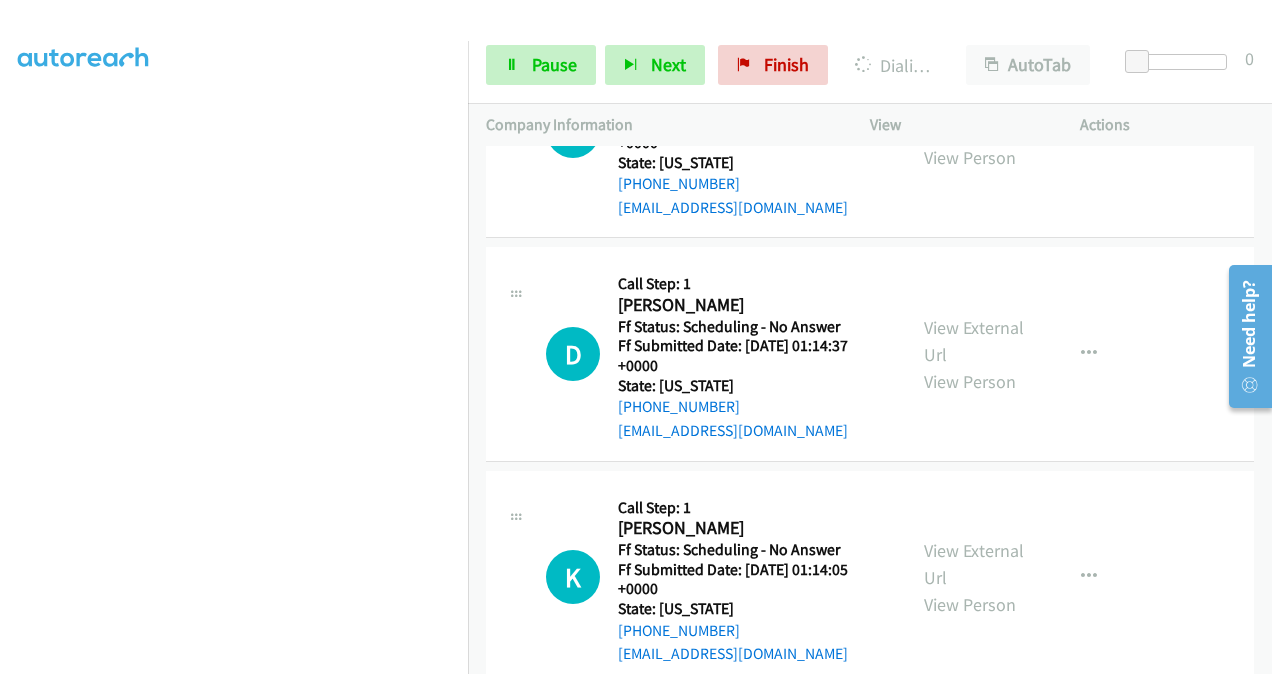 scroll, scrollTop: 7421, scrollLeft: 0, axis: vertical 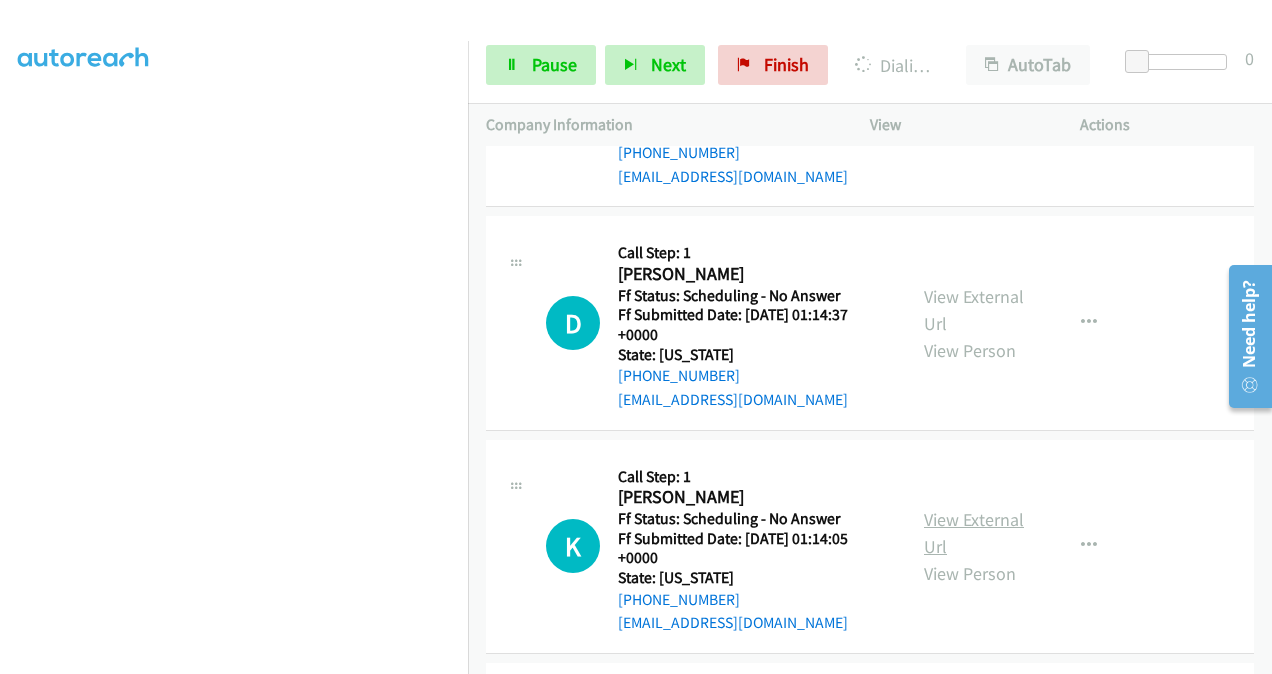 click on "View External Url" at bounding box center (974, 533) 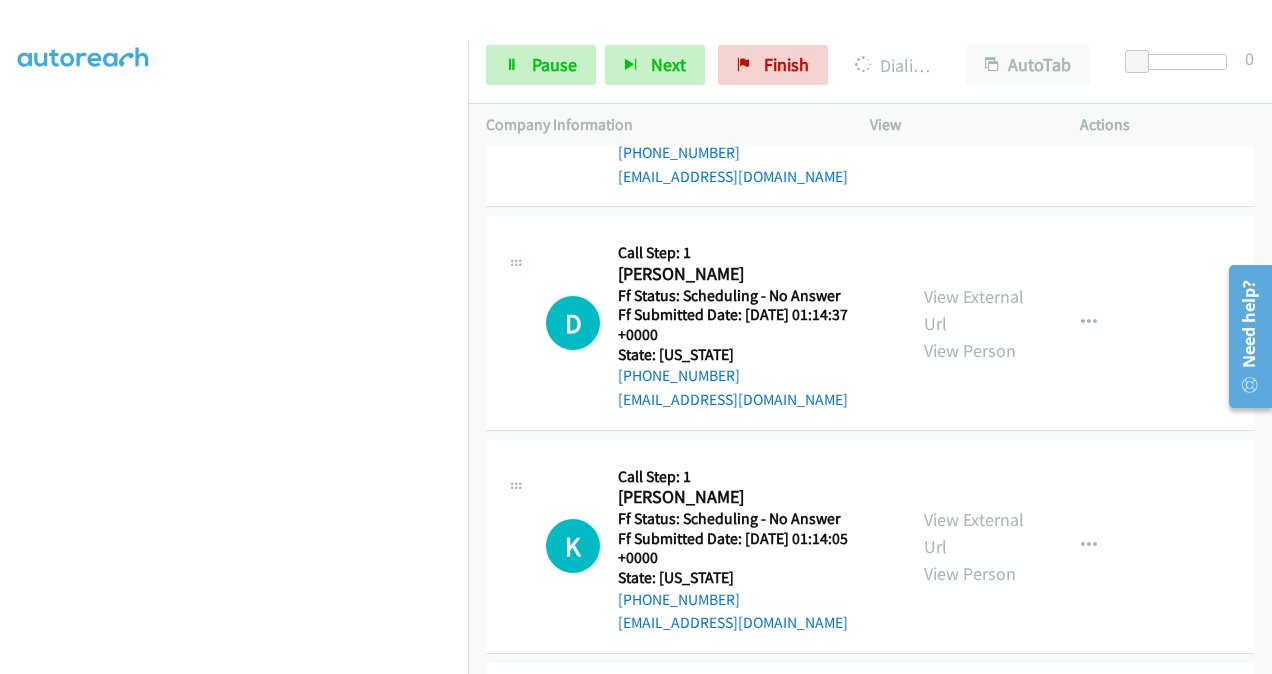 scroll, scrollTop: 7621, scrollLeft: 0, axis: vertical 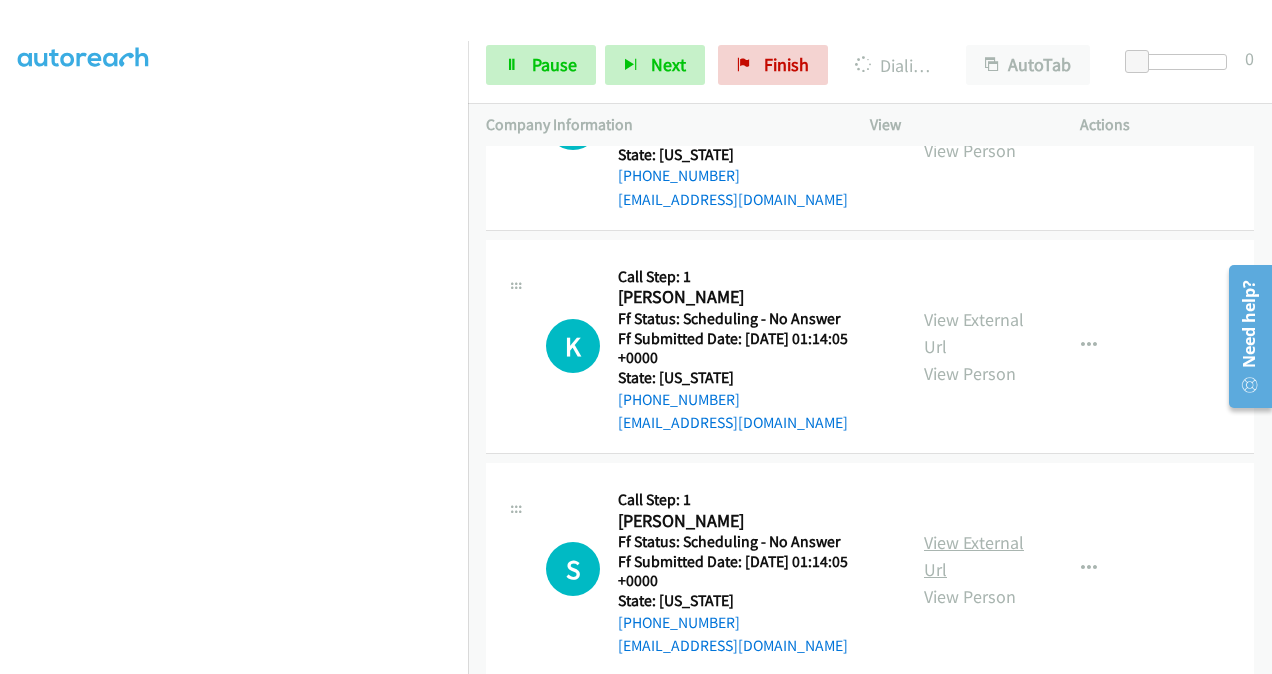 click on "View External Url" at bounding box center [974, 556] 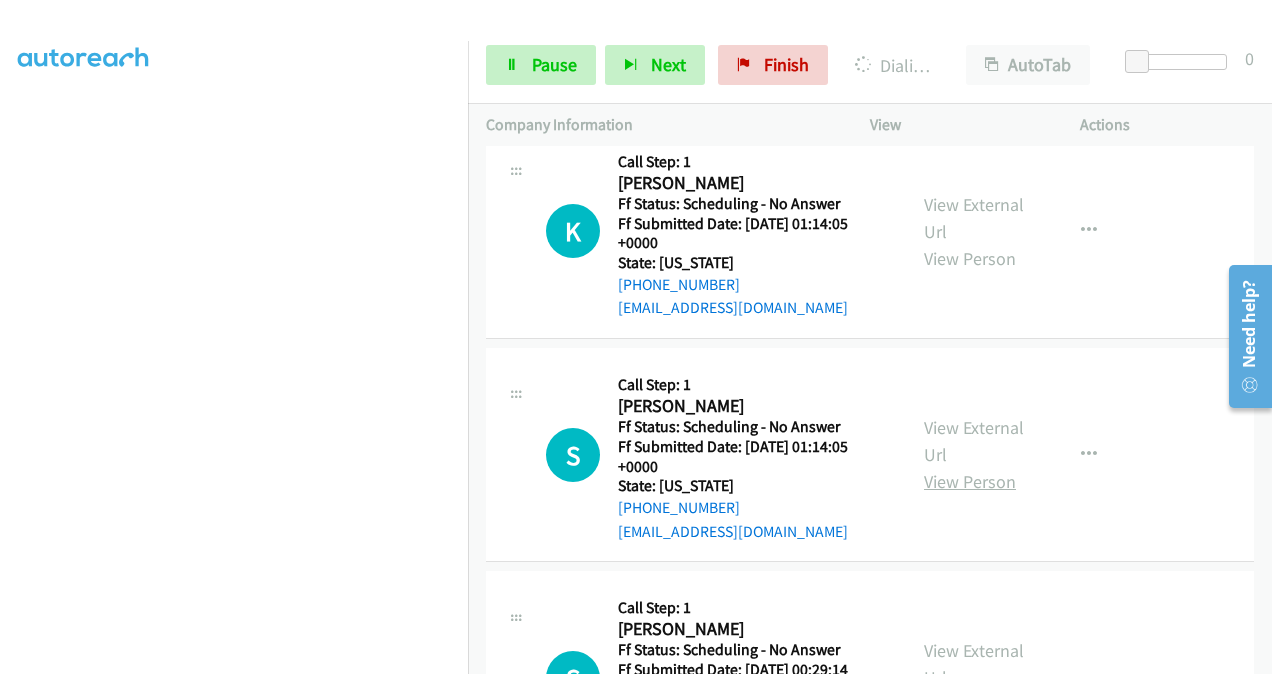 scroll, scrollTop: 7921, scrollLeft: 0, axis: vertical 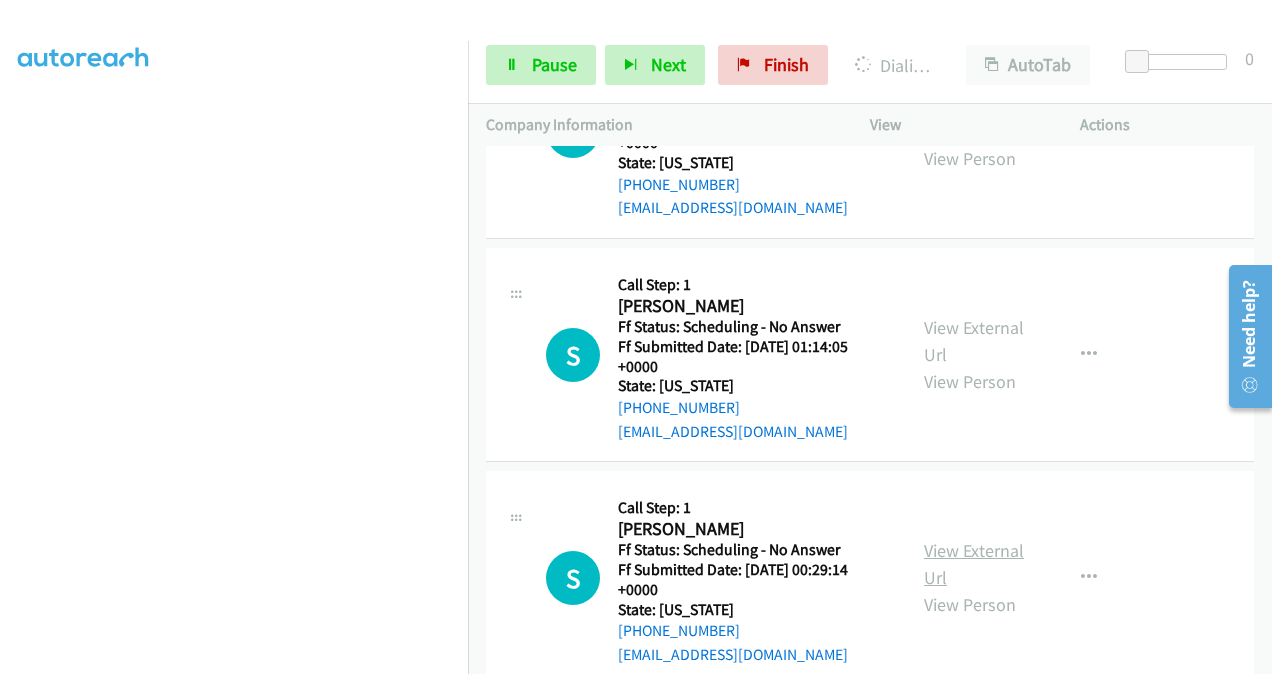 click on "View External Url" at bounding box center (974, 564) 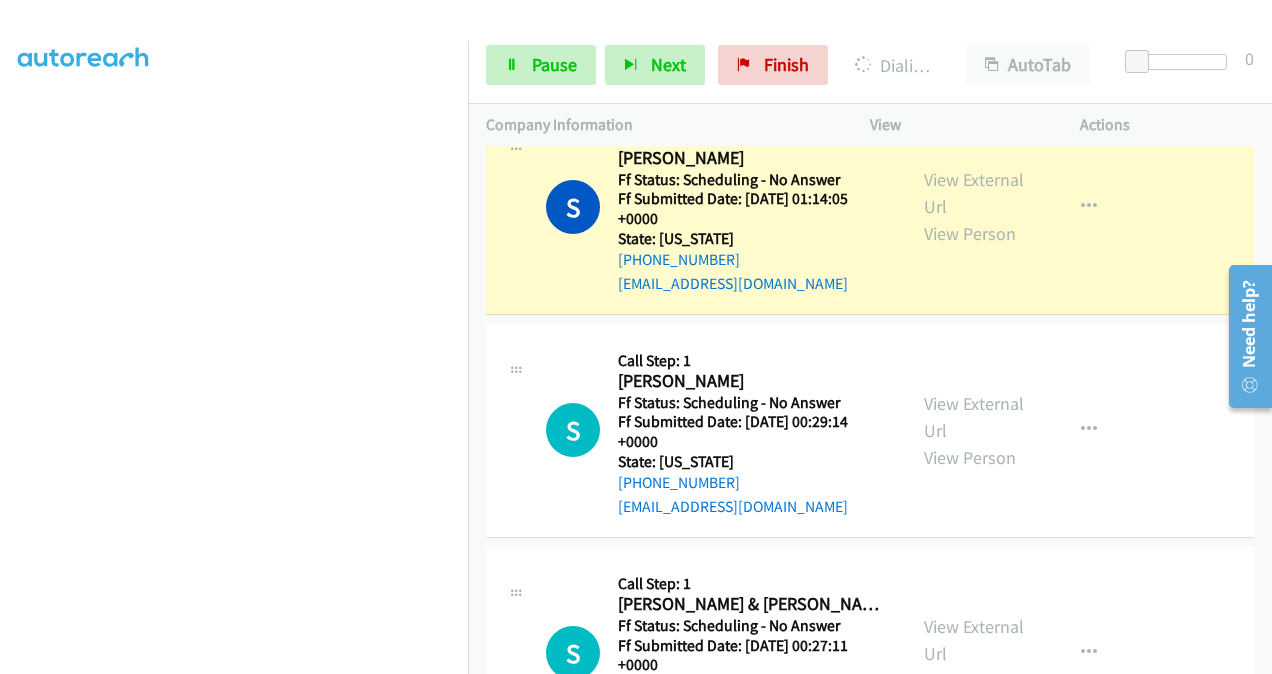 scroll, scrollTop: 8221, scrollLeft: 0, axis: vertical 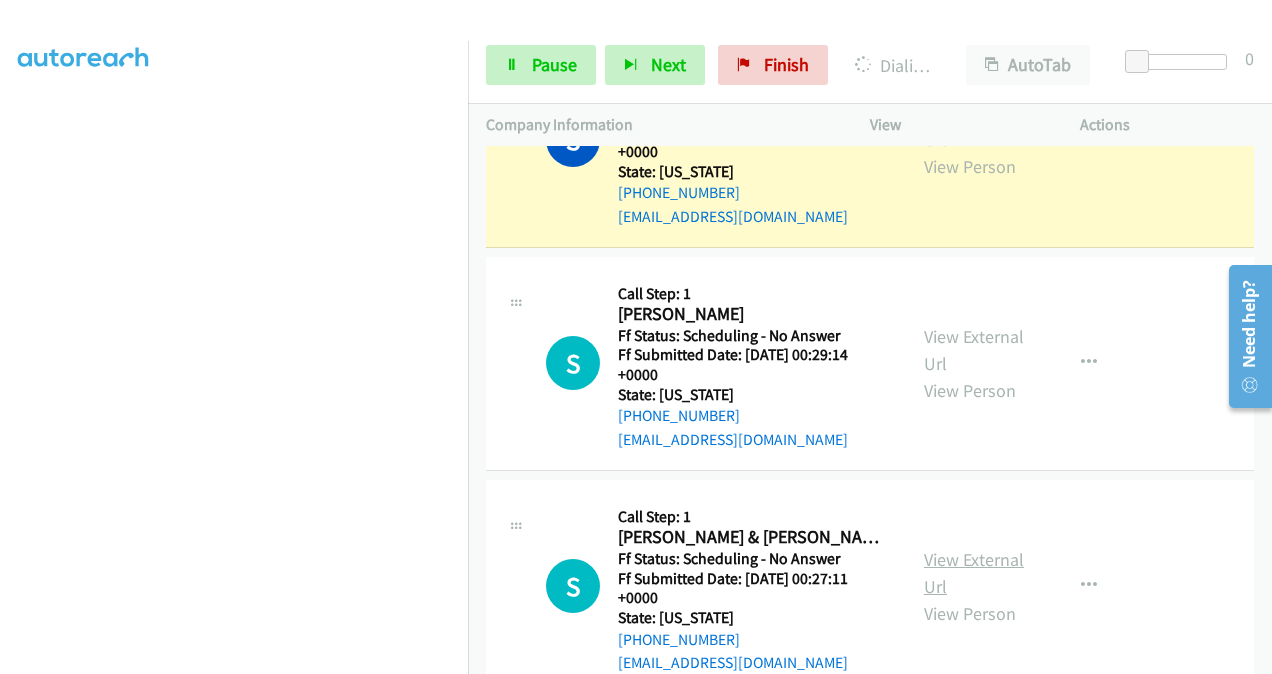 click on "View External Url" at bounding box center [974, 573] 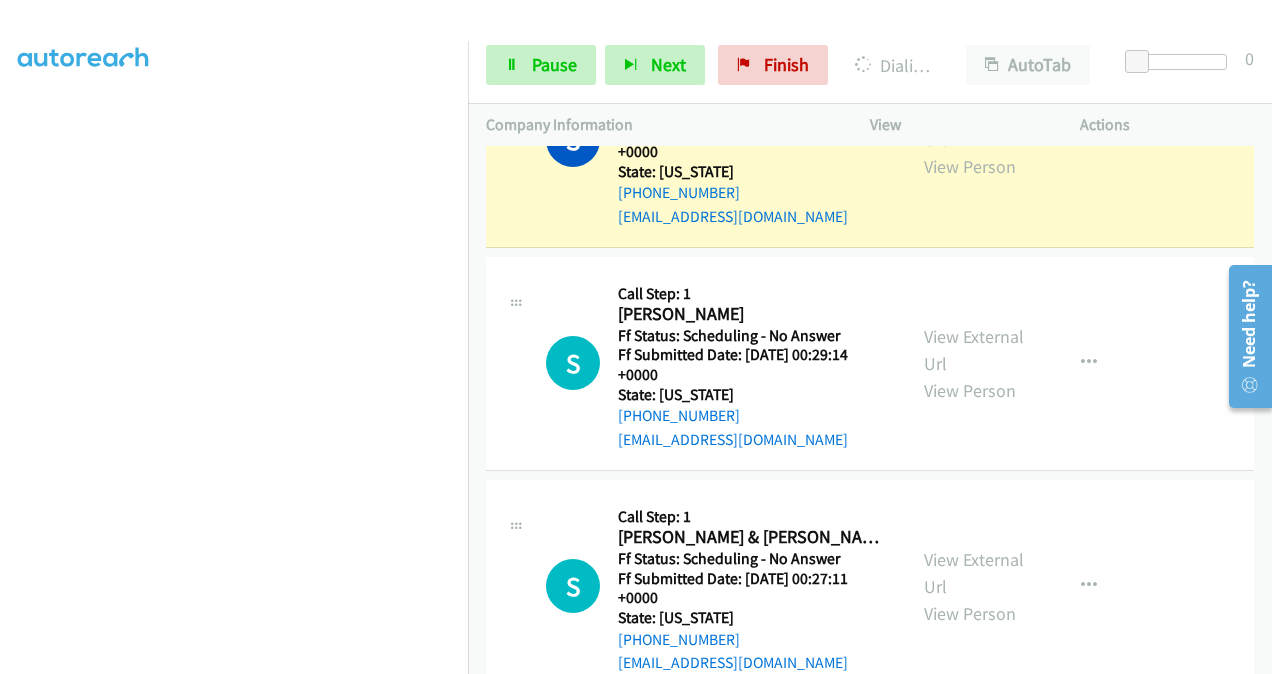 scroll, scrollTop: 8521, scrollLeft: 0, axis: vertical 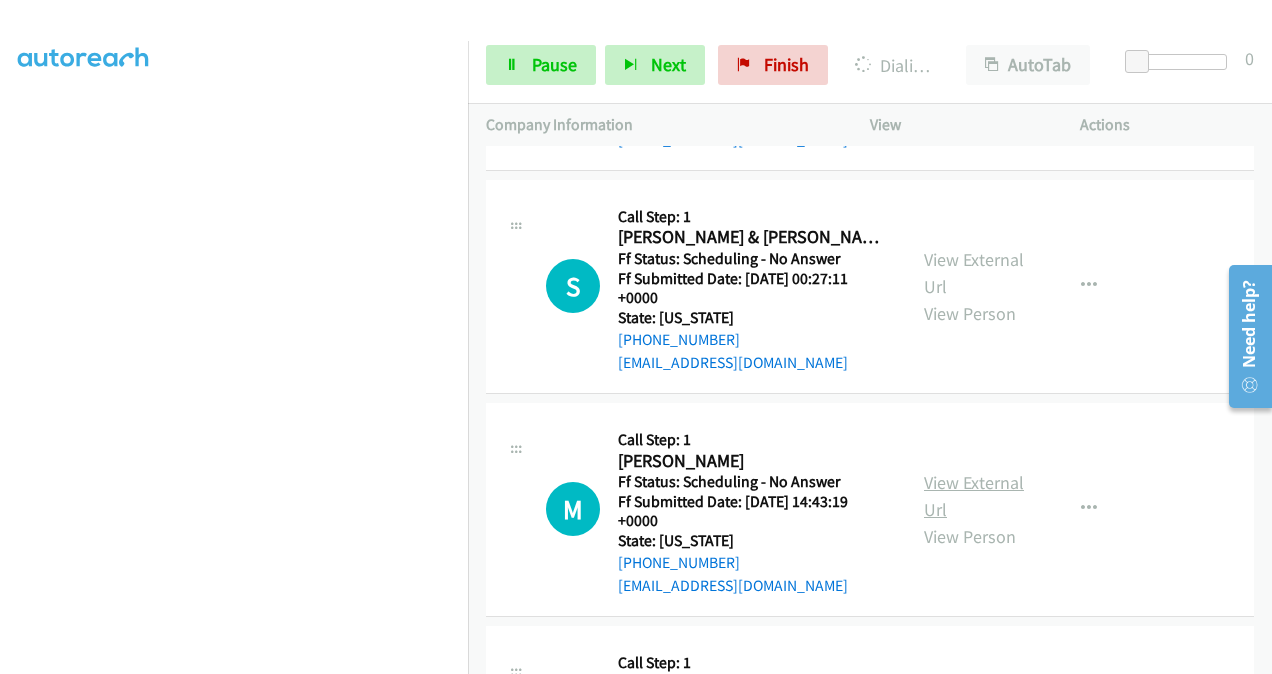 click on "View External Url" at bounding box center (974, 496) 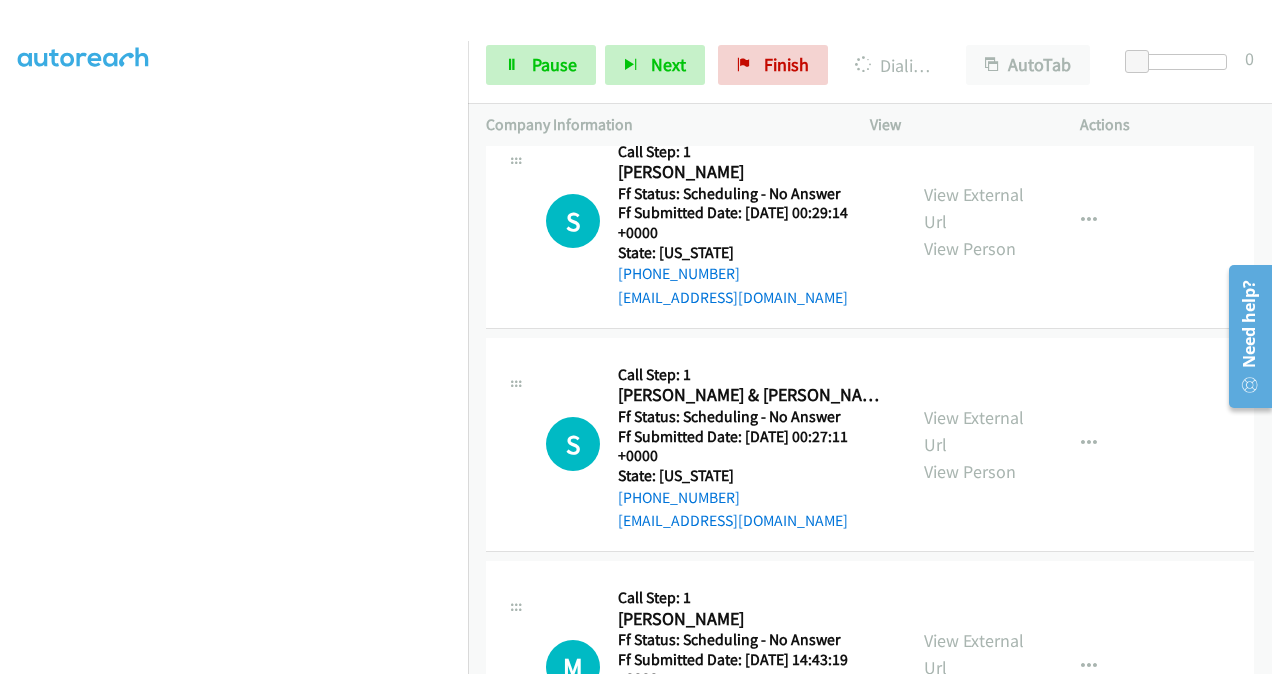 scroll, scrollTop: 8121, scrollLeft: 0, axis: vertical 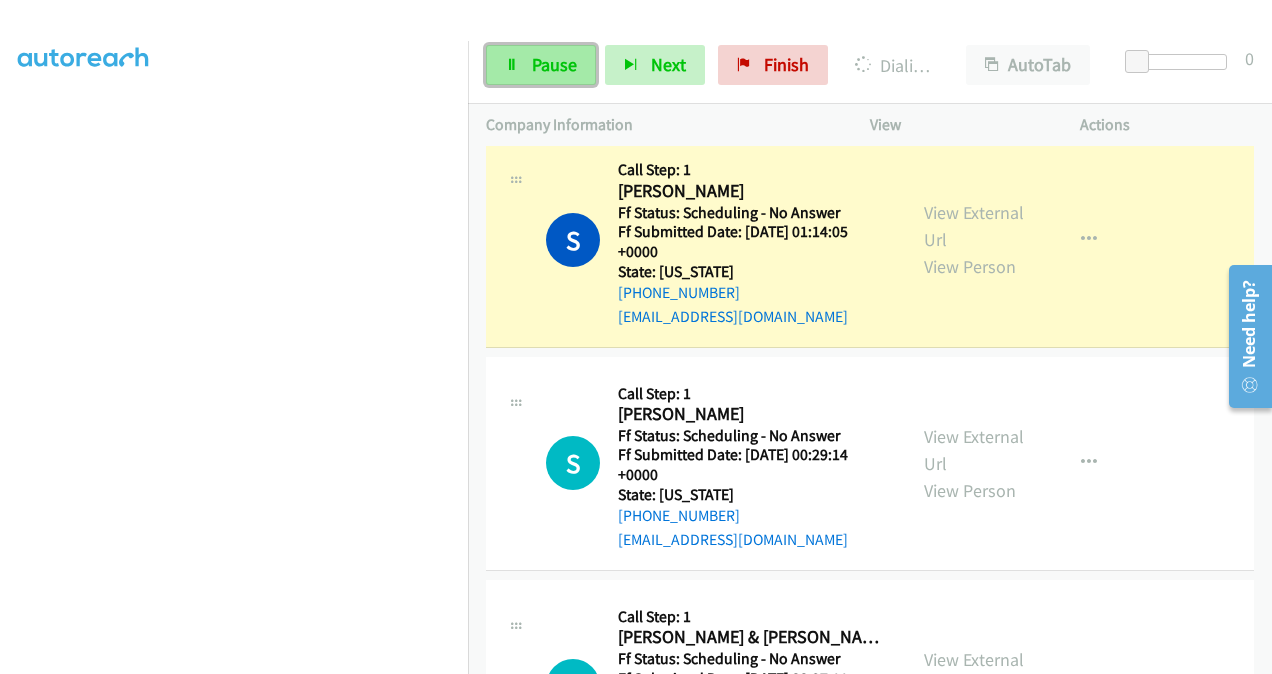 click on "Pause" at bounding box center (554, 64) 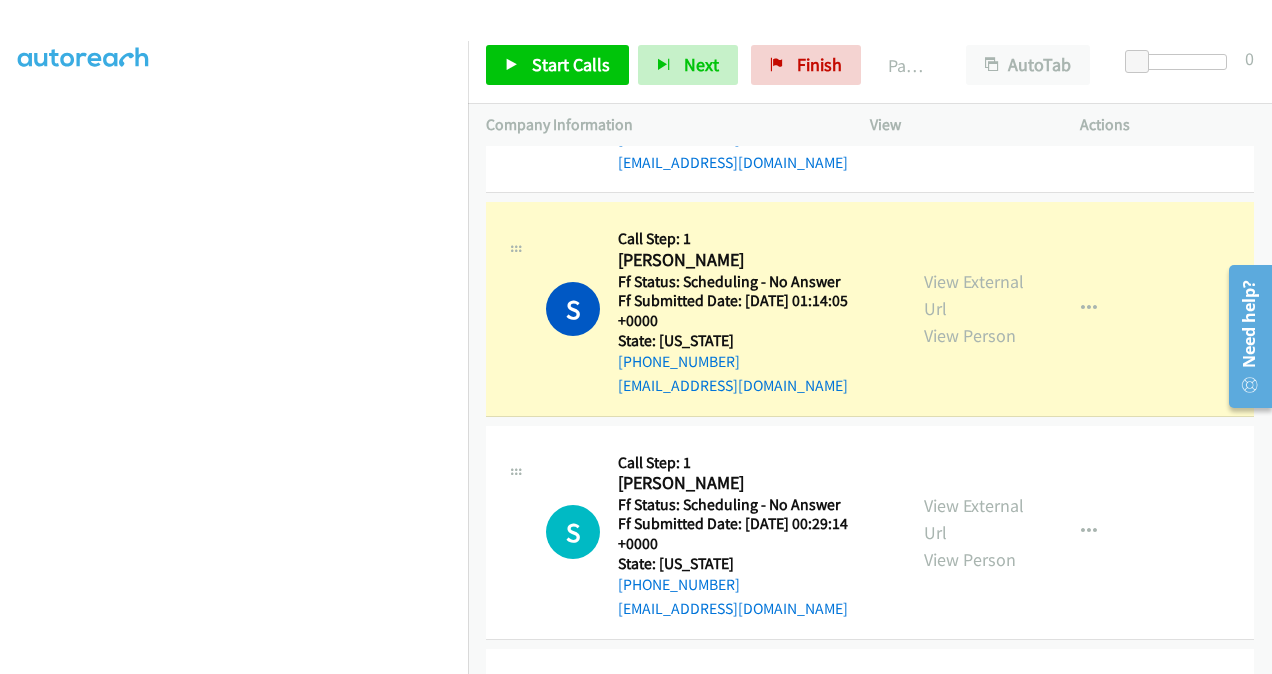 scroll, scrollTop: 8021, scrollLeft: 0, axis: vertical 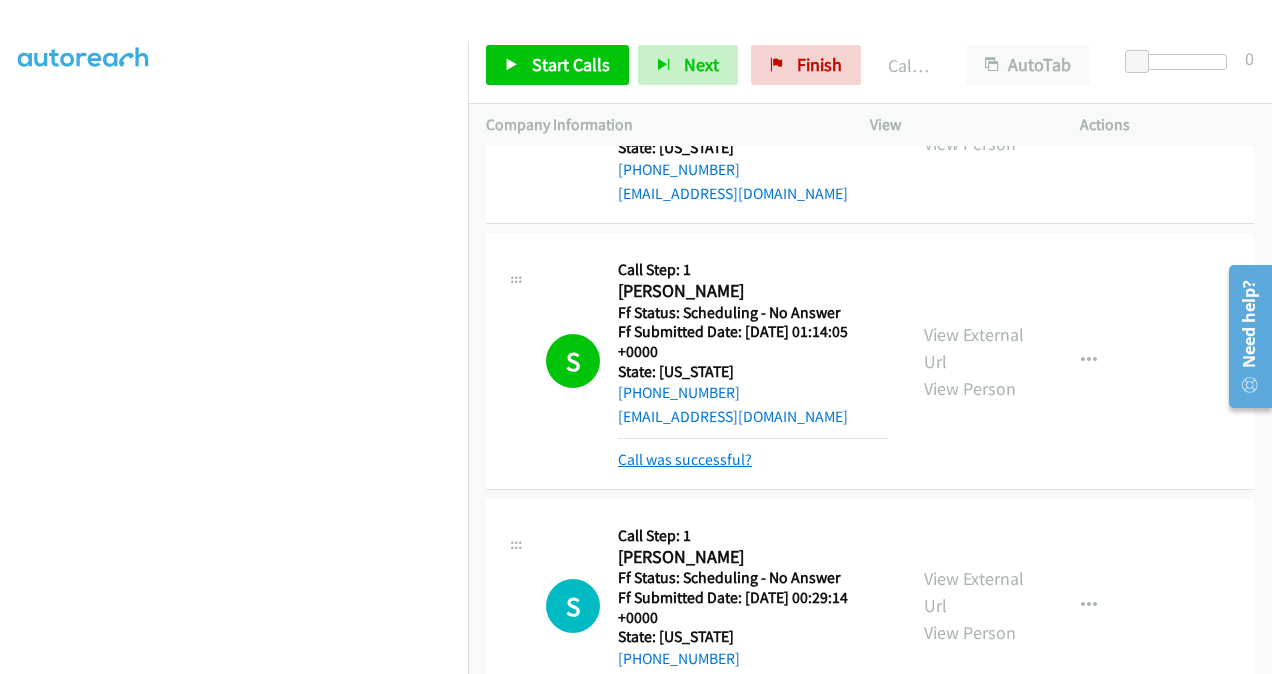click on "Call was successful?" at bounding box center (685, 459) 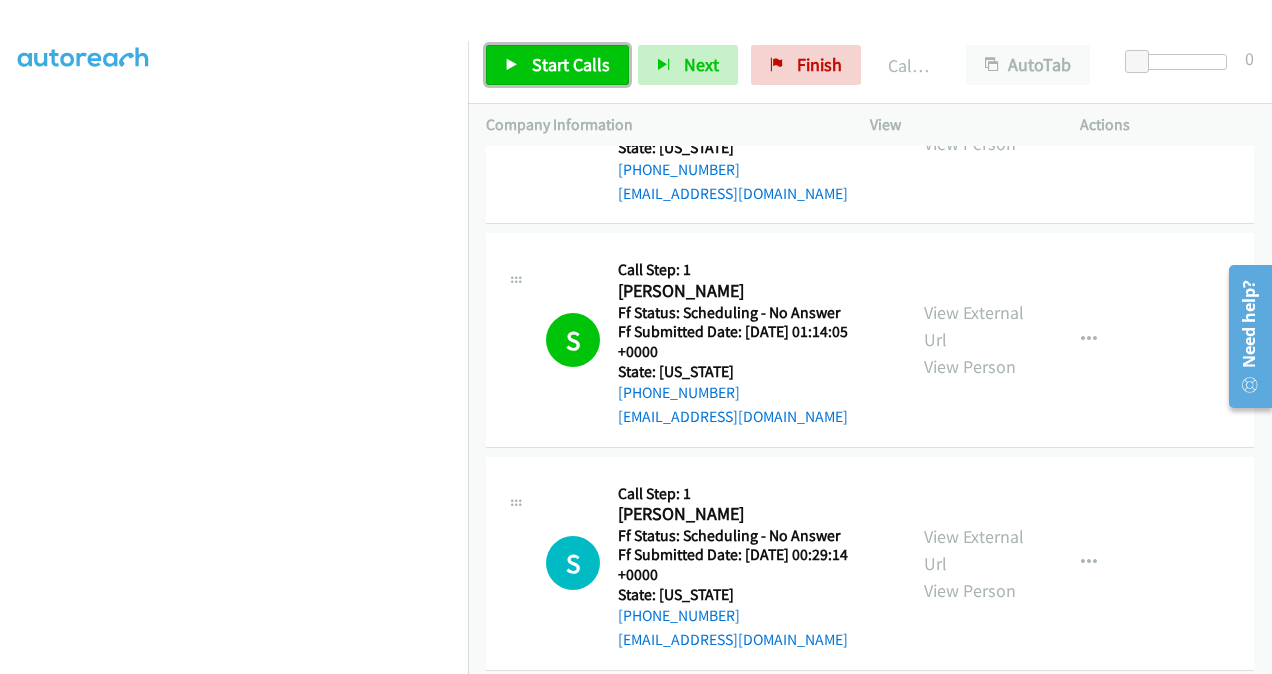 click on "Start Calls" at bounding box center [571, 64] 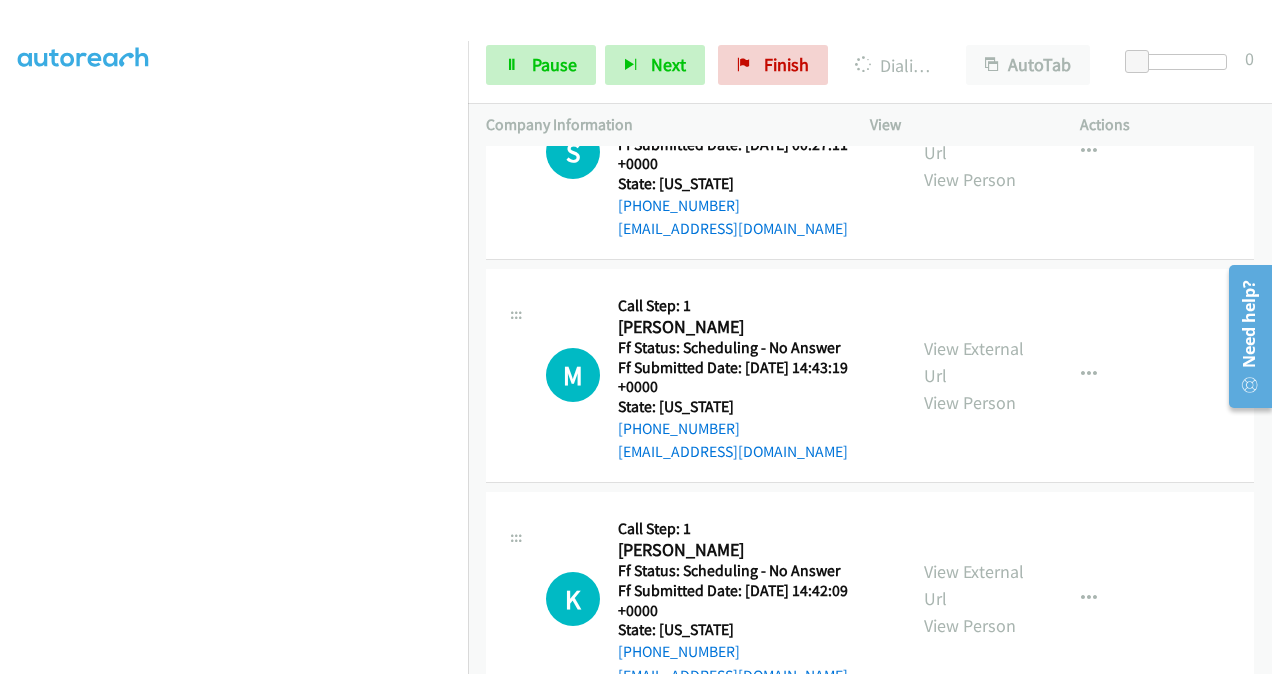 scroll, scrollTop: 8721, scrollLeft: 0, axis: vertical 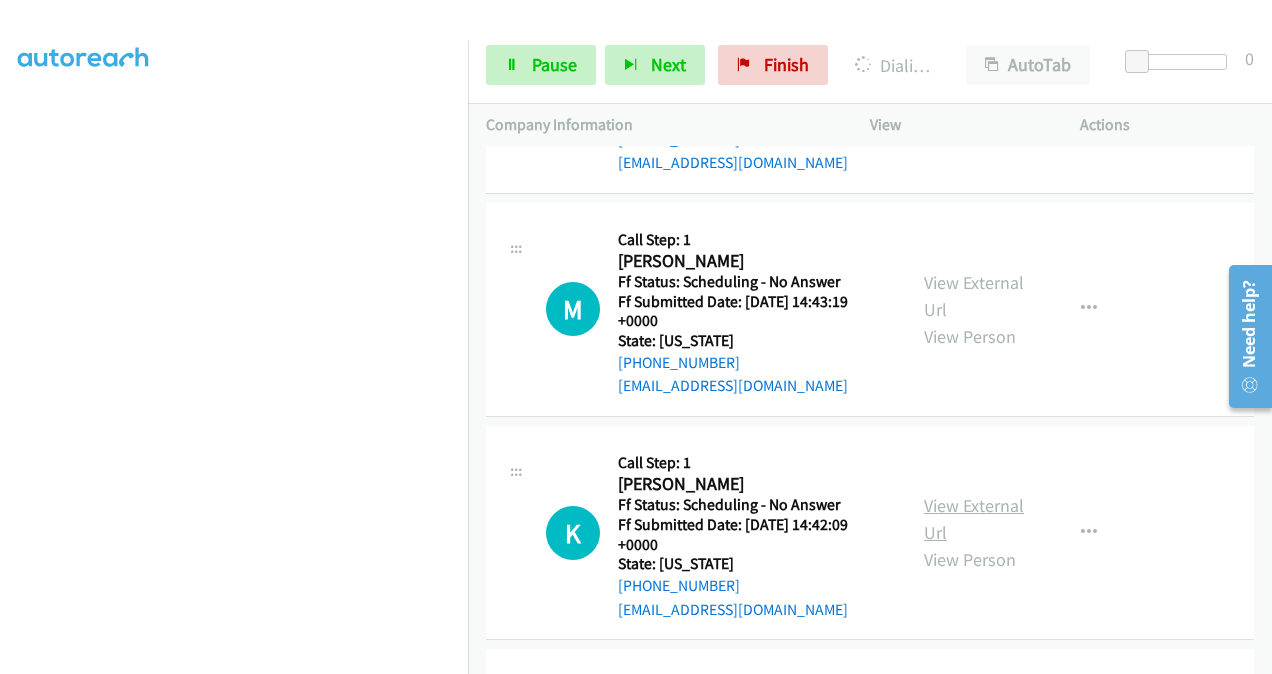 click on "View External Url" at bounding box center [974, 519] 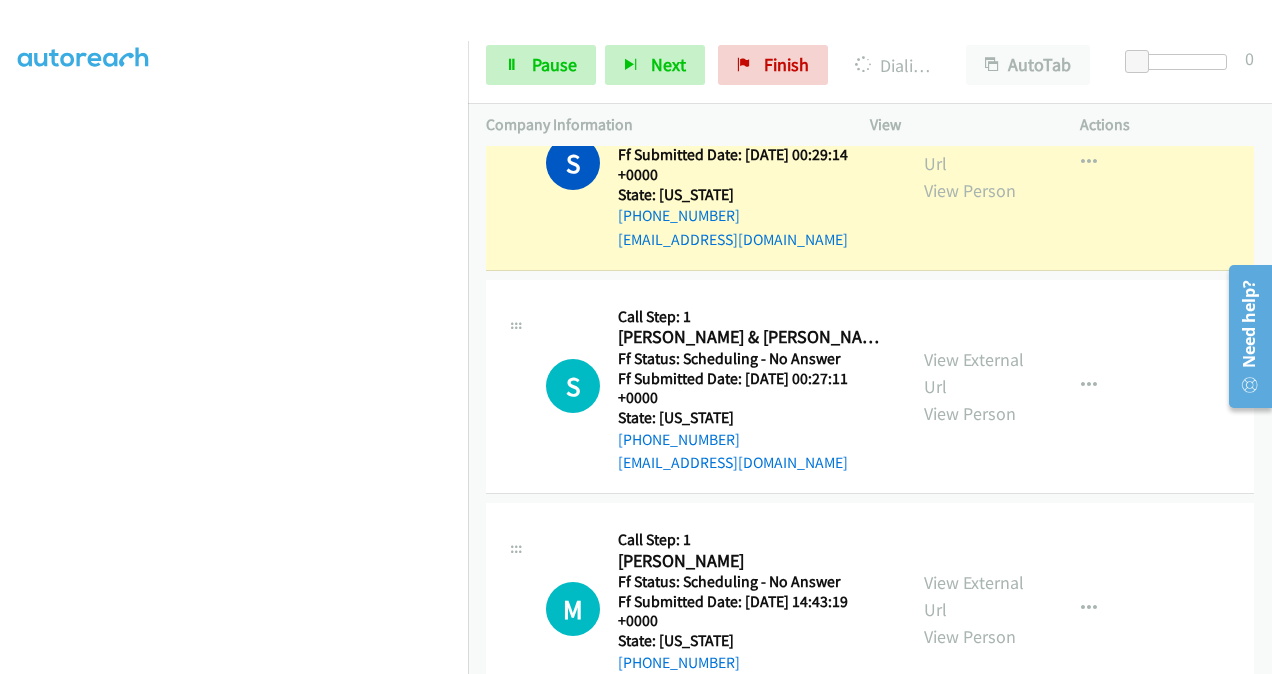 scroll, scrollTop: 8221, scrollLeft: 0, axis: vertical 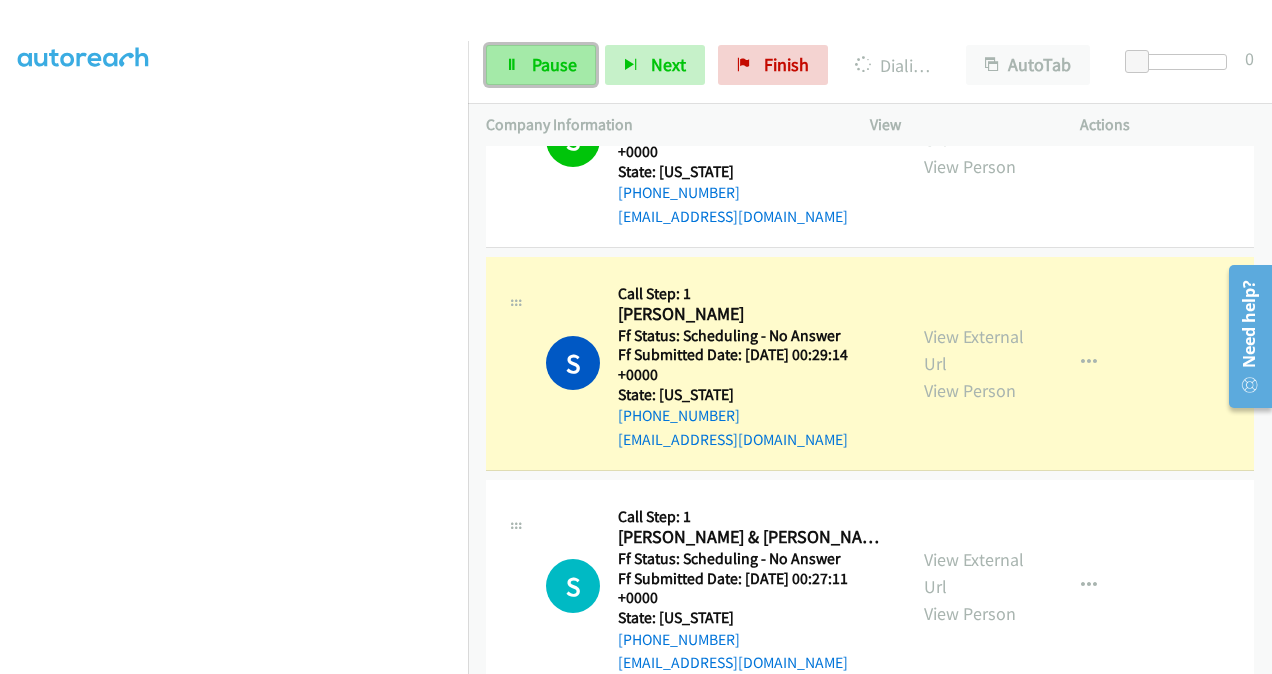 click on "Pause" at bounding box center [554, 64] 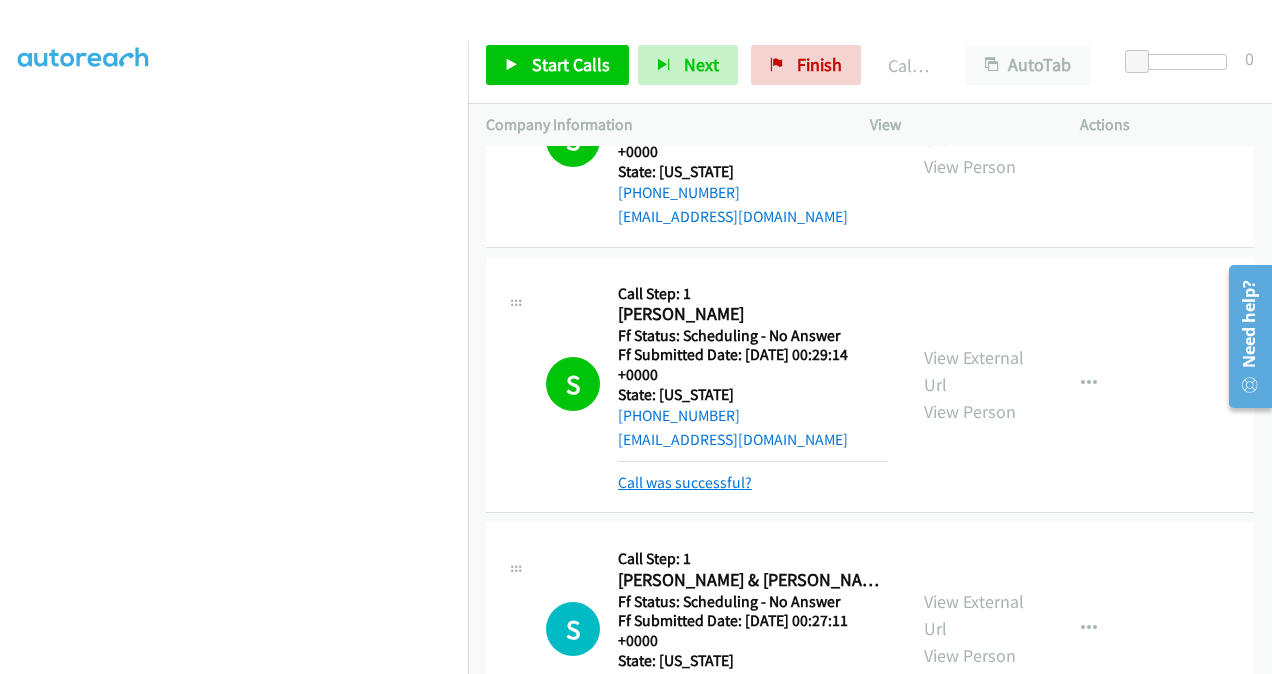 click on "Call was successful?" at bounding box center (685, 482) 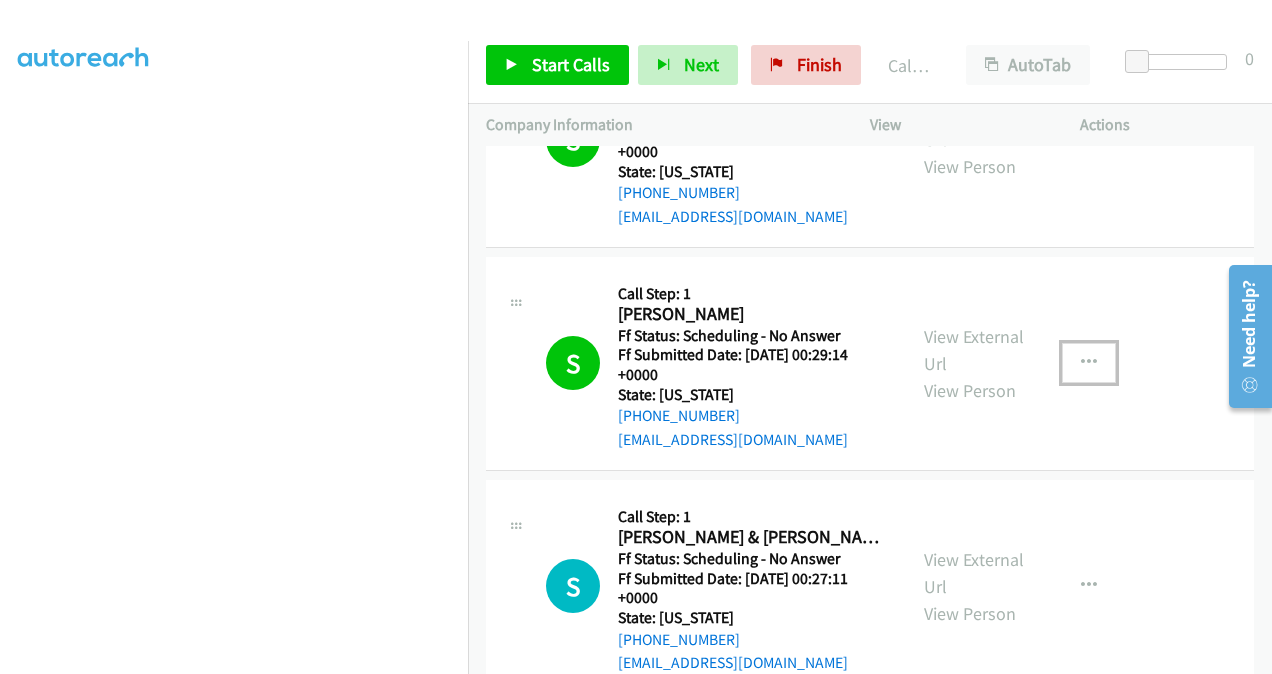 click at bounding box center (1089, 363) 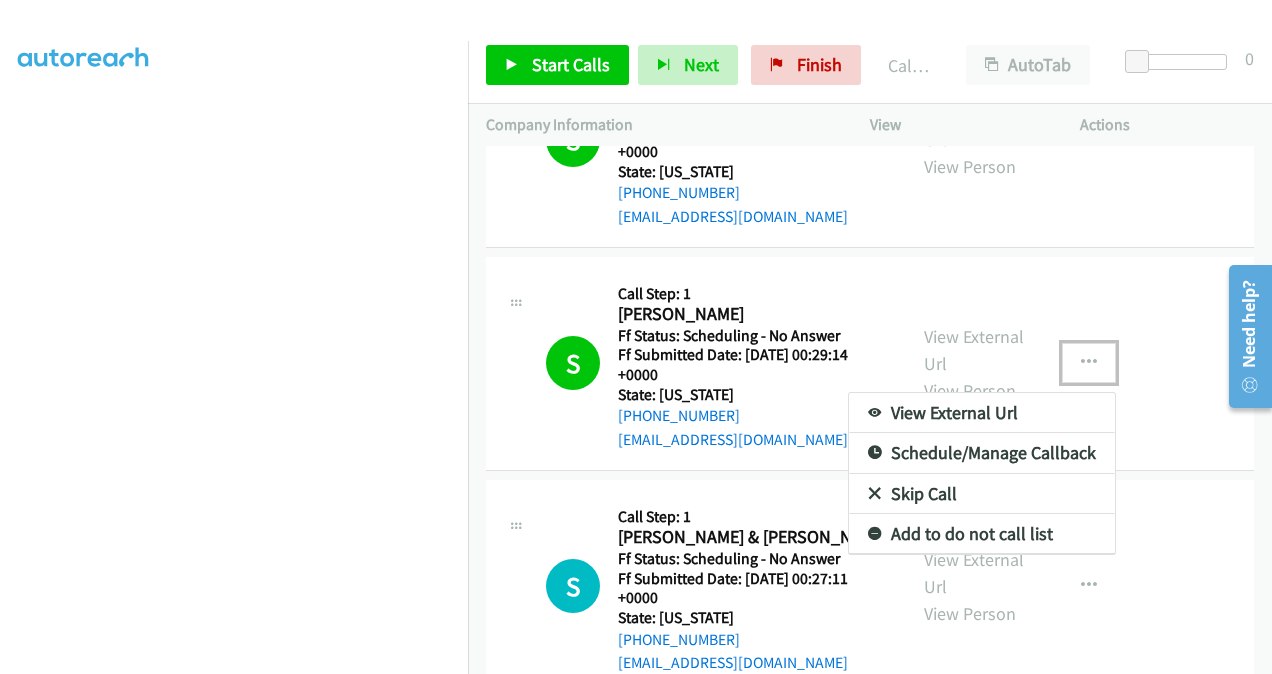 click on "Add to do not call list" at bounding box center (982, 534) 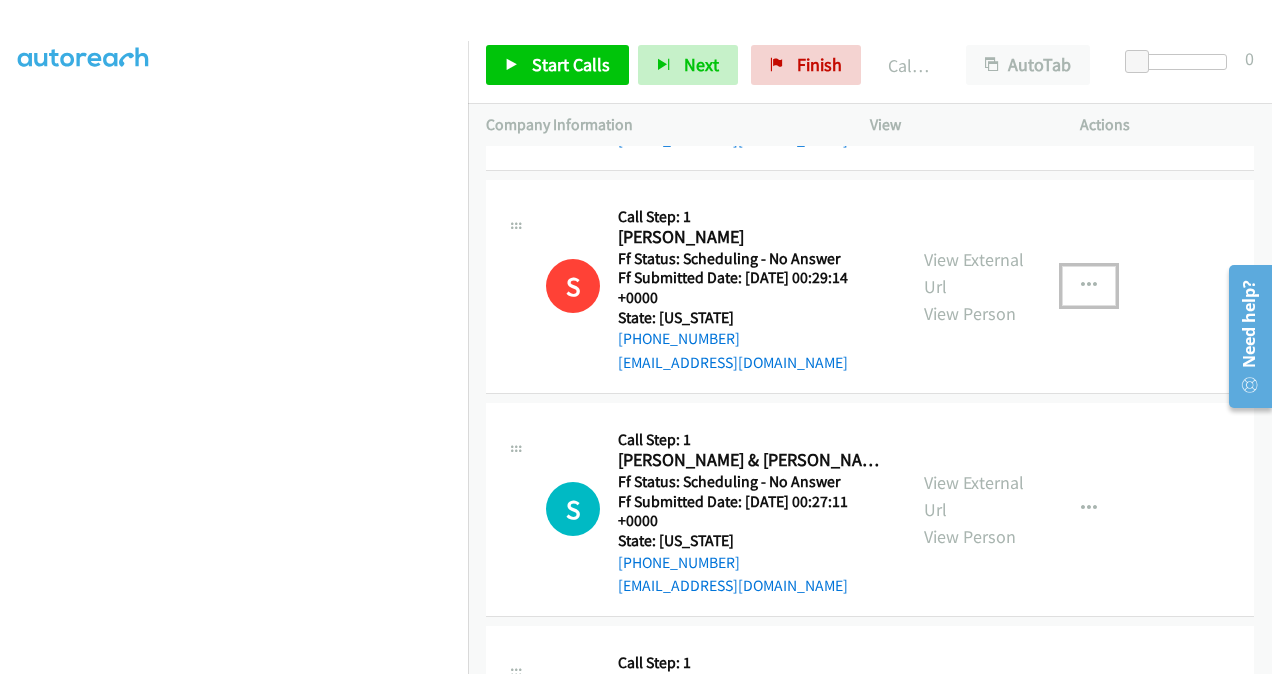 scroll, scrollTop: 8421, scrollLeft: 0, axis: vertical 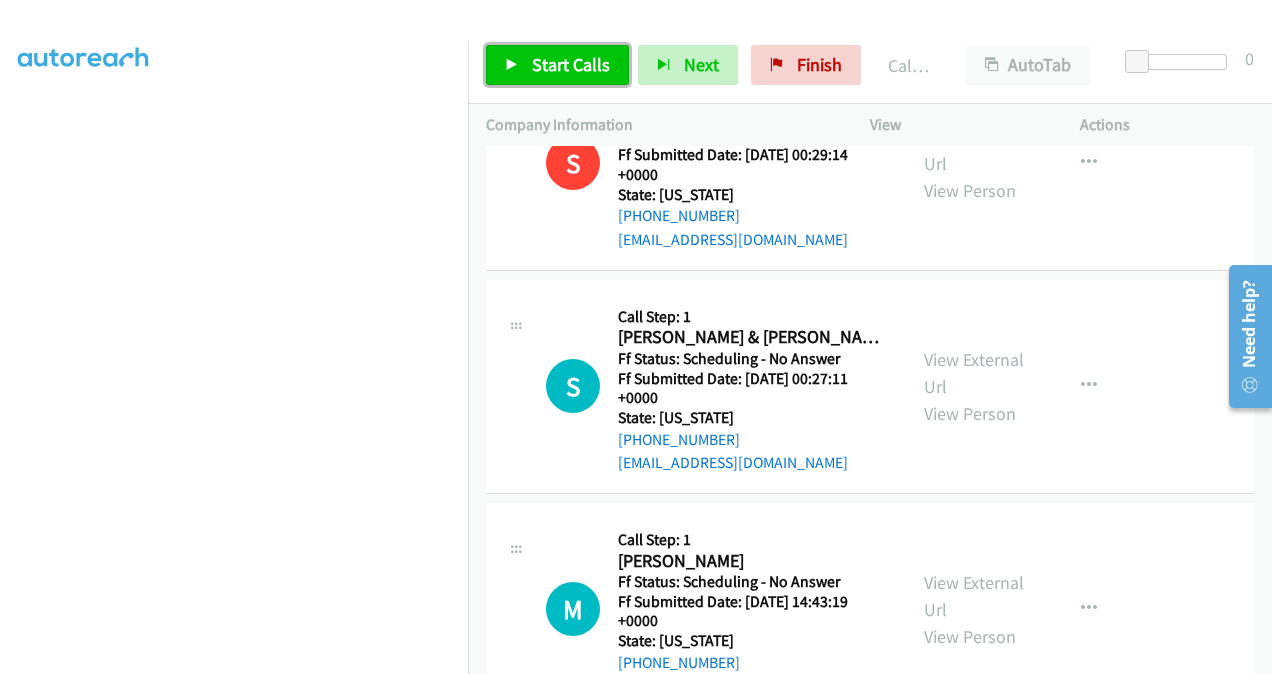 click on "Start Calls" at bounding box center [571, 64] 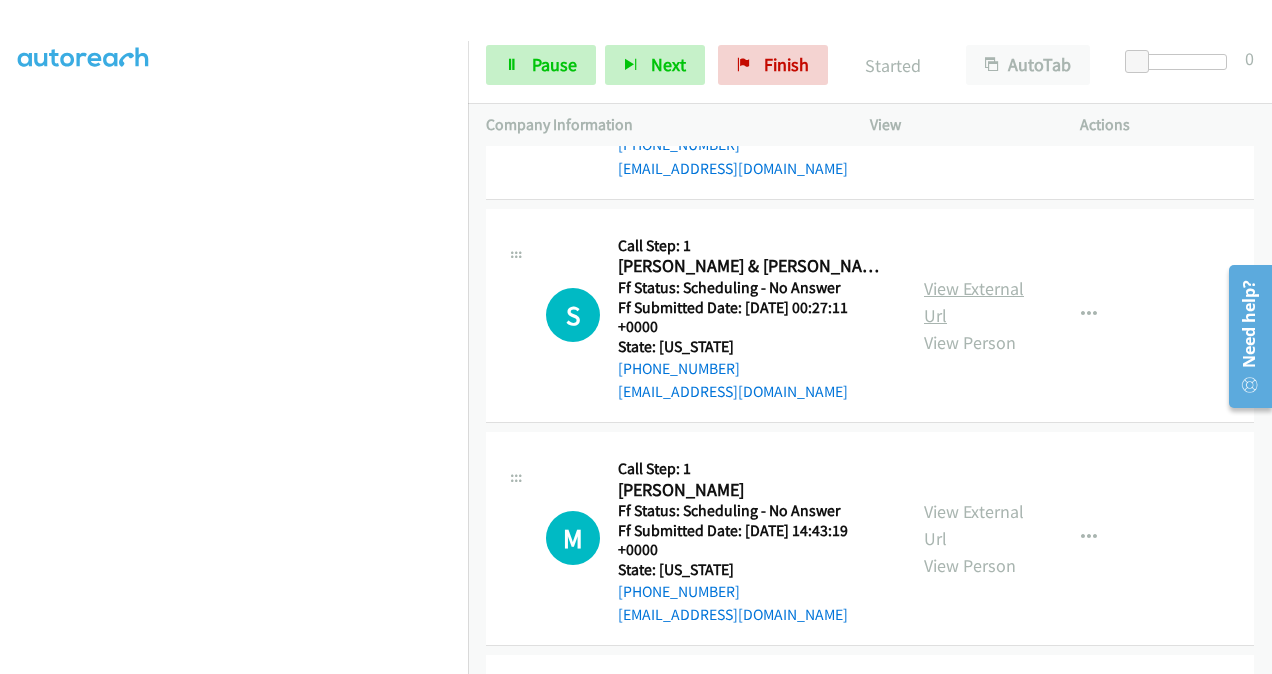 scroll, scrollTop: 8521, scrollLeft: 0, axis: vertical 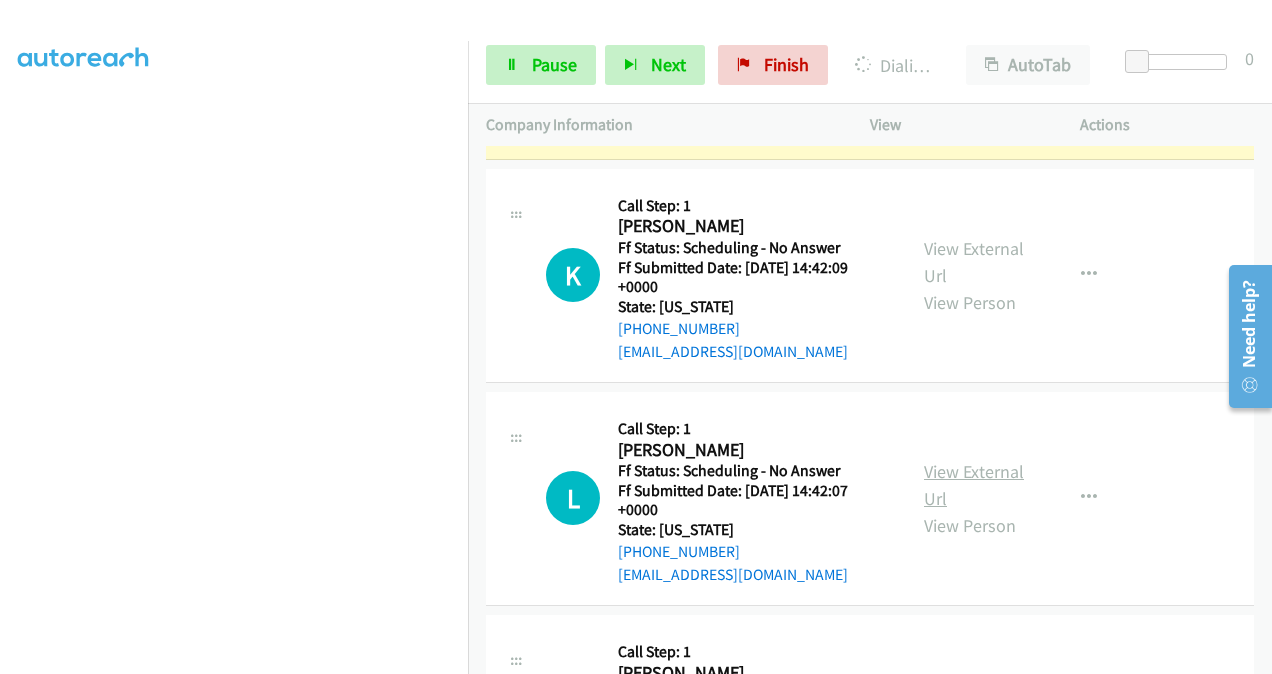 click on "View External Url" at bounding box center [974, 485] 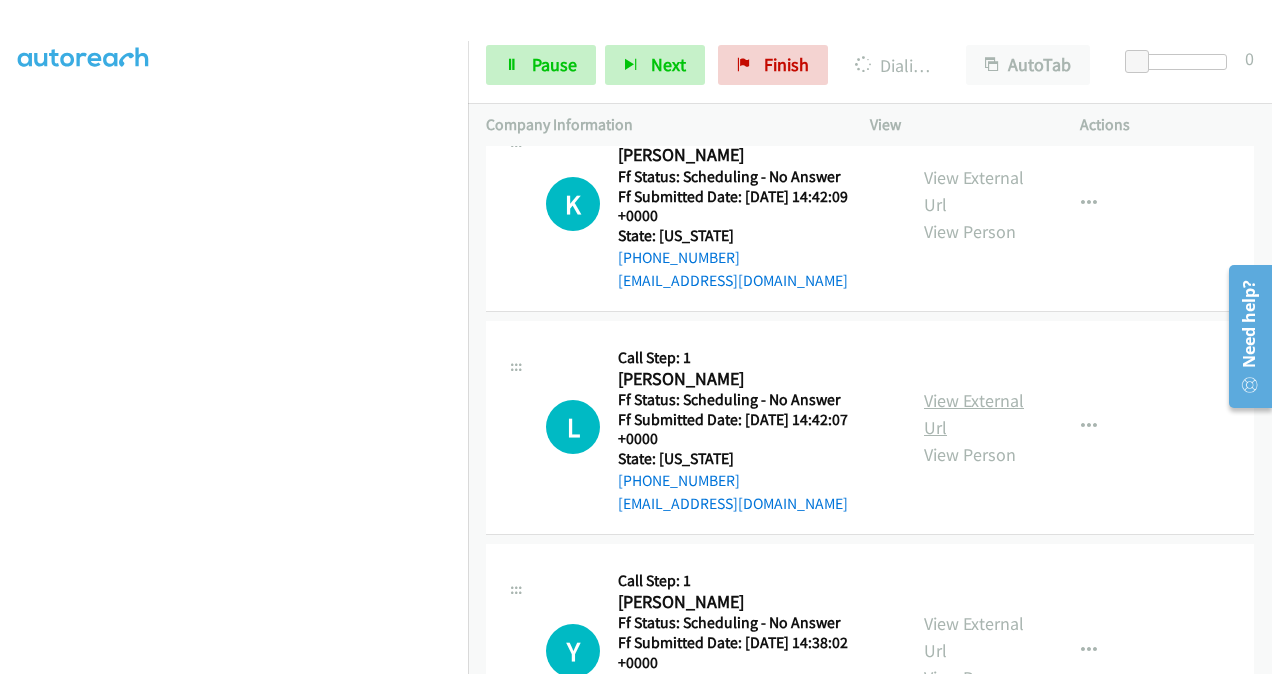 scroll, scrollTop: 9121, scrollLeft: 0, axis: vertical 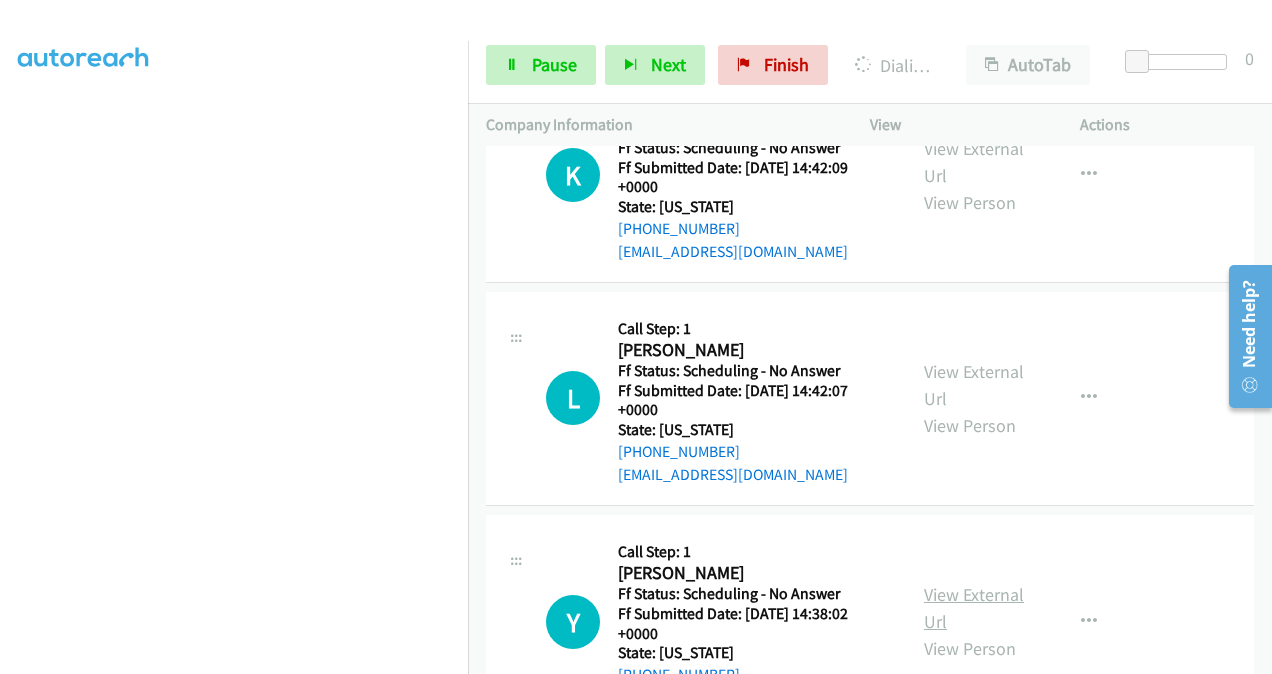 click on "View External Url" at bounding box center (974, 608) 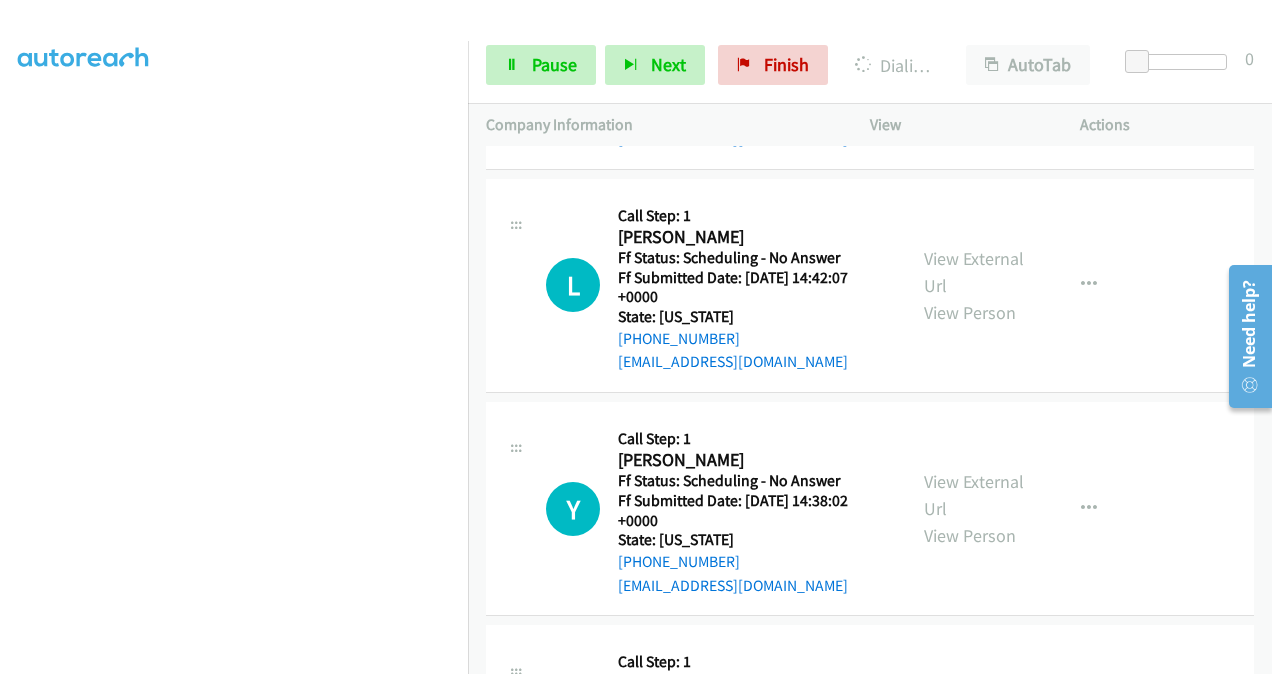 scroll, scrollTop: 9421, scrollLeft: 0, axis: vertical 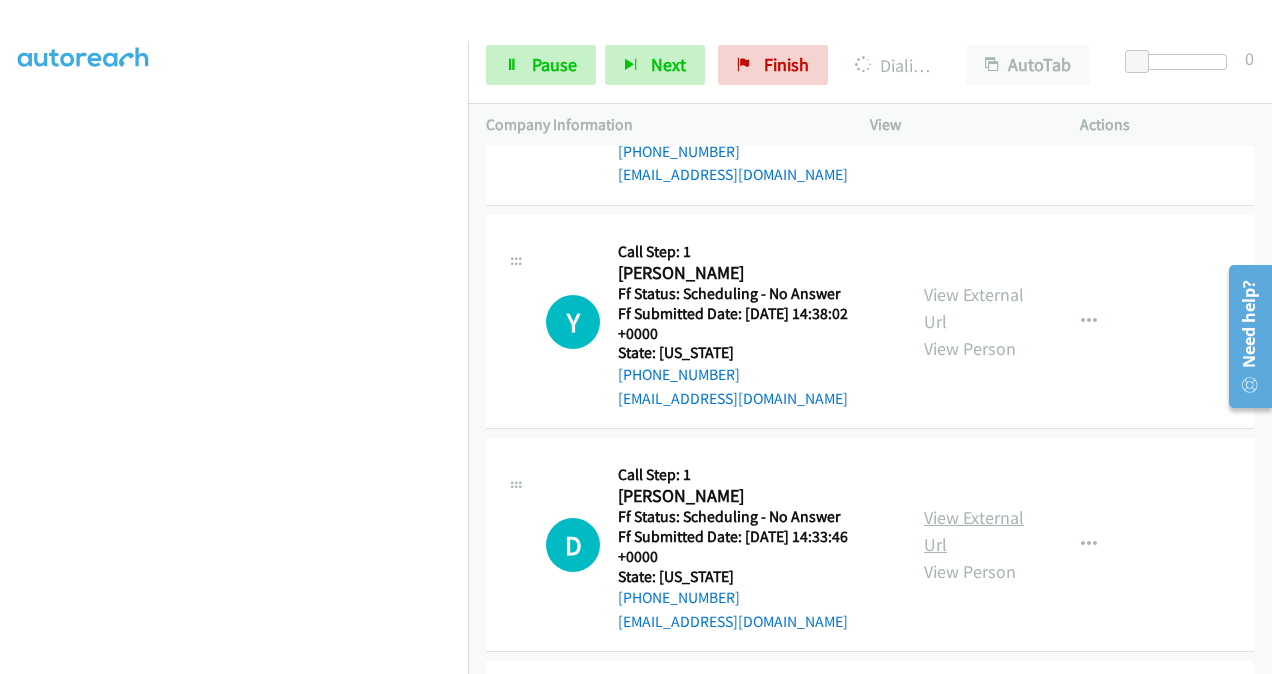 click on "View External Url" at bounding box center (974, 531) 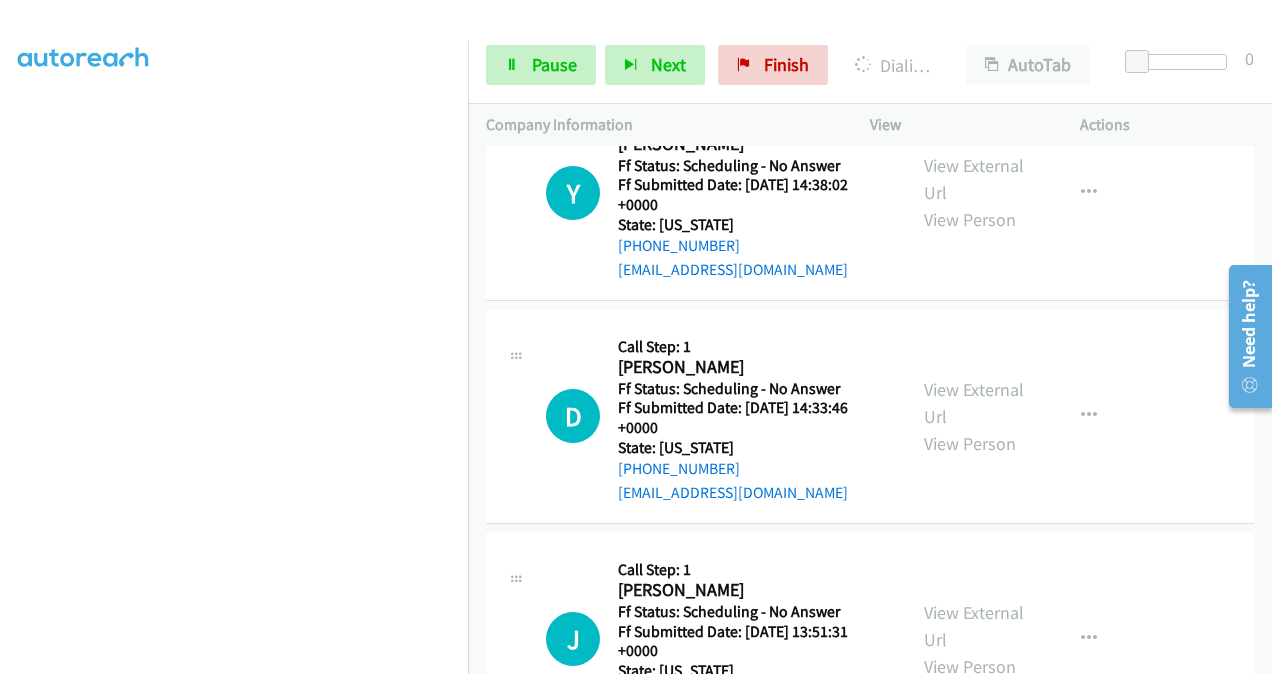 scroll, scrollTop: 9742, scrollLeft: 0, axis: vertical 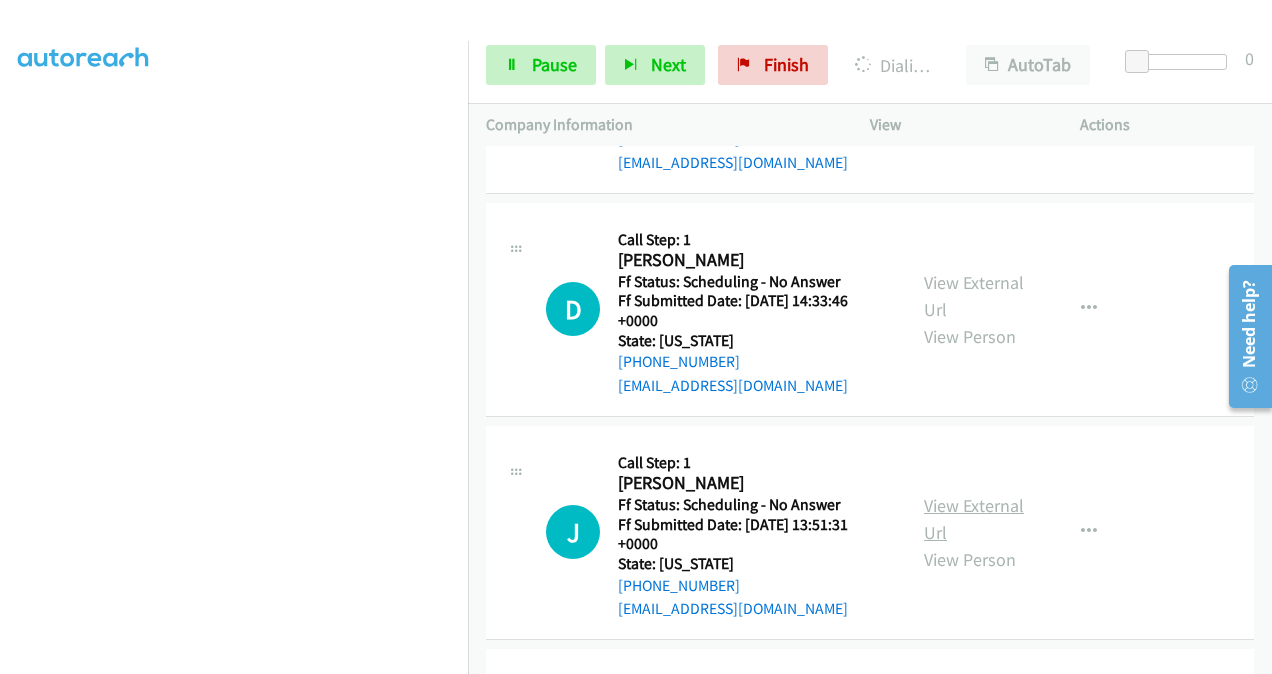 click on "View External Url" at bounding box center (974, 519) 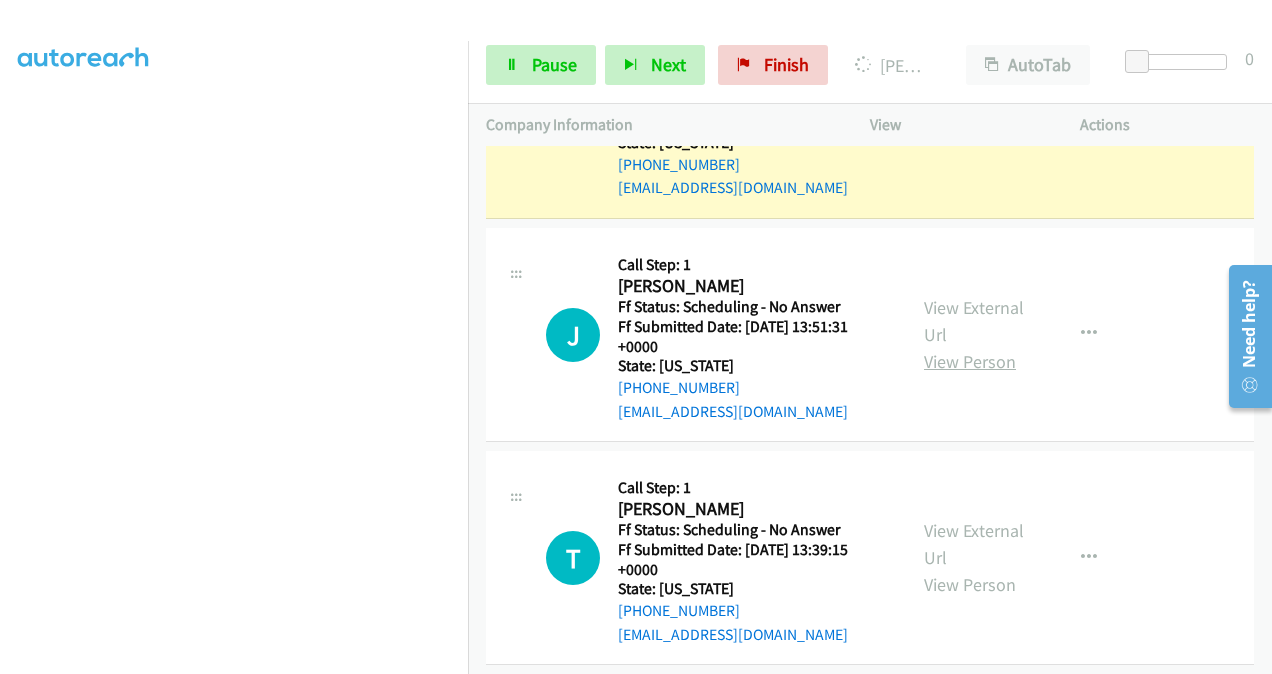 scroll, scrollTop: 10042, scrollLeft: 0, axis: vertical 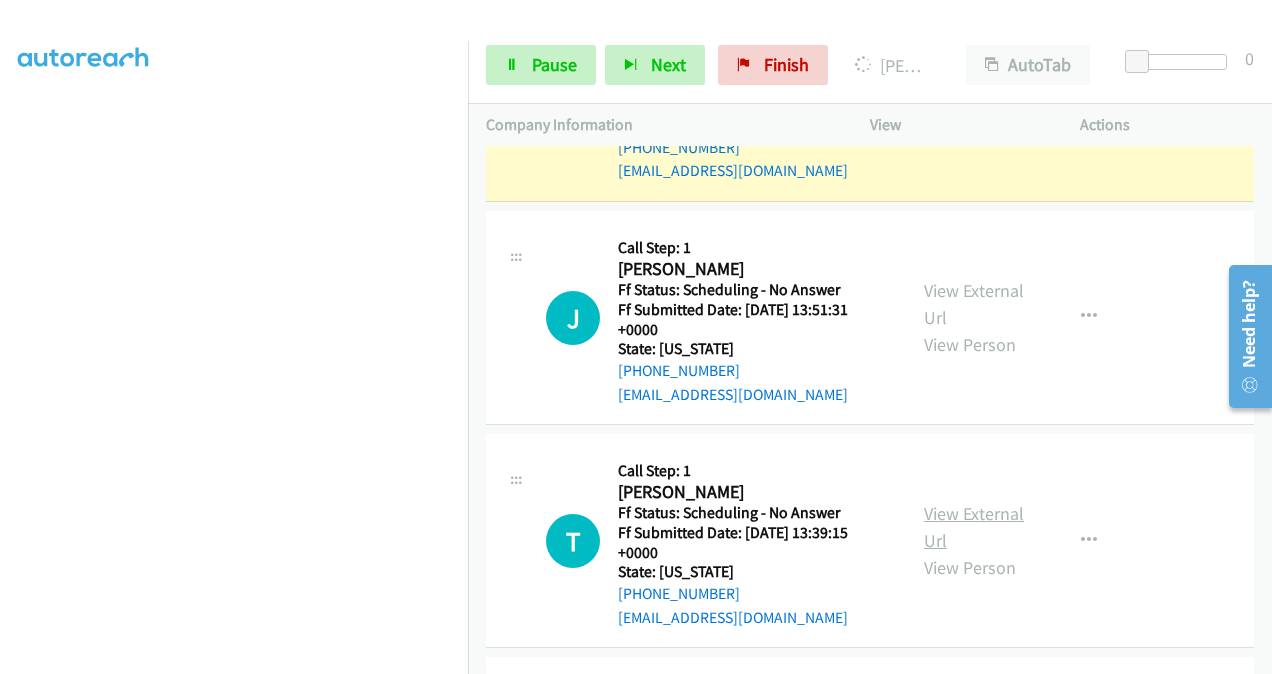 click on "View External Url" at bounding box center (974, 527) 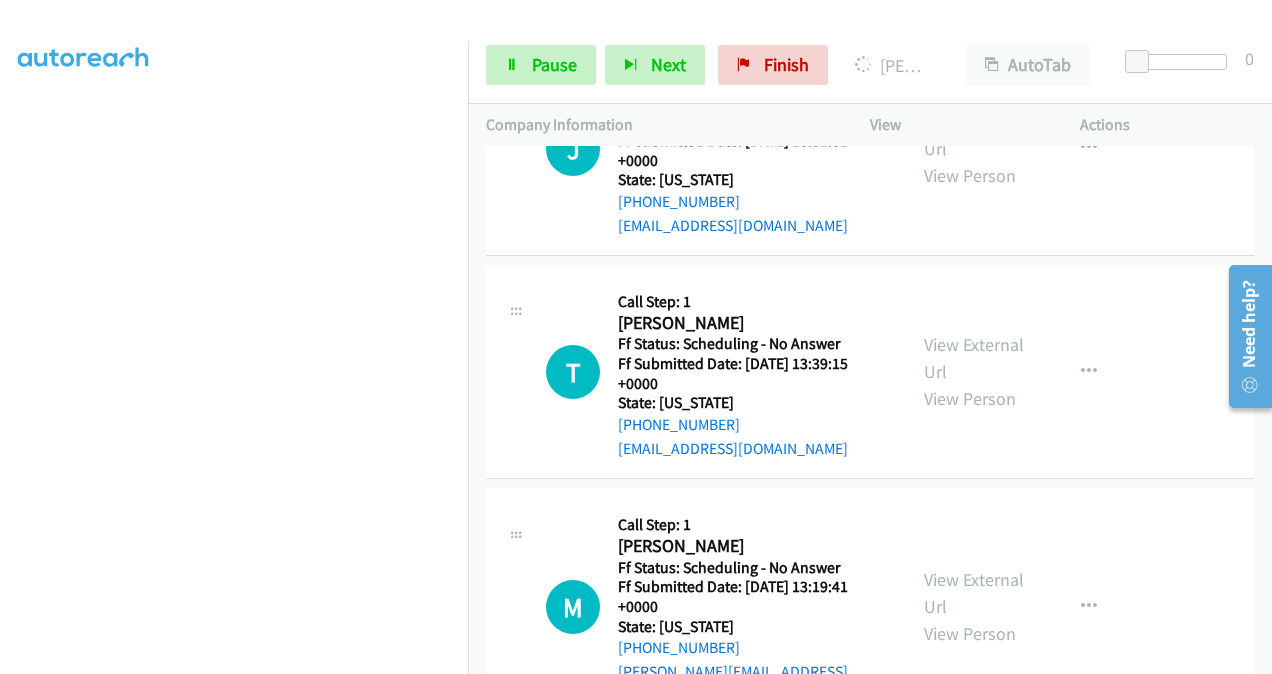 scroll, scrollTop: 10242, scrollLeft: 0, axis: vertical 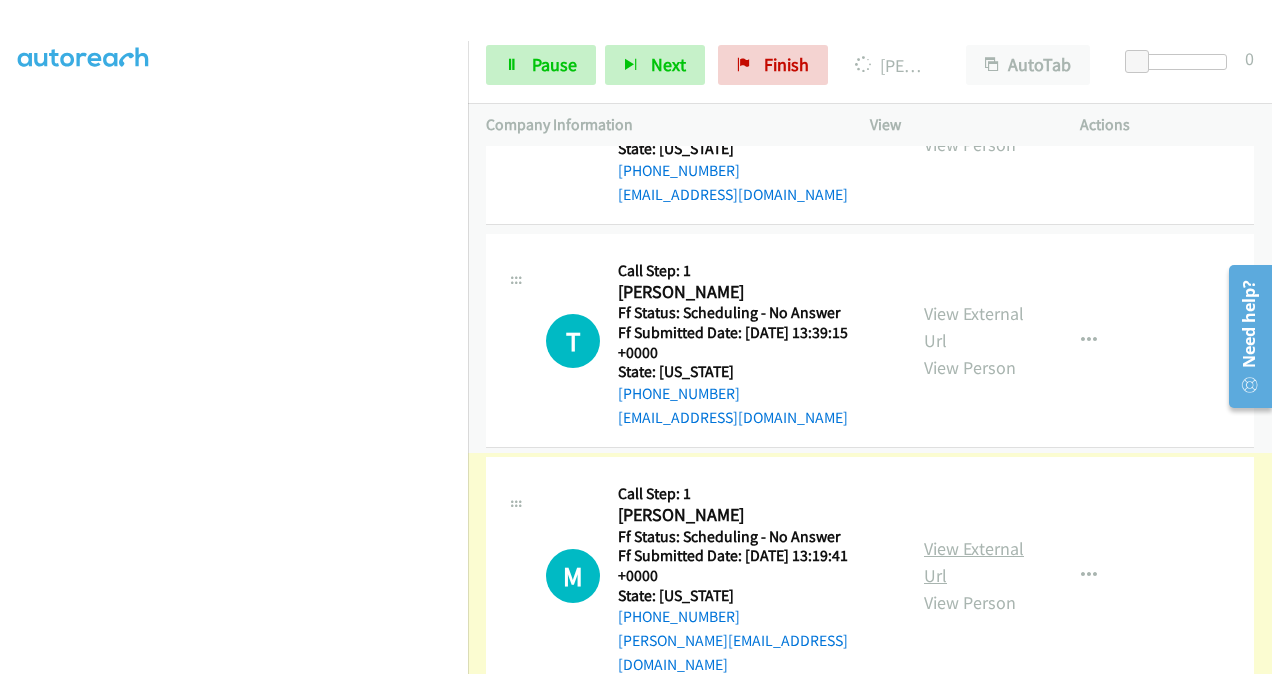 click on "View External Url" at bounding box center [974, 562] 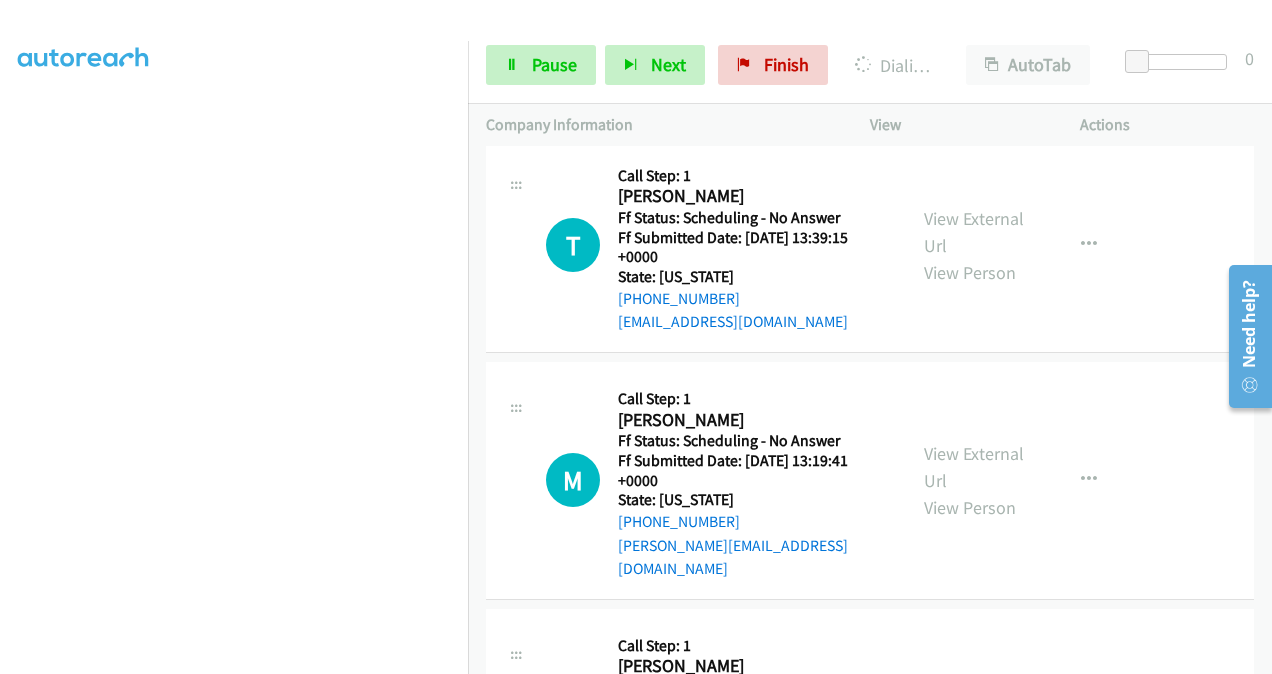 scroll, scrollTop: 10542, scrollLeft: 0, axis: vertical 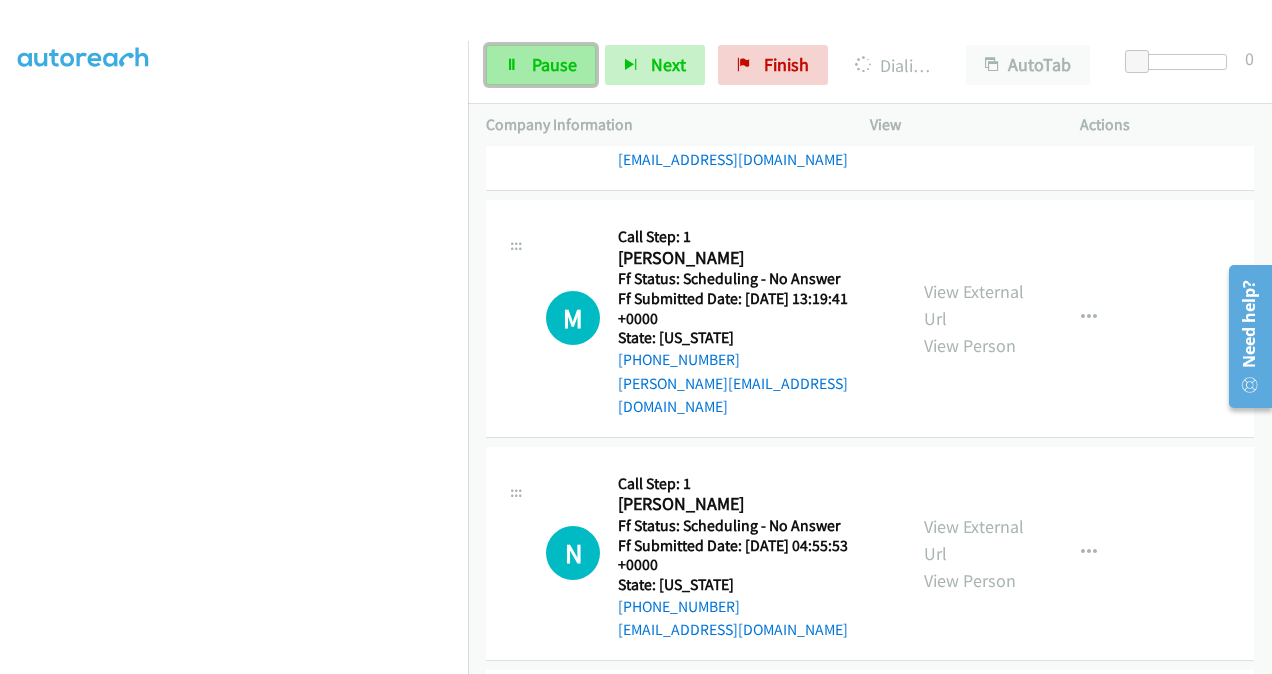 click on "Pause" at bounding box center [554, 64] 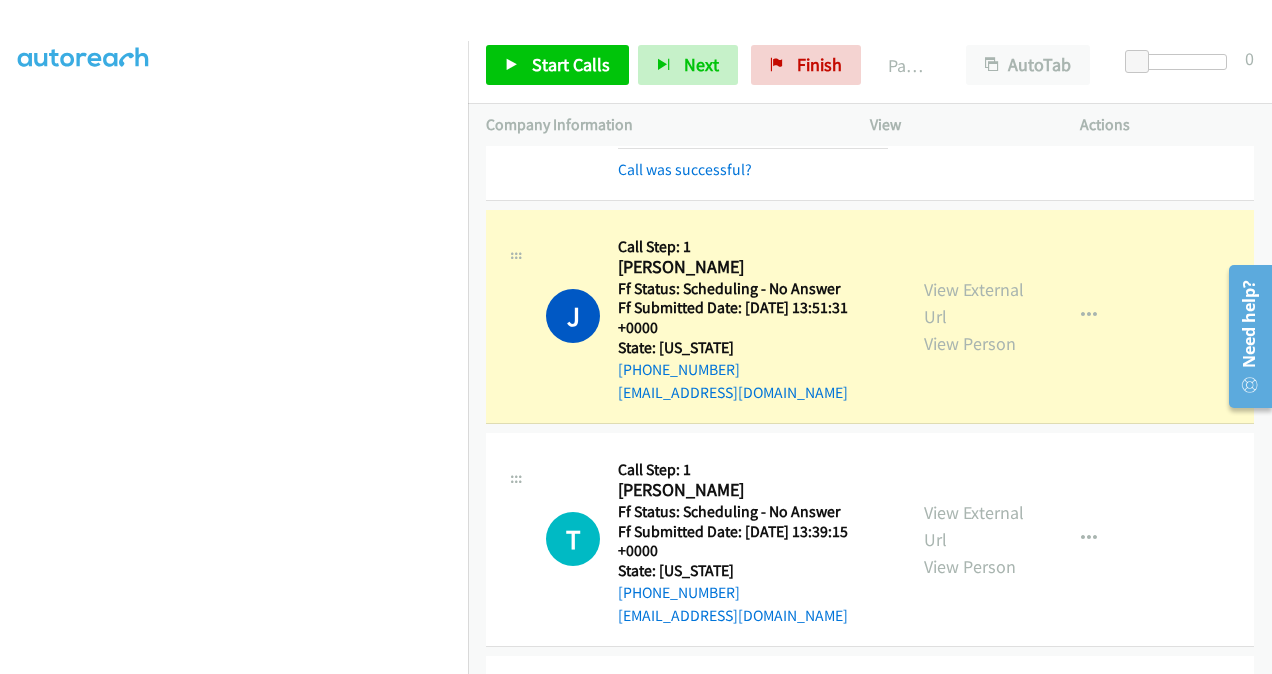 scroll, scrollTop: 10042, scrollLeft: 0, axis: vertical 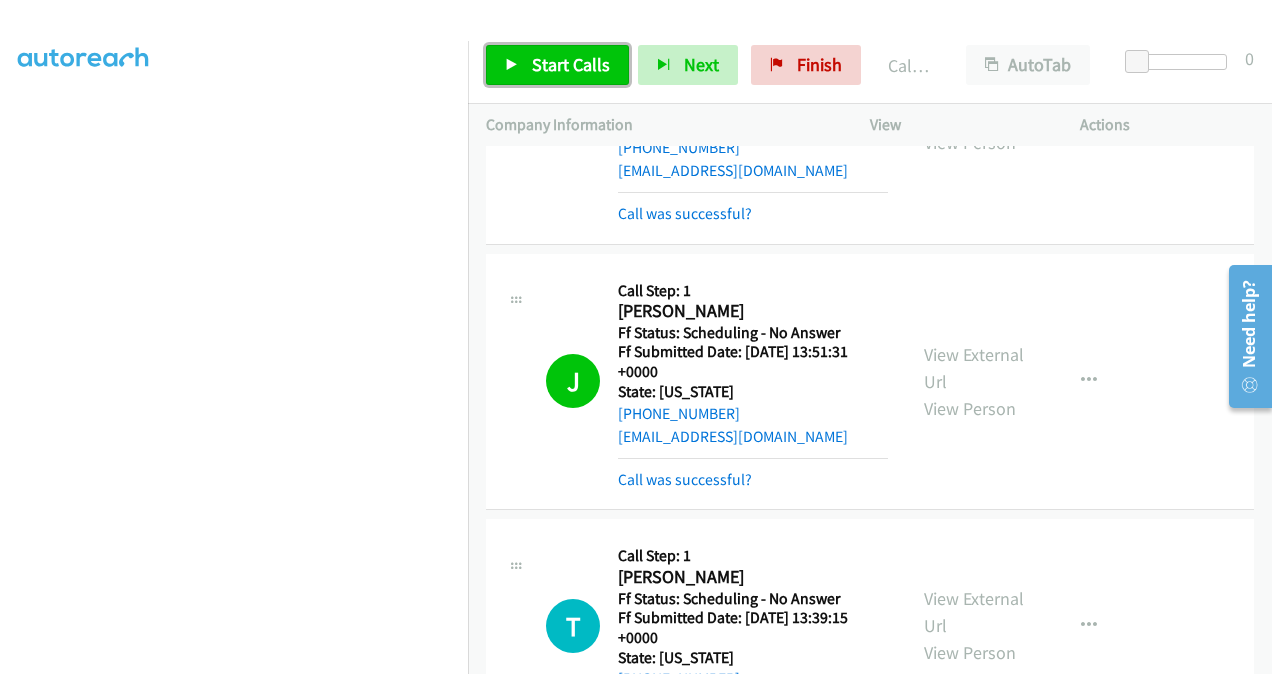 click on "Start Calls" at bounding box center [571, 64] 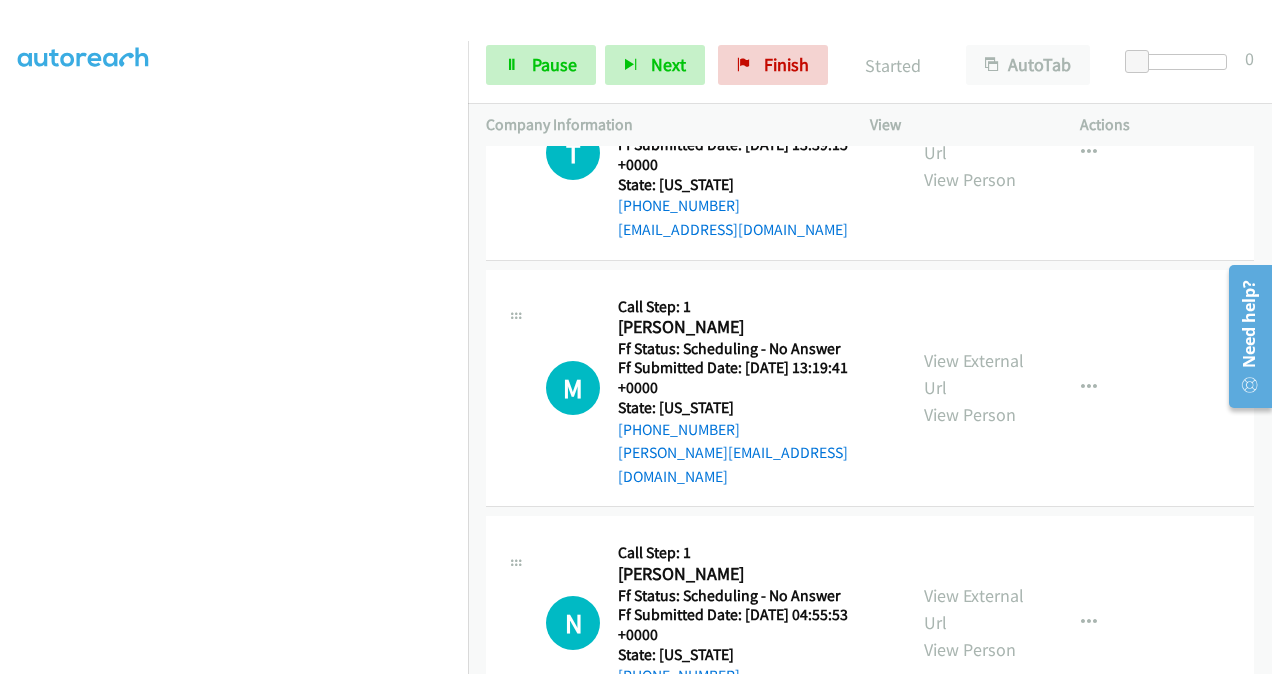 scroll, scrollTop: 10642, scrollLeft: 0, axis: vertical 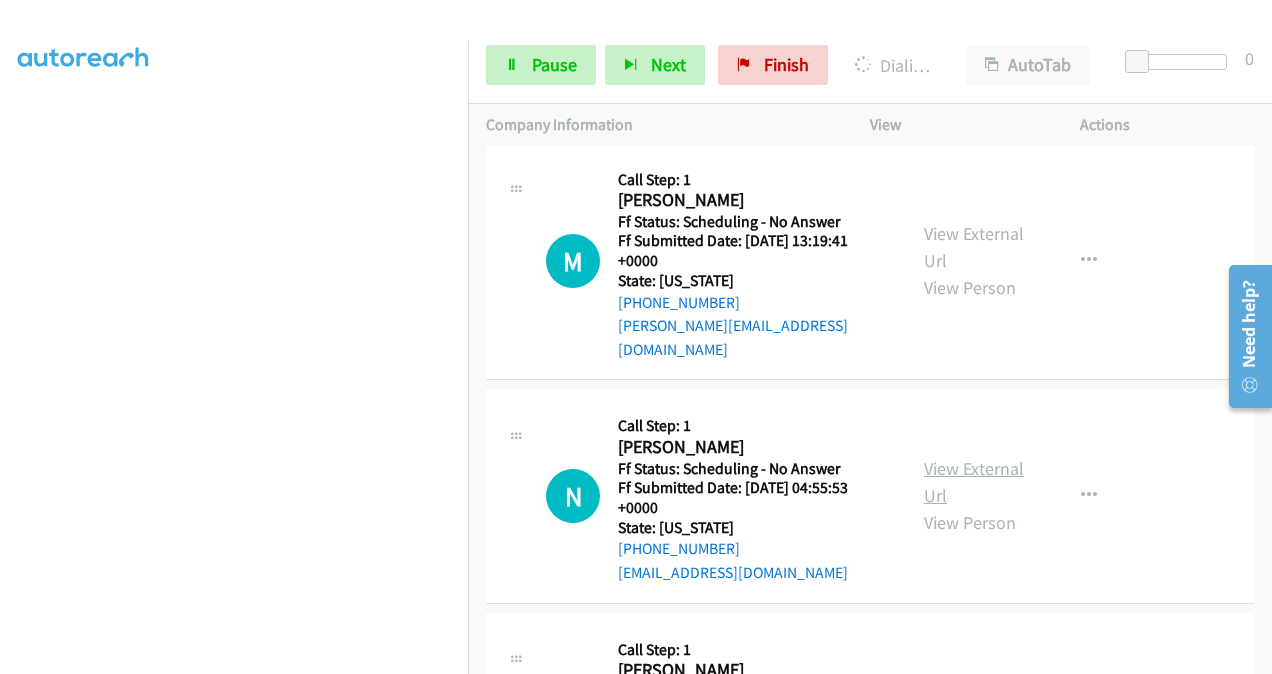 click on "View External Url" at bounding box center [974, 482] 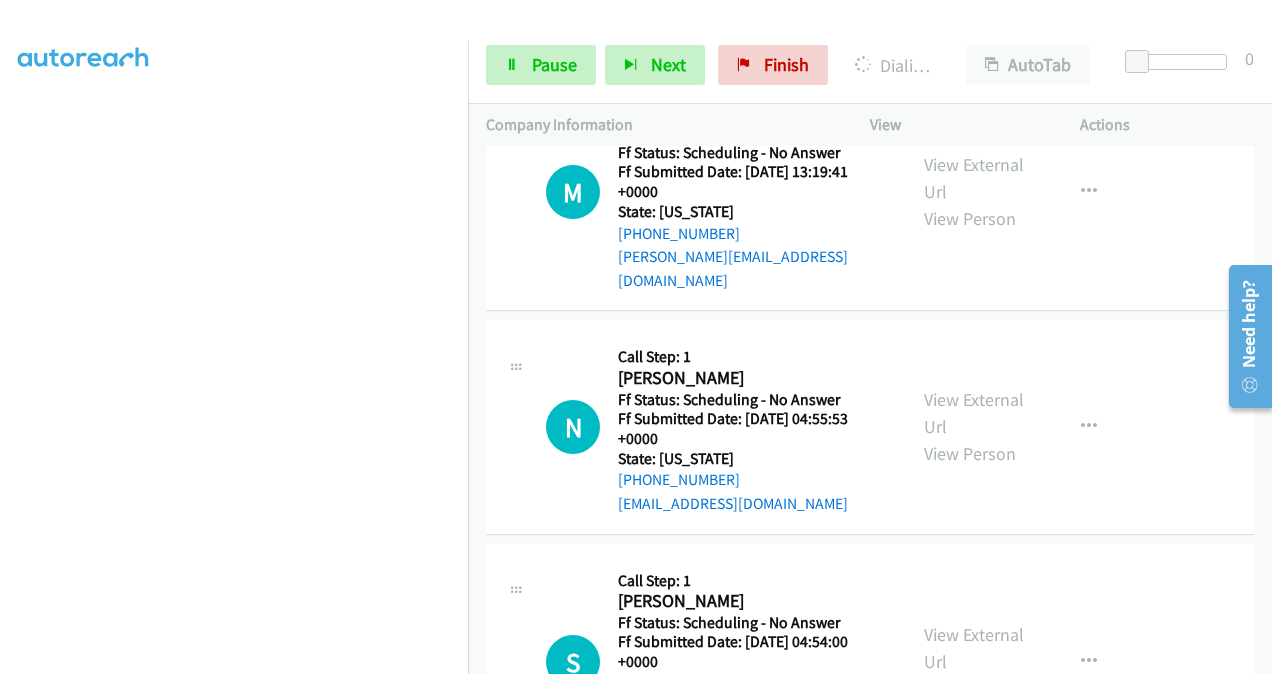 scroll, scrollTop: 10742, scrollLeft: 0, axis: vertical 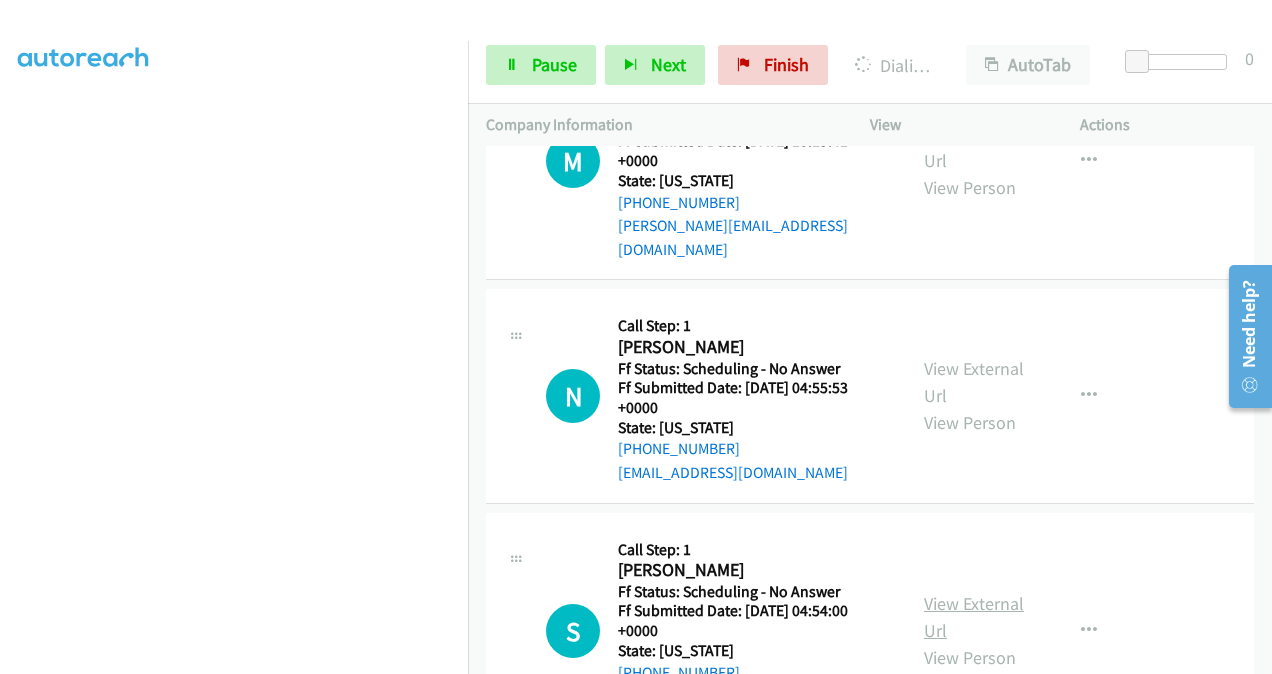 click on "View External Url" at bounding box center (974, 617) 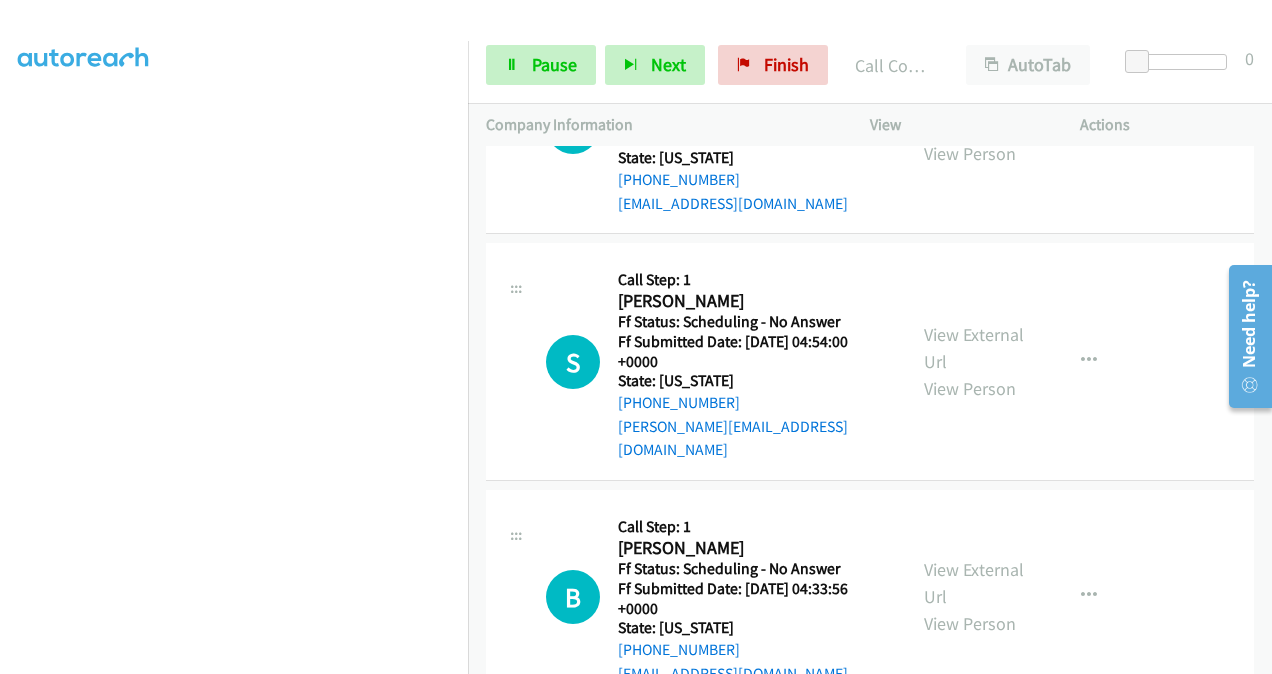 scroll, scrollTop: 11085, scrollLeft: 0, axis: vertical 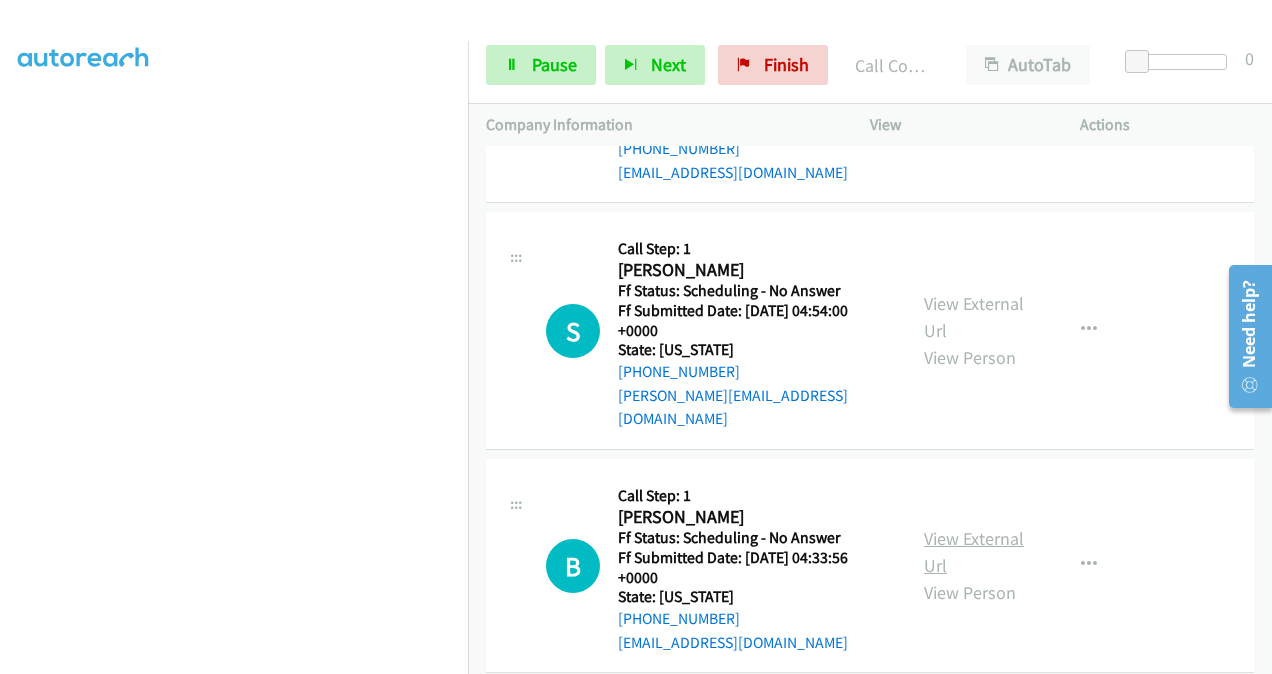 click on "View External Url" at bounding box center (974, 552) 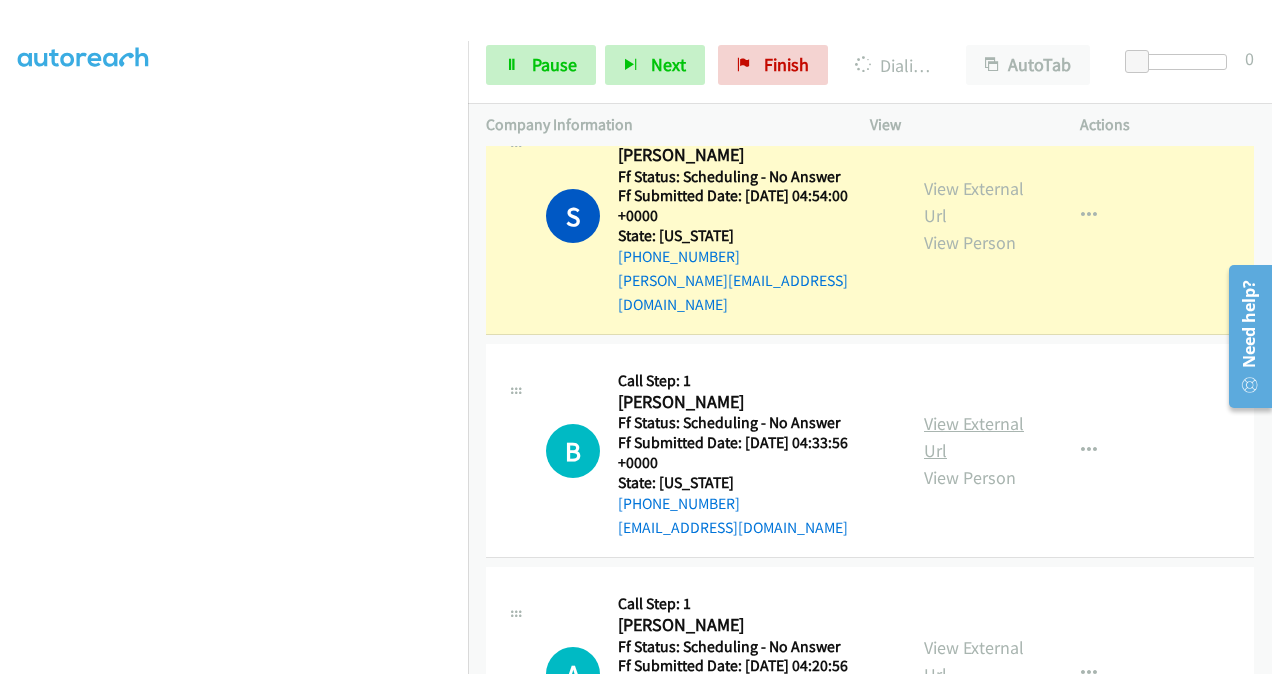 scroll, scrollTop: 11385, scrollLeft: 0, axis: vertical 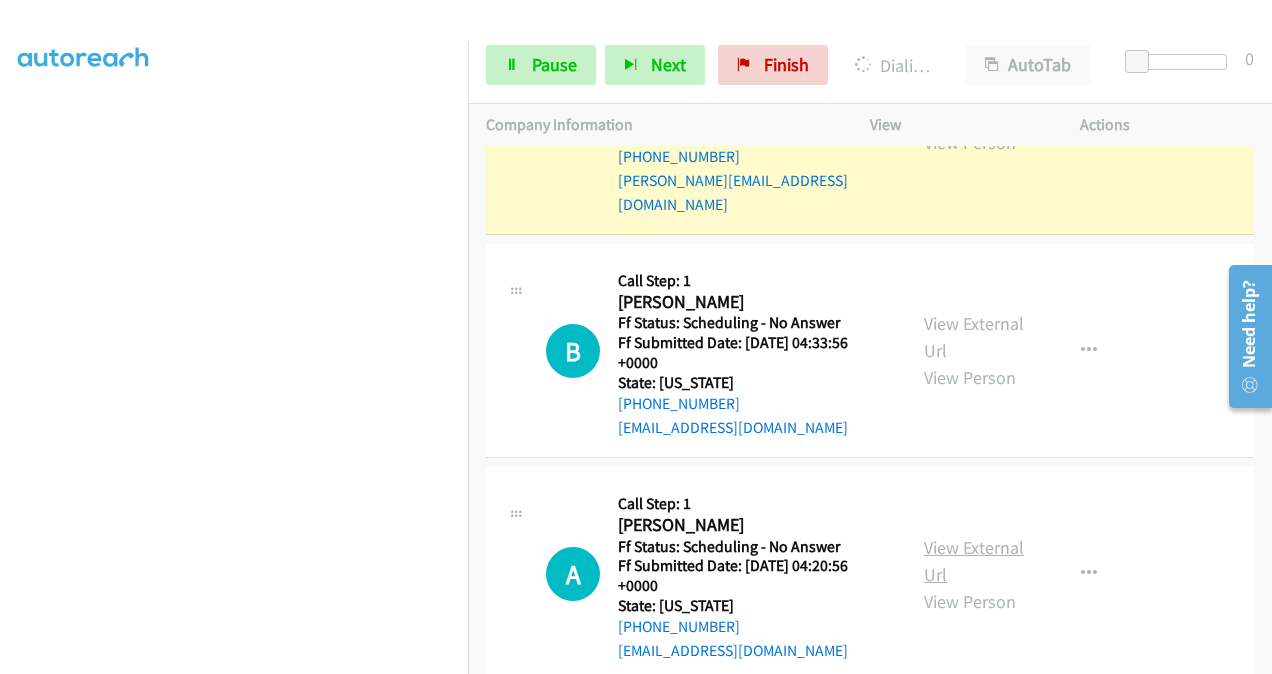 click on "View External Url" at bounding box center [974, 561] 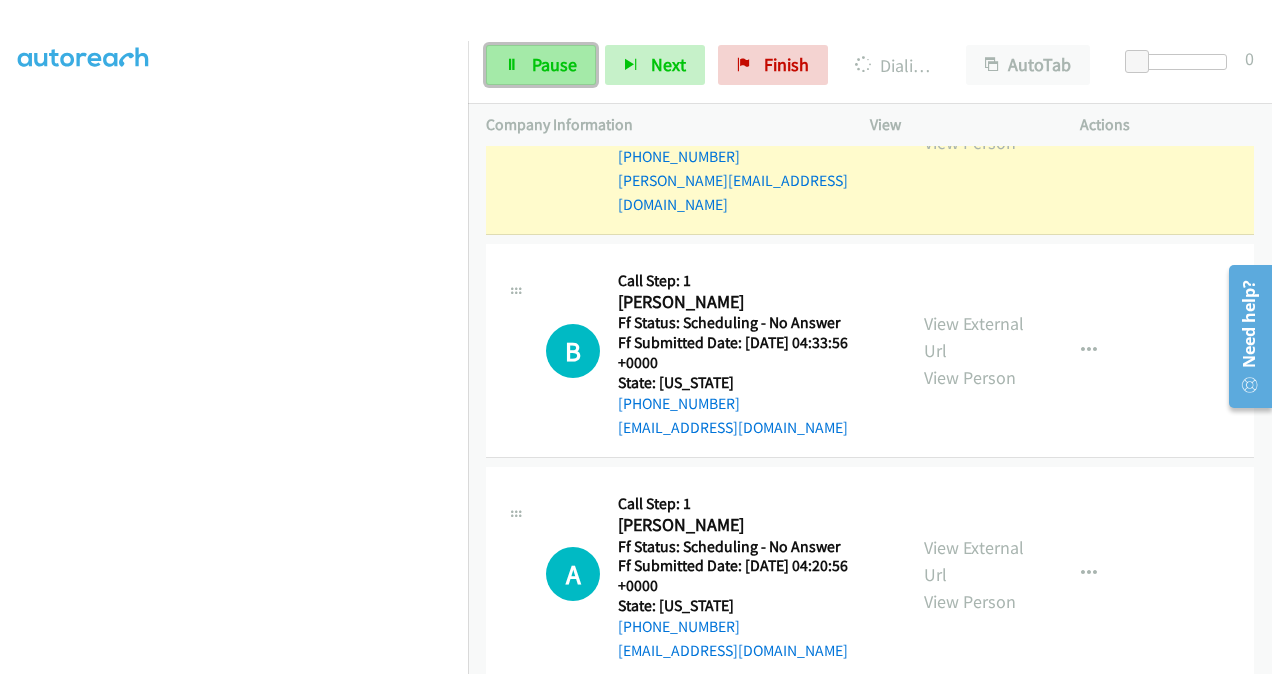 drag, startPoint x: 542, startPoint y: 70, endPoint x: 553, endPoint y: 70, distance: 11 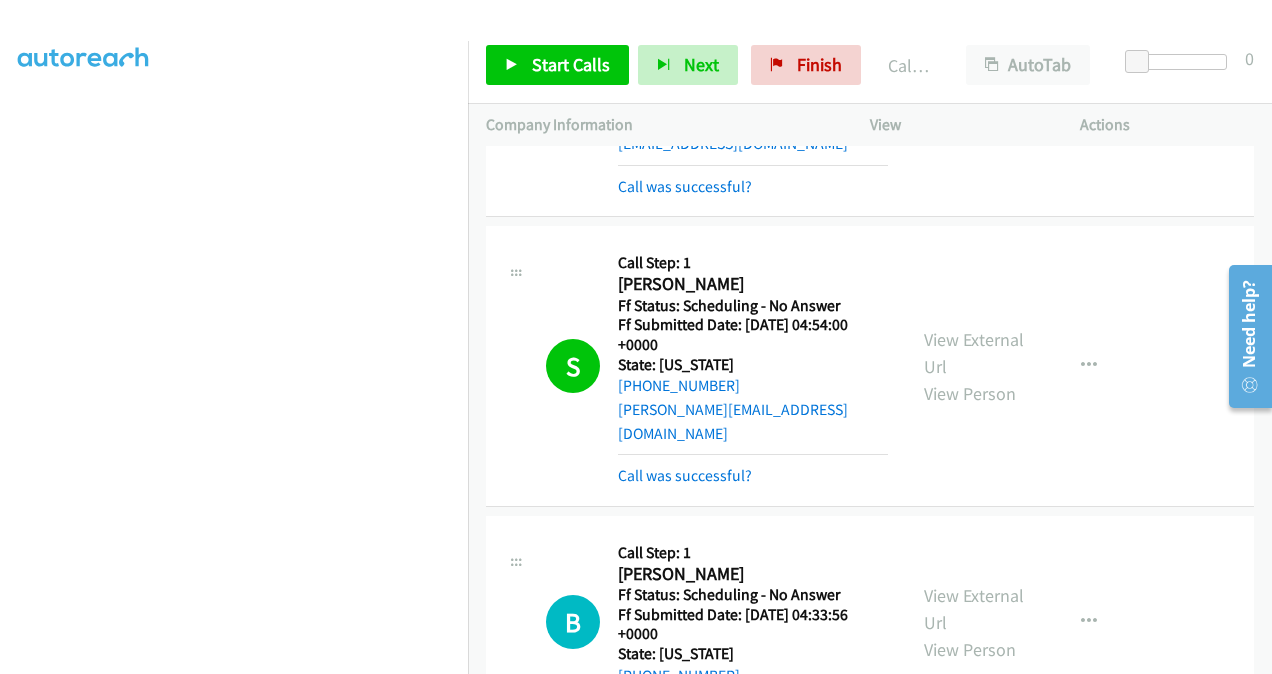 scroll, scrollTop: 11127, scrollLeft: 0, axis: vertical 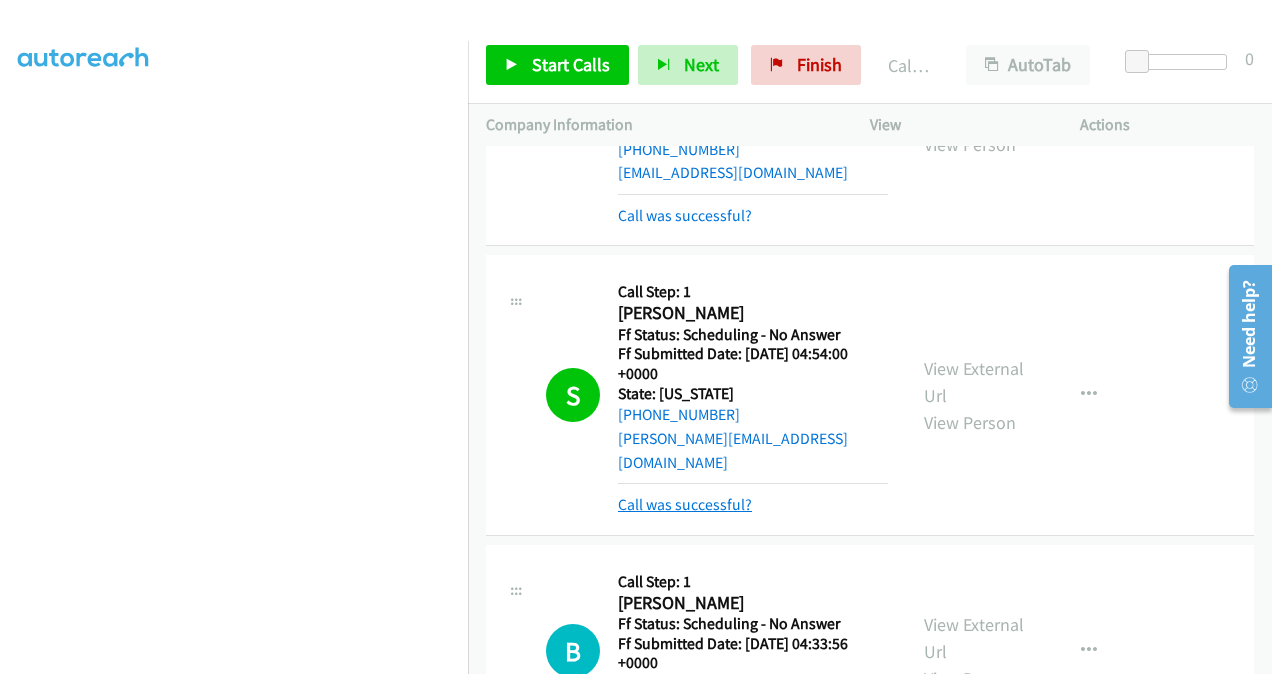 click on "Call was successful?" at bounding box center [685, 504] 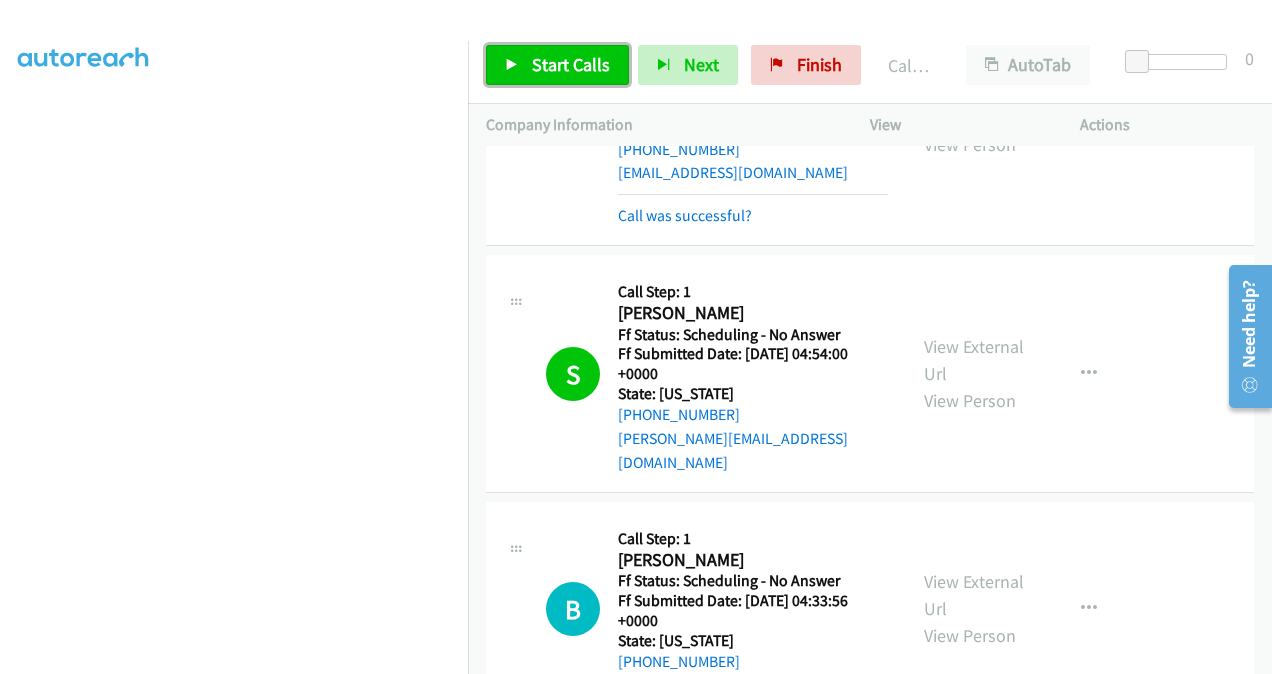 click on "Start Calls" at bounding box center (571, 64) 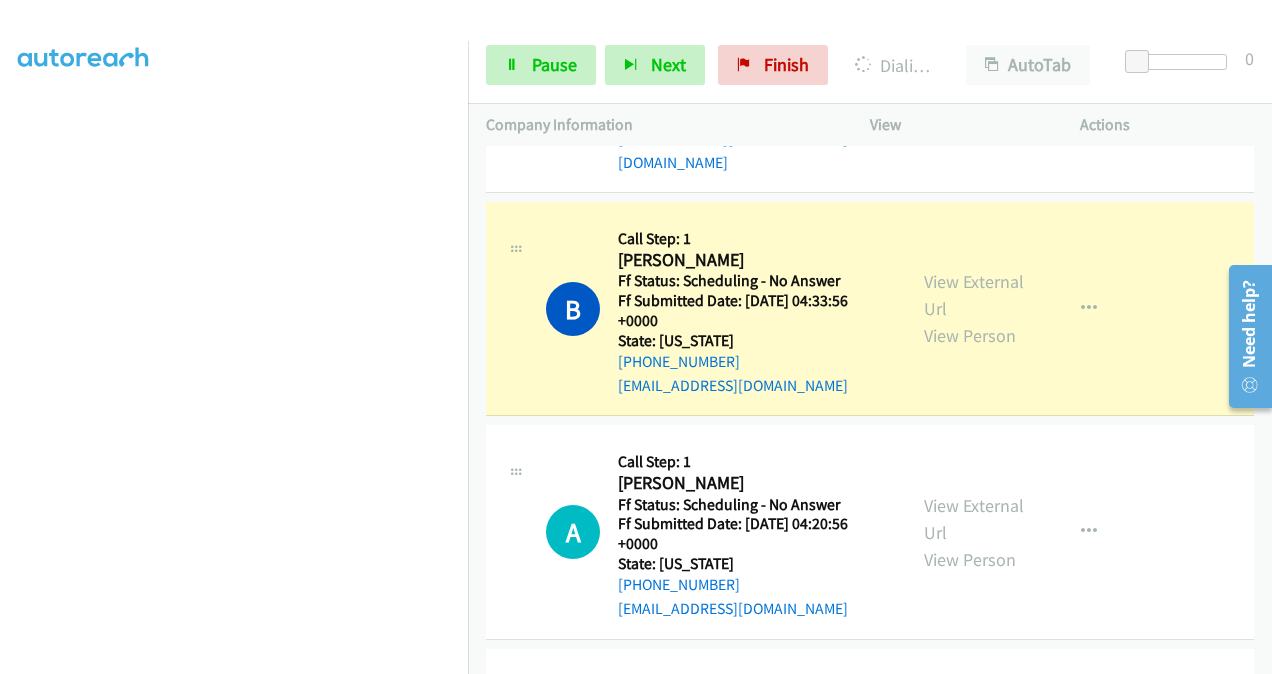 scroll, scrollTop: 11327, scrollLeft: 0, axis: vertical 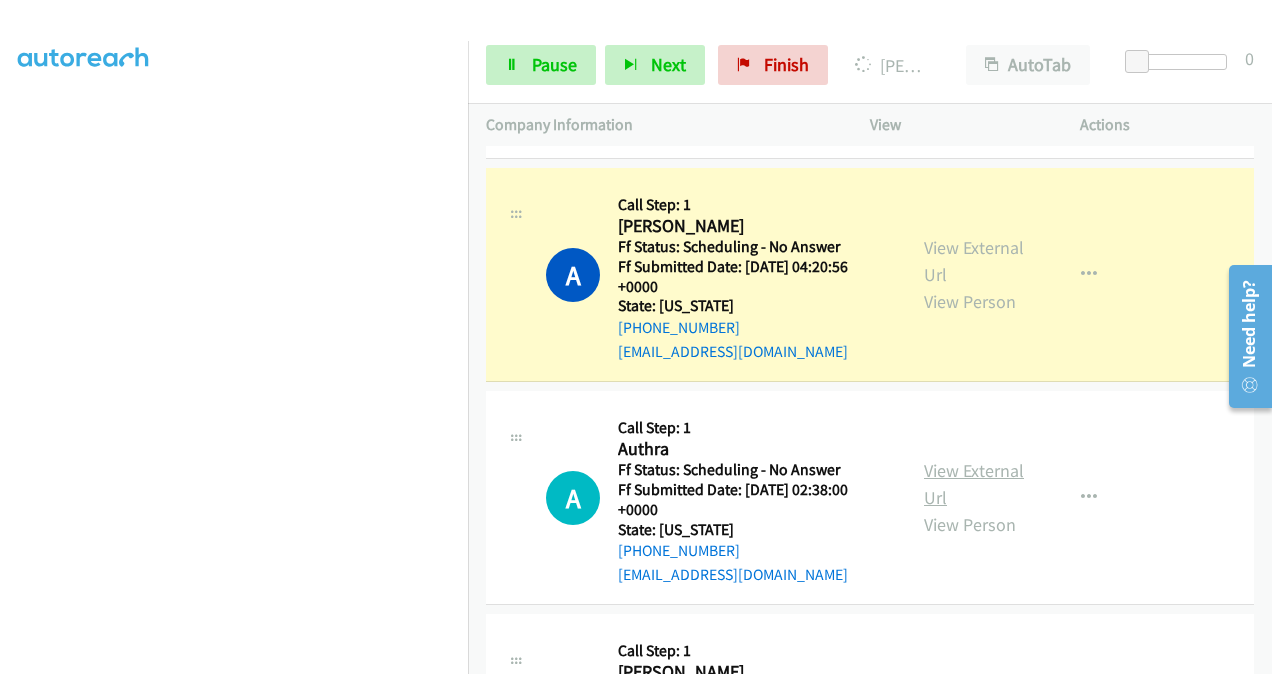 click on "View External Url" at bounding box center [974, 484] 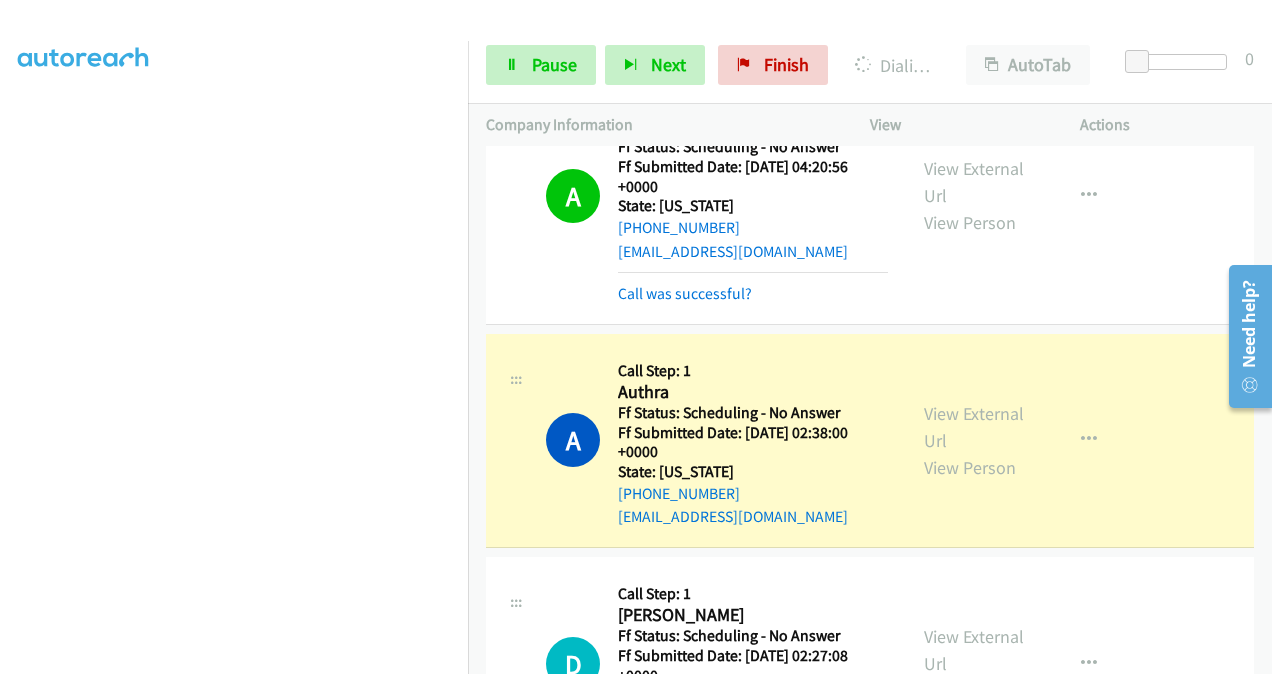 scroll, scrollTop: 11927, scrollLeft: 0, axis: vertical 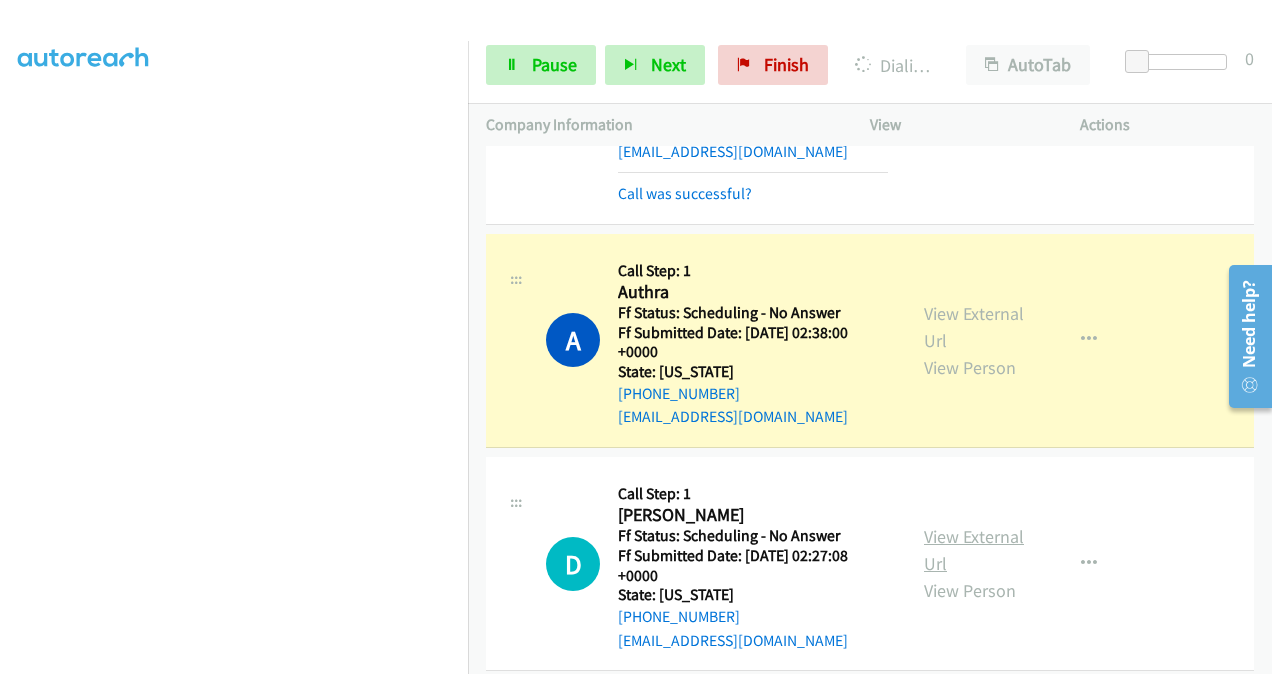 click on "View External Url" at bounding box center [974, 550] 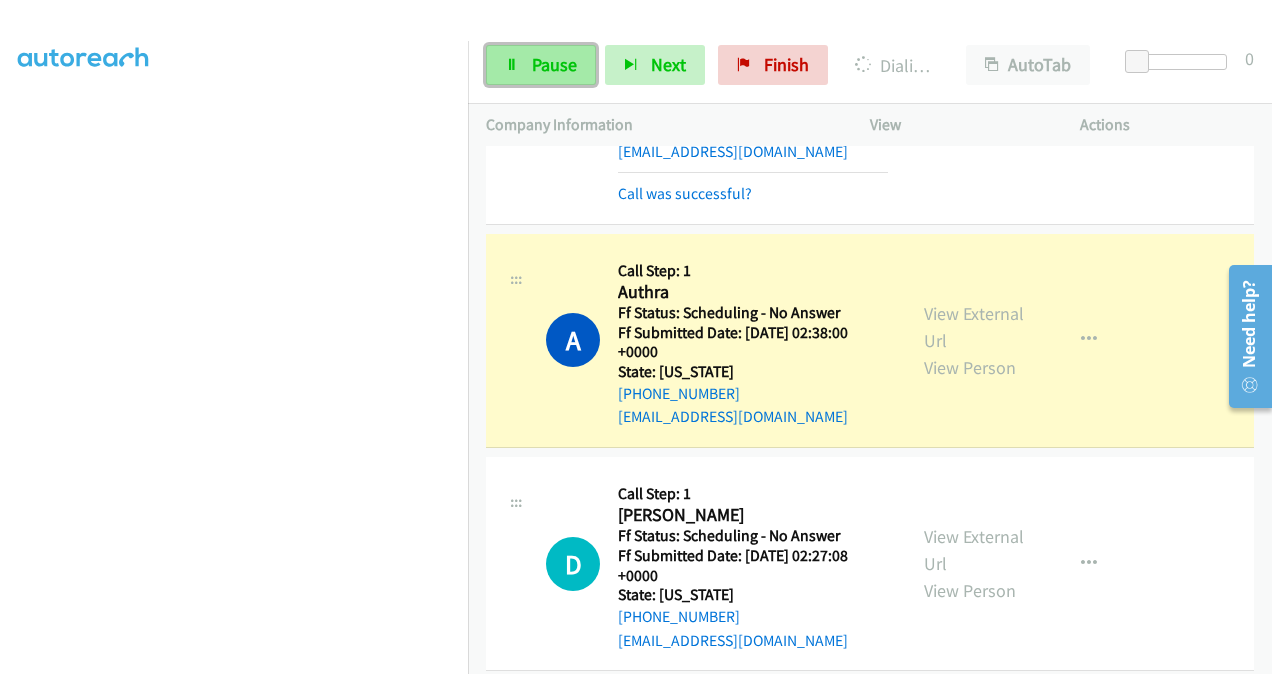 click on "Pause" at bounding box center (554, 64) 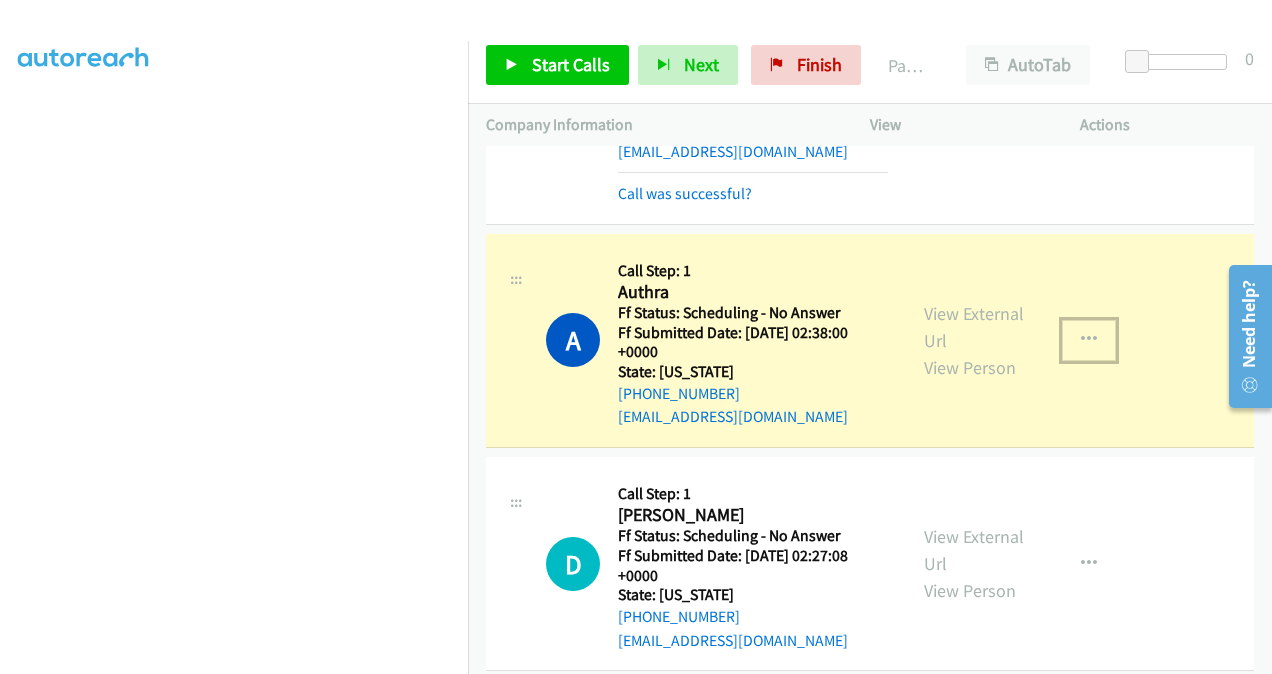 click at bounding box center [1089, 340] 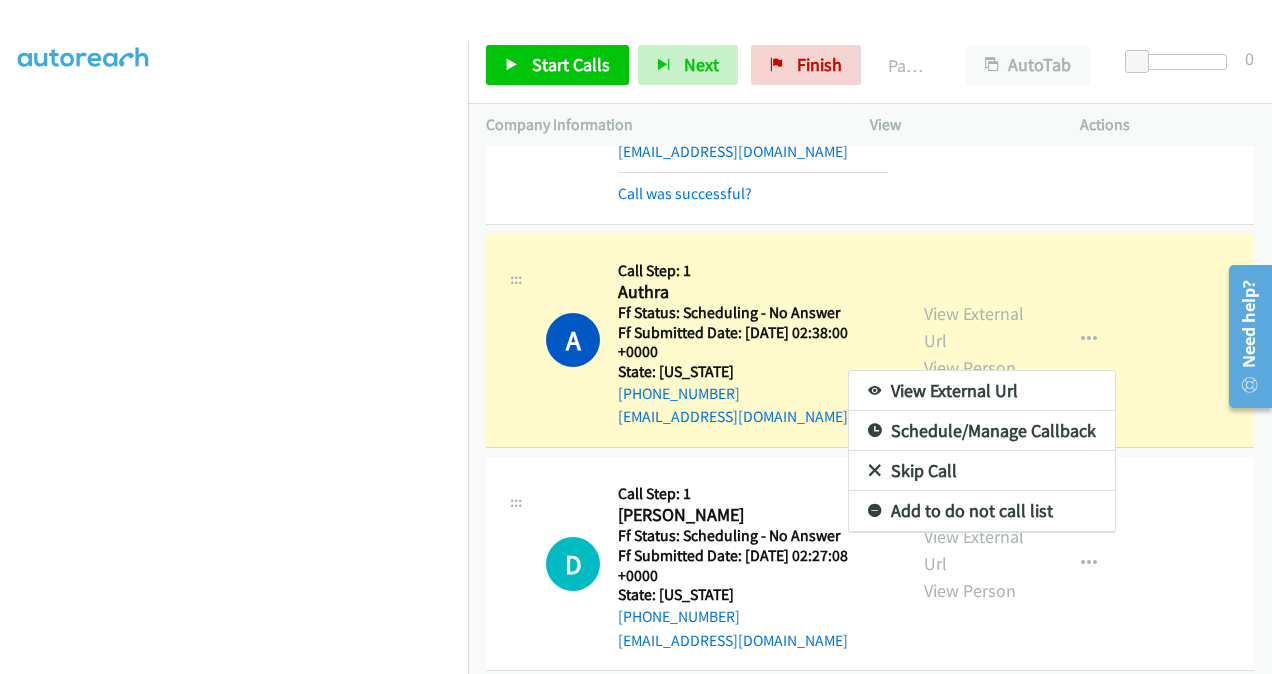 scroll, scrollTop: 11740, scrollLeft: 0, axis: vertical 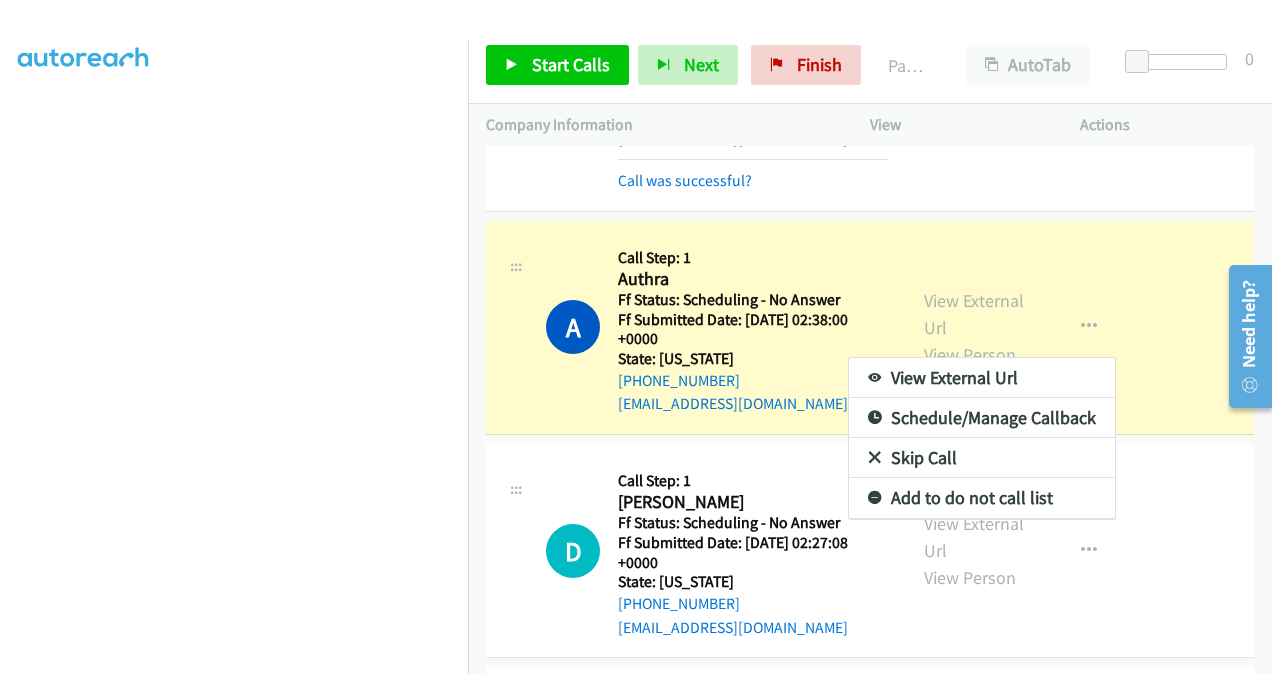 click on "Add to do not call list" at bounding box center (982, 498) 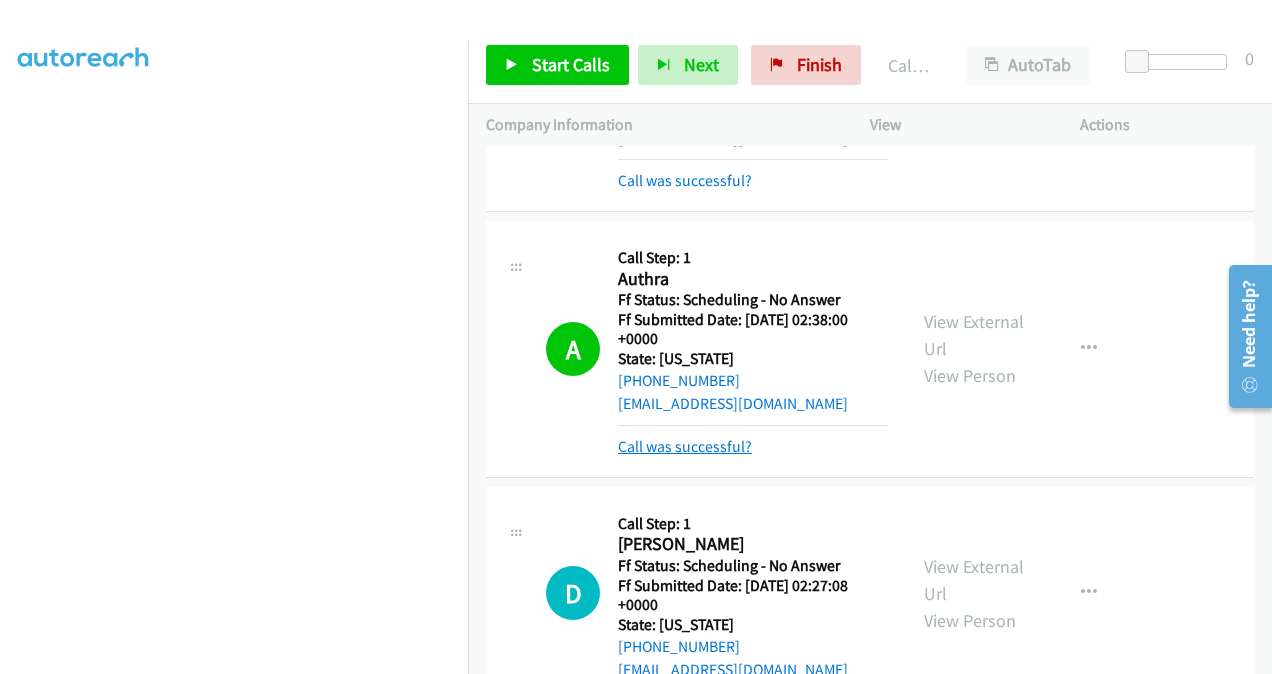 scroll, scrollTop: 11940, scrollLeft: 0, axis: vertical 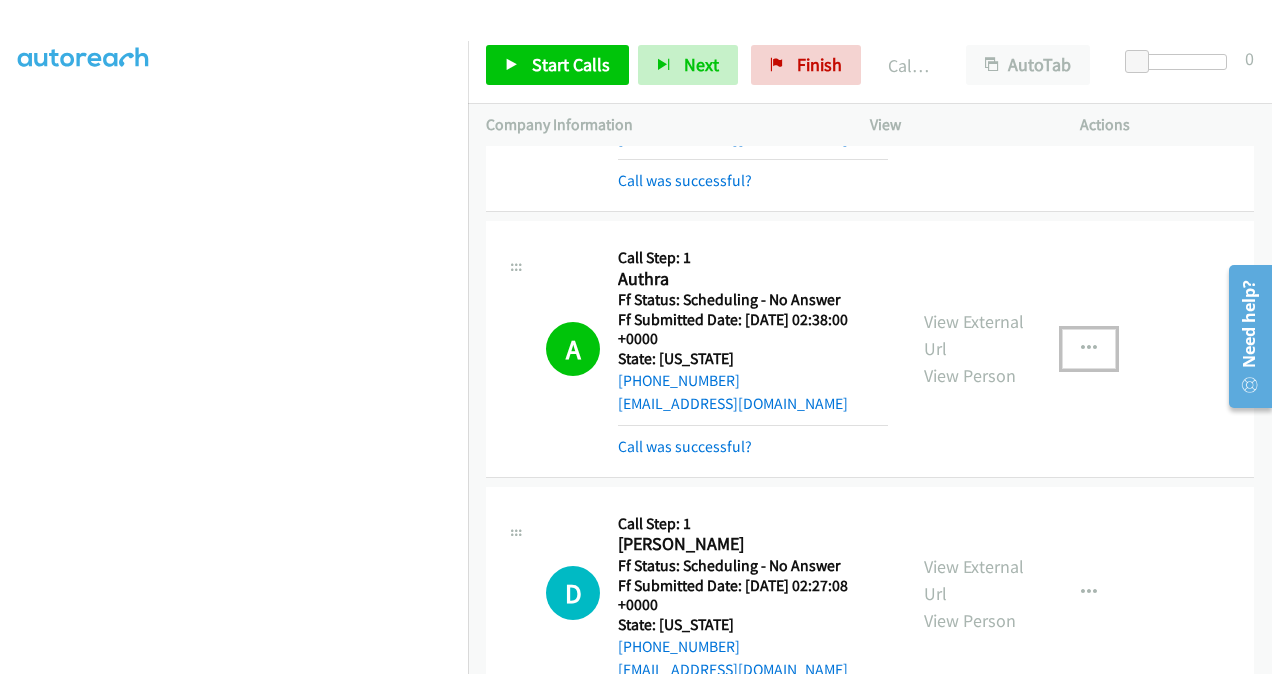 click at bounding box center [1089, 349] 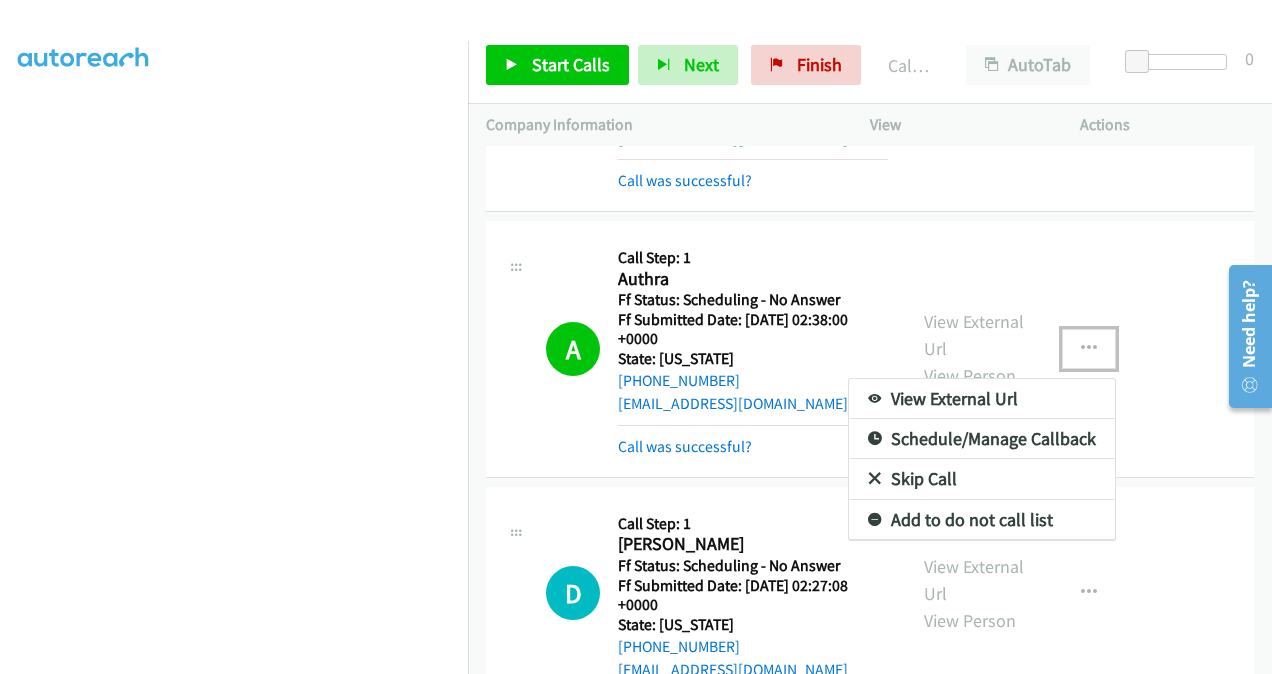 scroll, scrollTop: 11711, scrollLeft: 0, axis: vertical 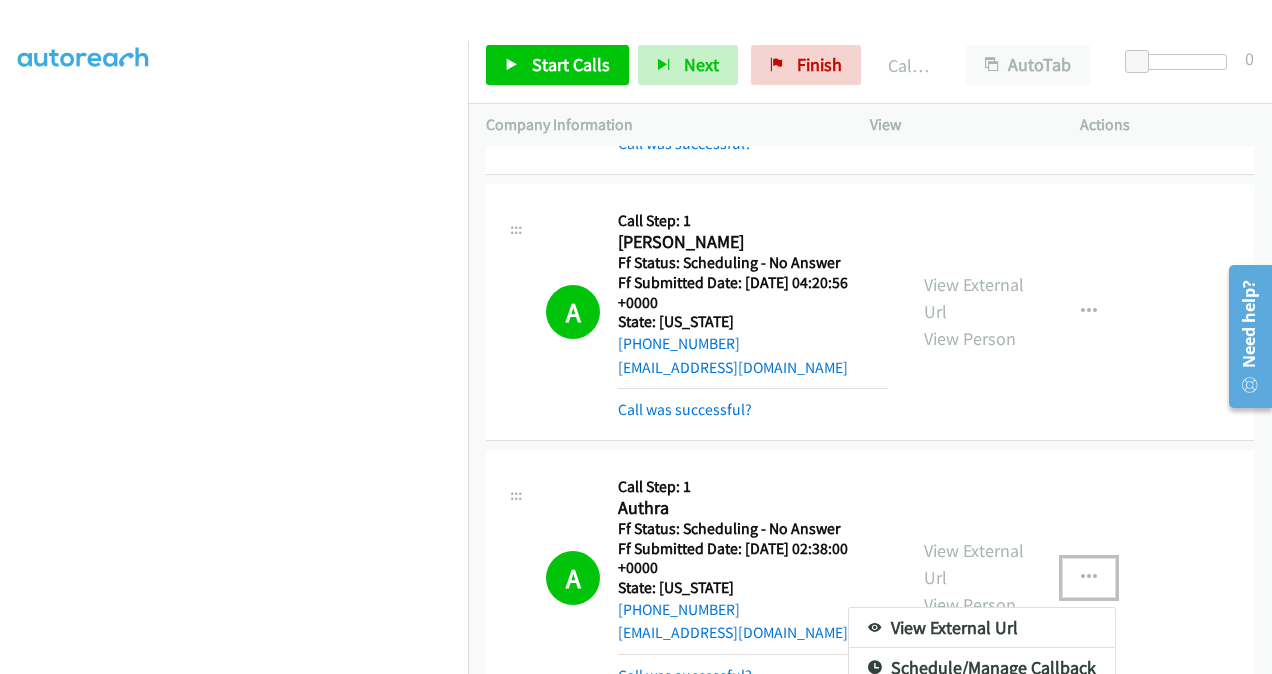 drag, startPoint x: 903, startPoint y: 387, endPoint x: 891, endPoint y: 383, distance: 12.649111 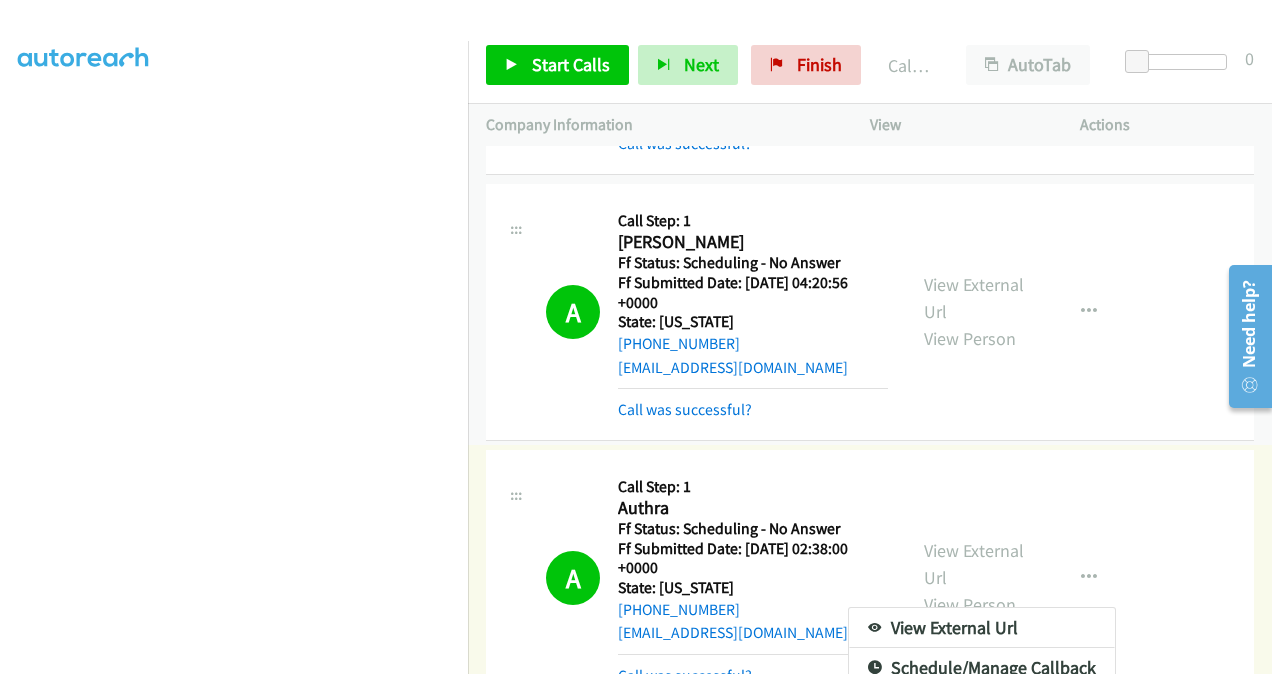 click at bounding box center (636, 337) 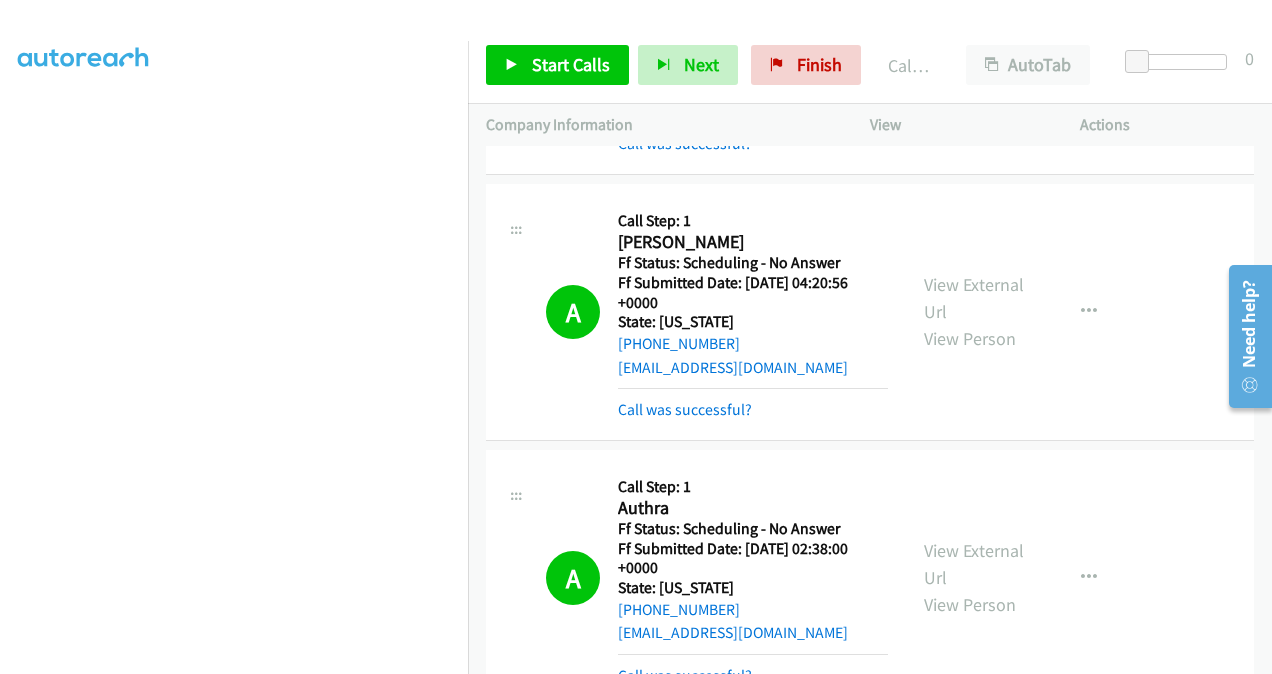 click on "Call was successful?" at bounding box center (685, 675) 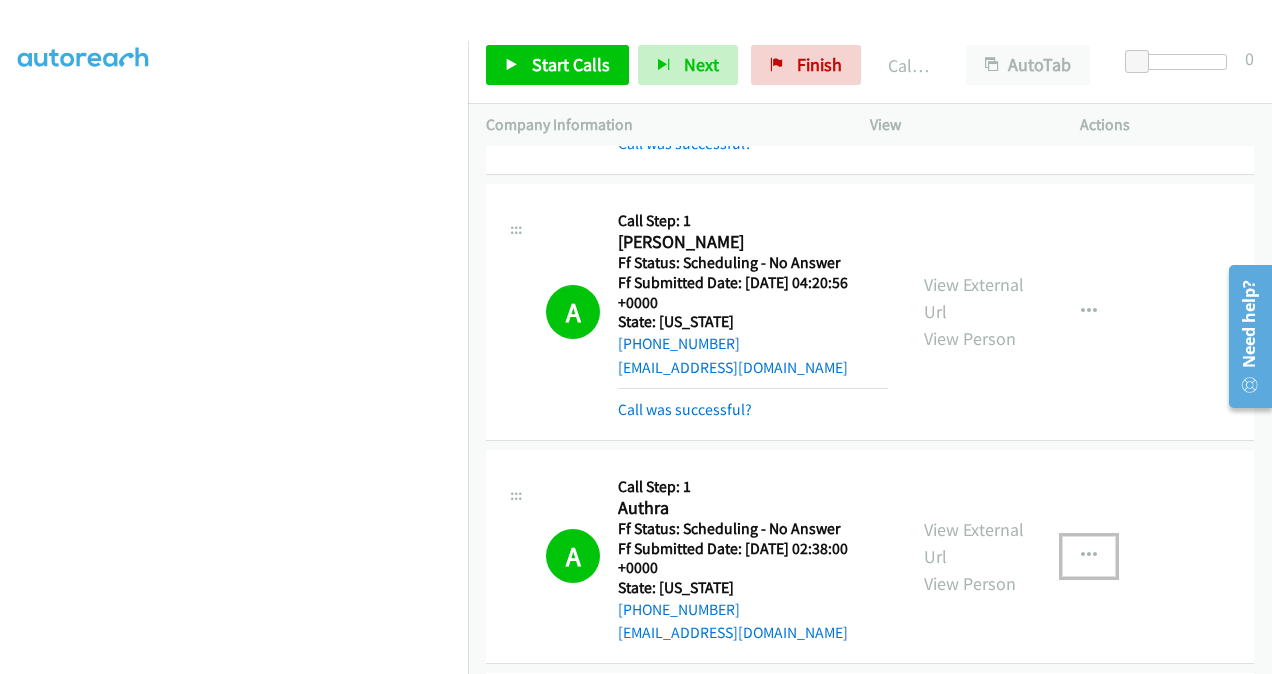 click at bounding box center [1089, 556] 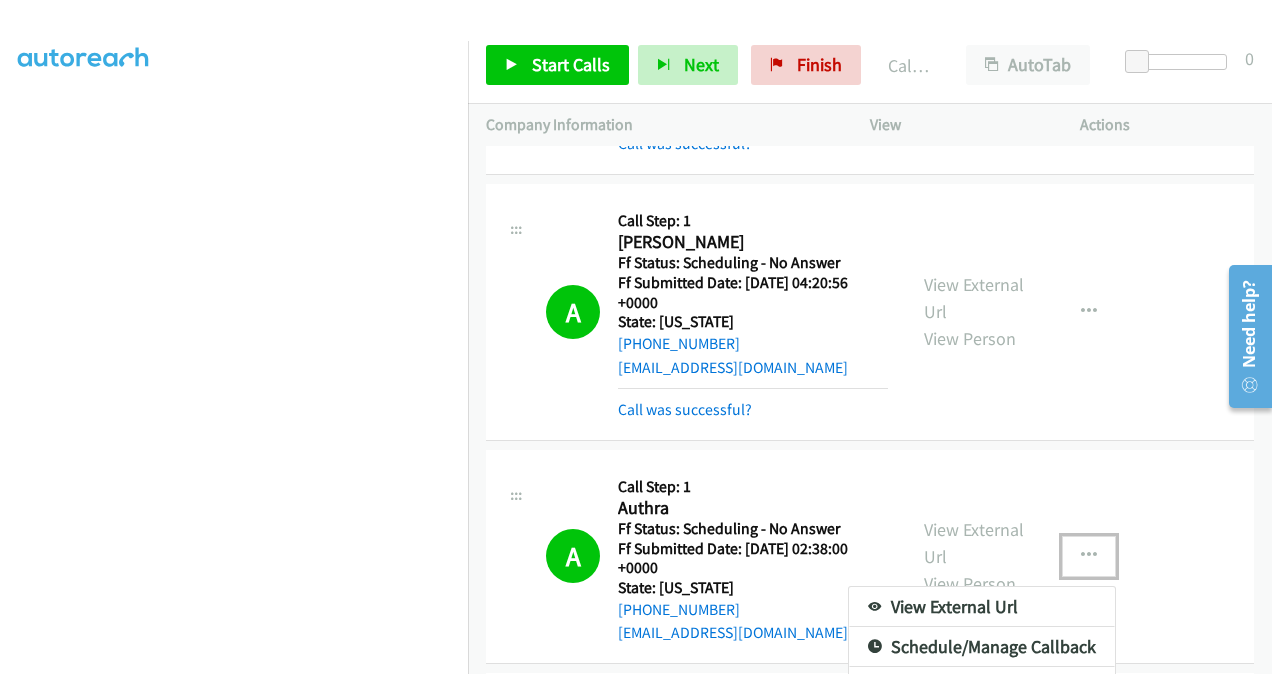 click on "Add to do not call list" at bounding box center [982, 727] 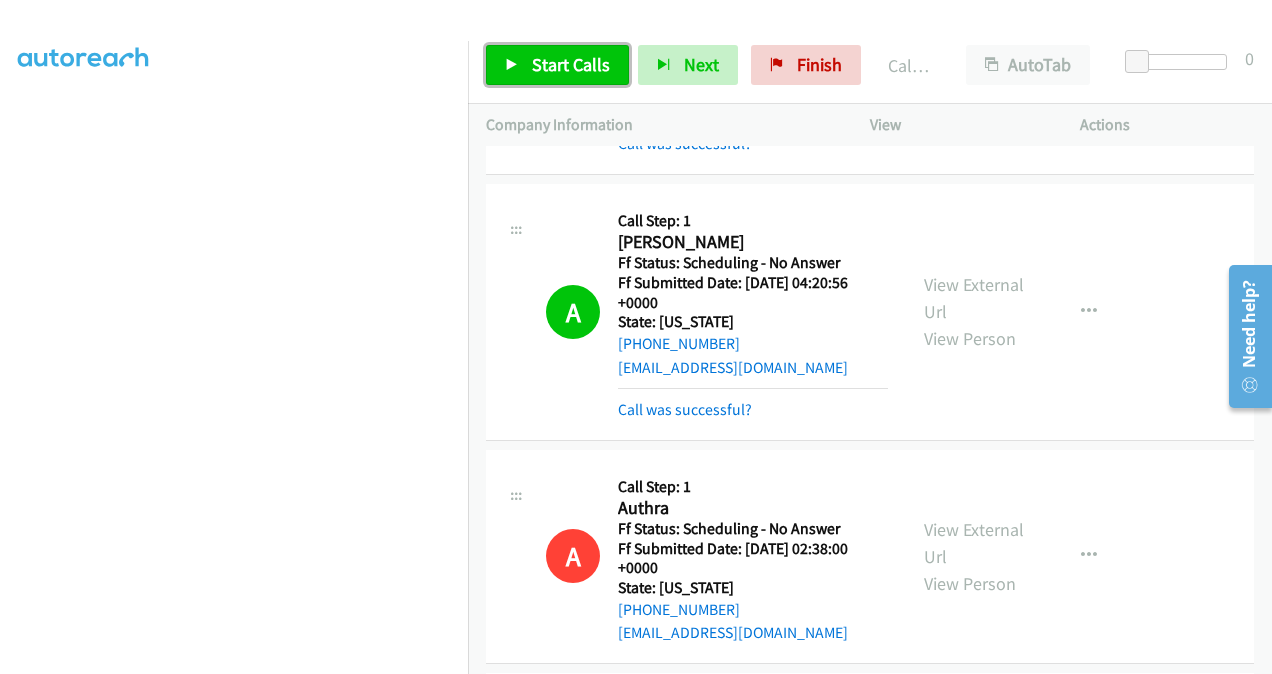 click on "Start Calls" at bounding box center [571, 64] 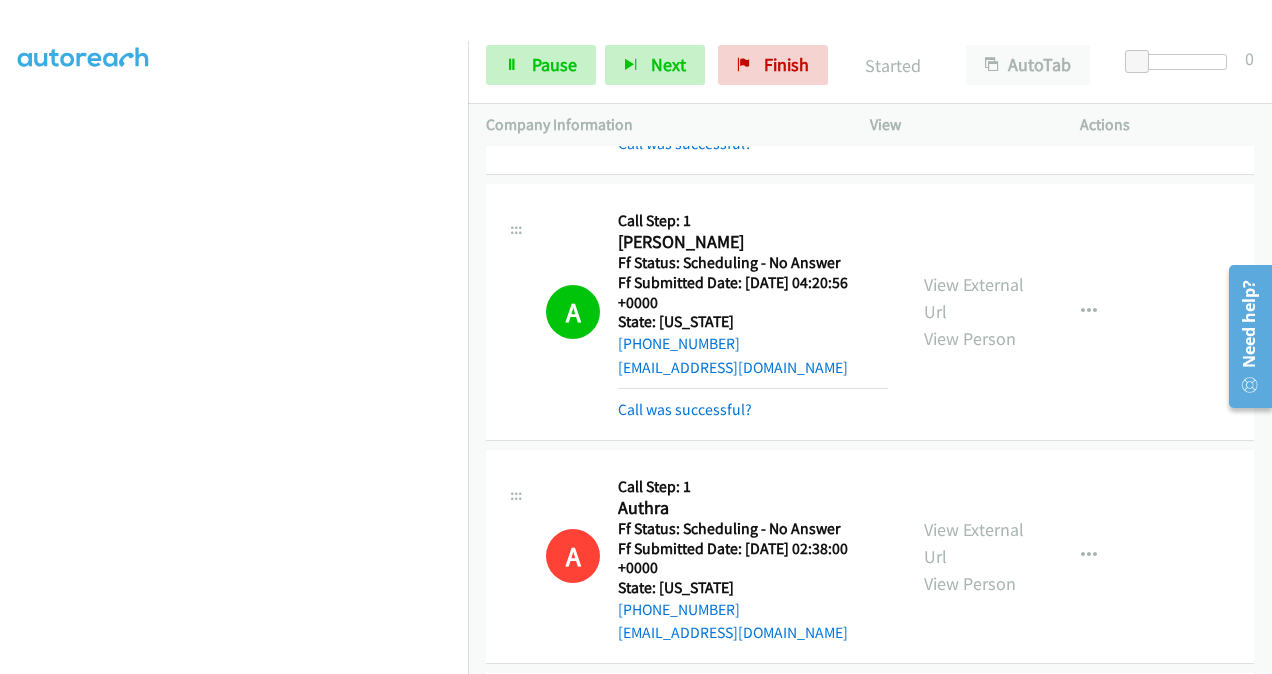 scroll, scrollTop: 12011, scrollLeft: 0, axis: vertical 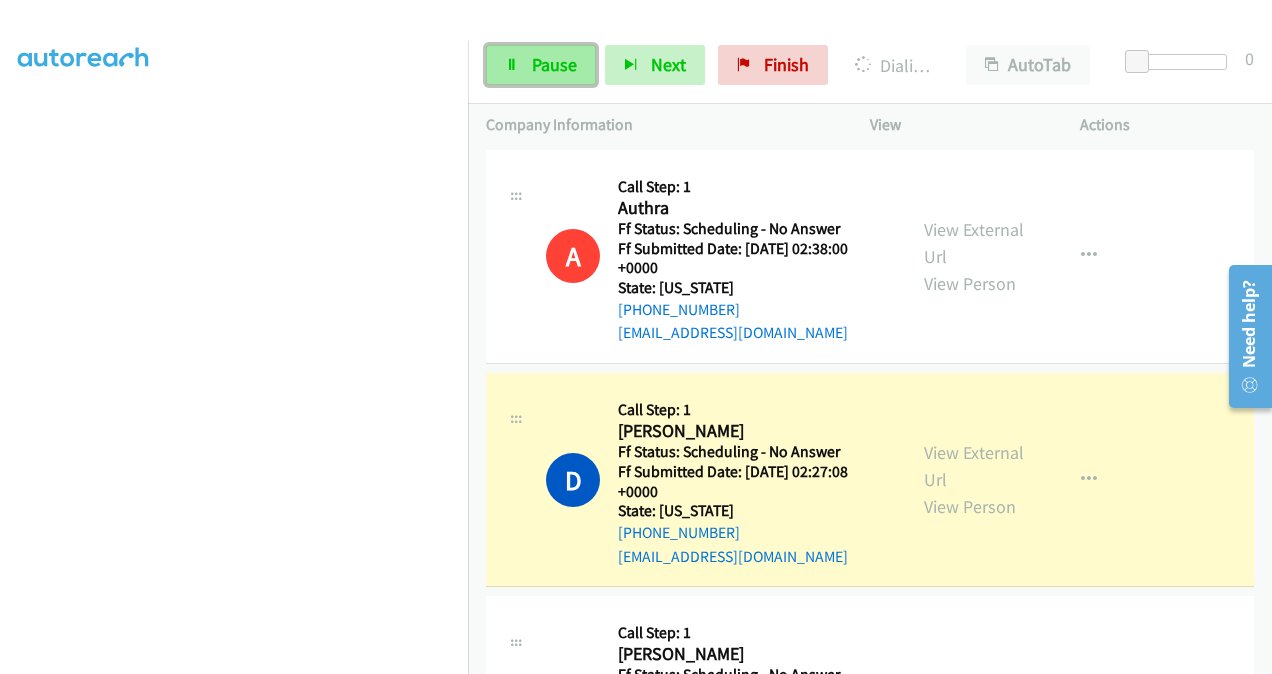 click on "Pause" at bounding box center [554, 64] 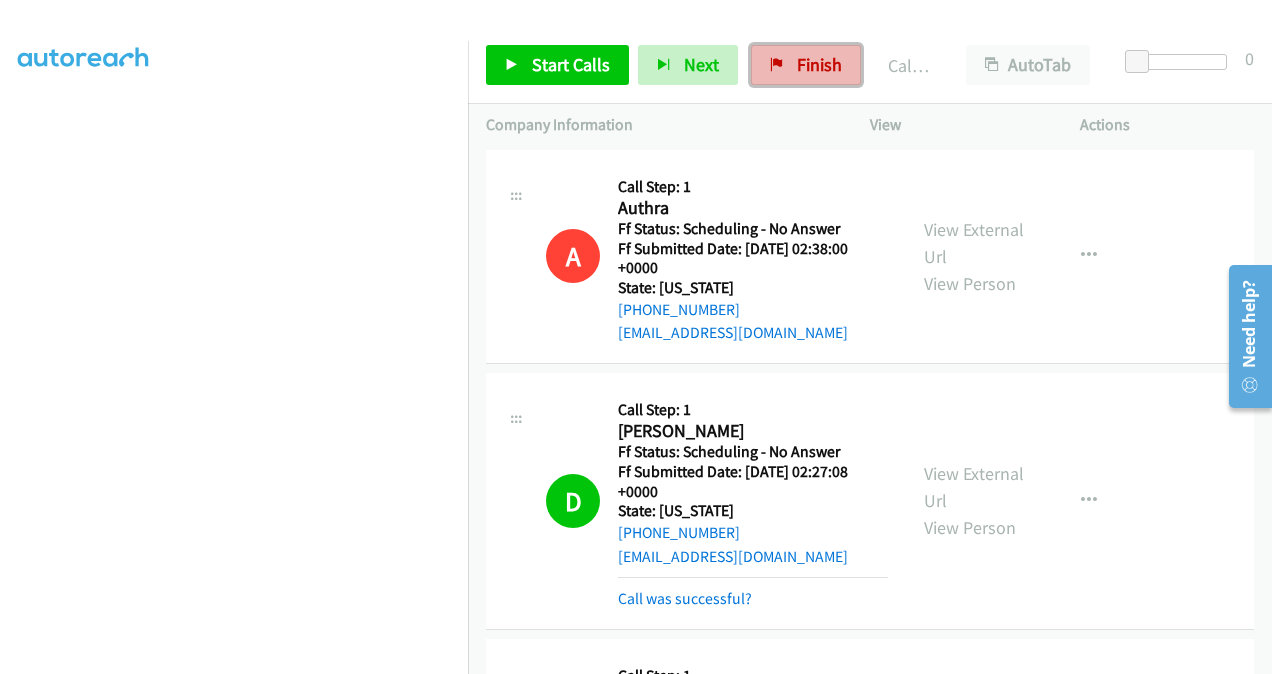 click on "Finish" at bounding box center (819, 64) 